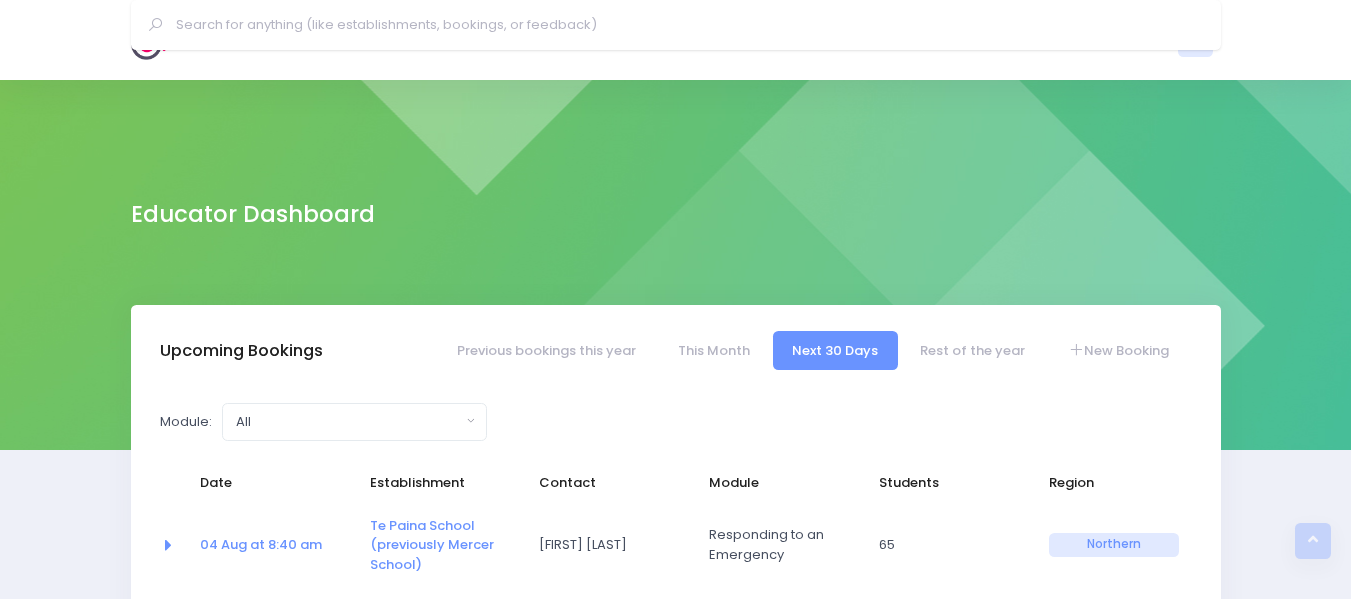 select on "5" 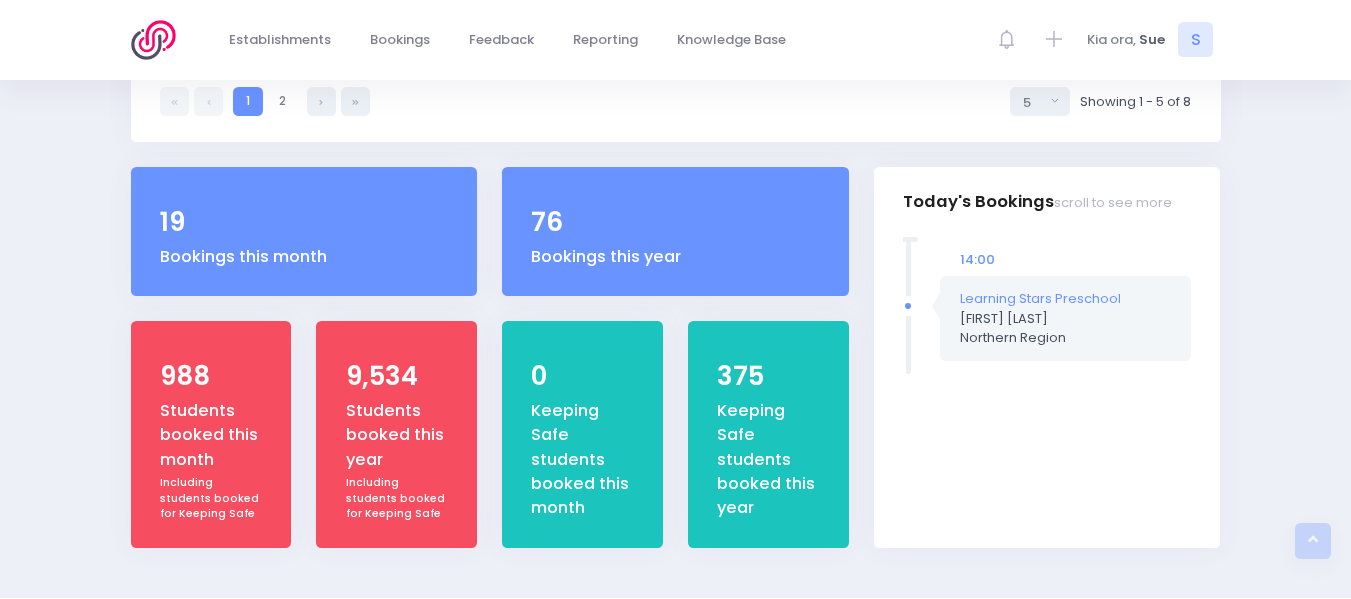 scroll, scrollTop: 773, scrollLeft: 0, axis: vertical 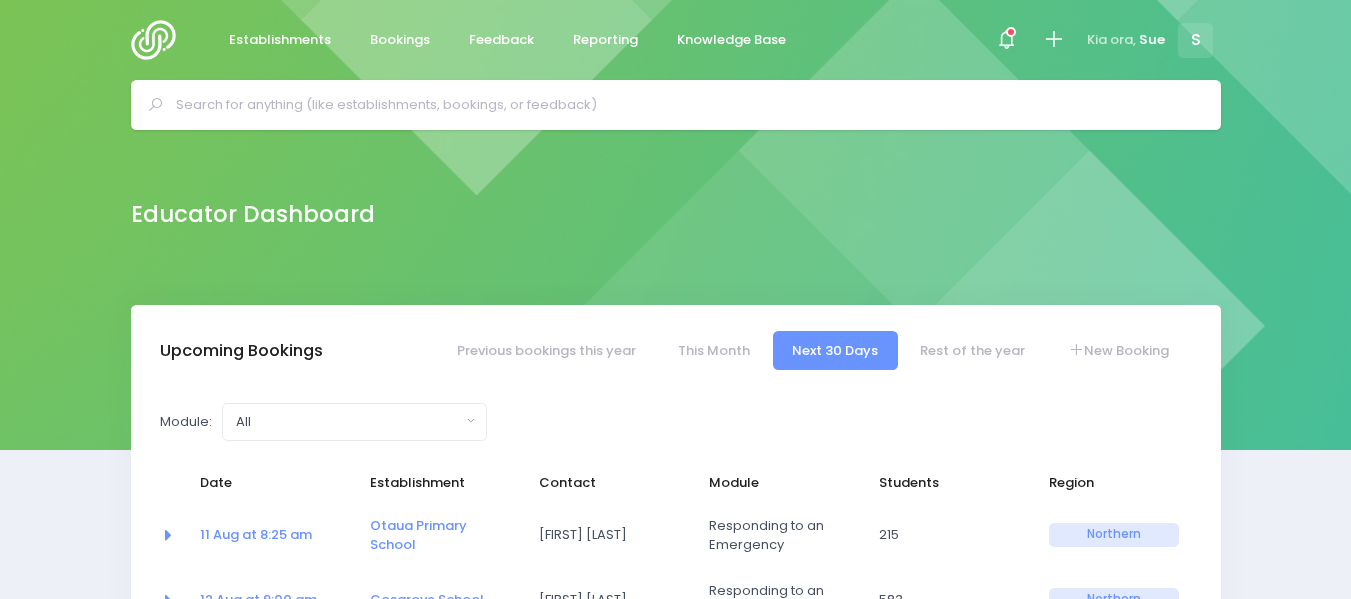 select on "5" 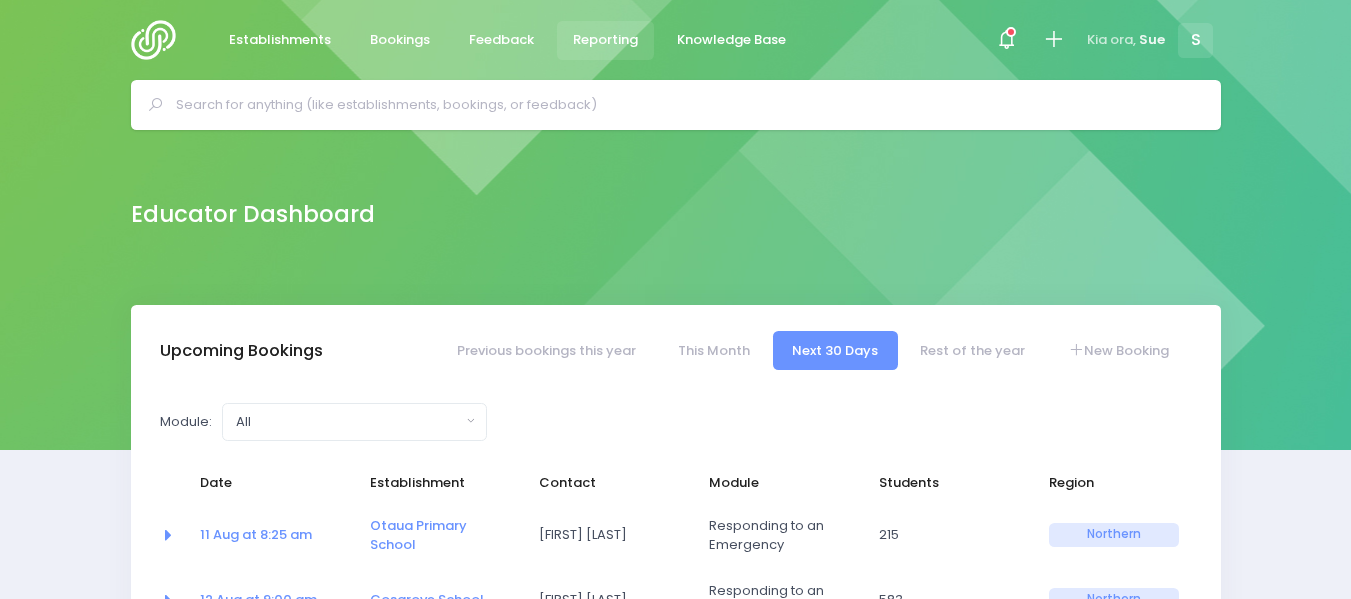 scroll, scrollTop: 0, scrollLeft: 0, axis: both 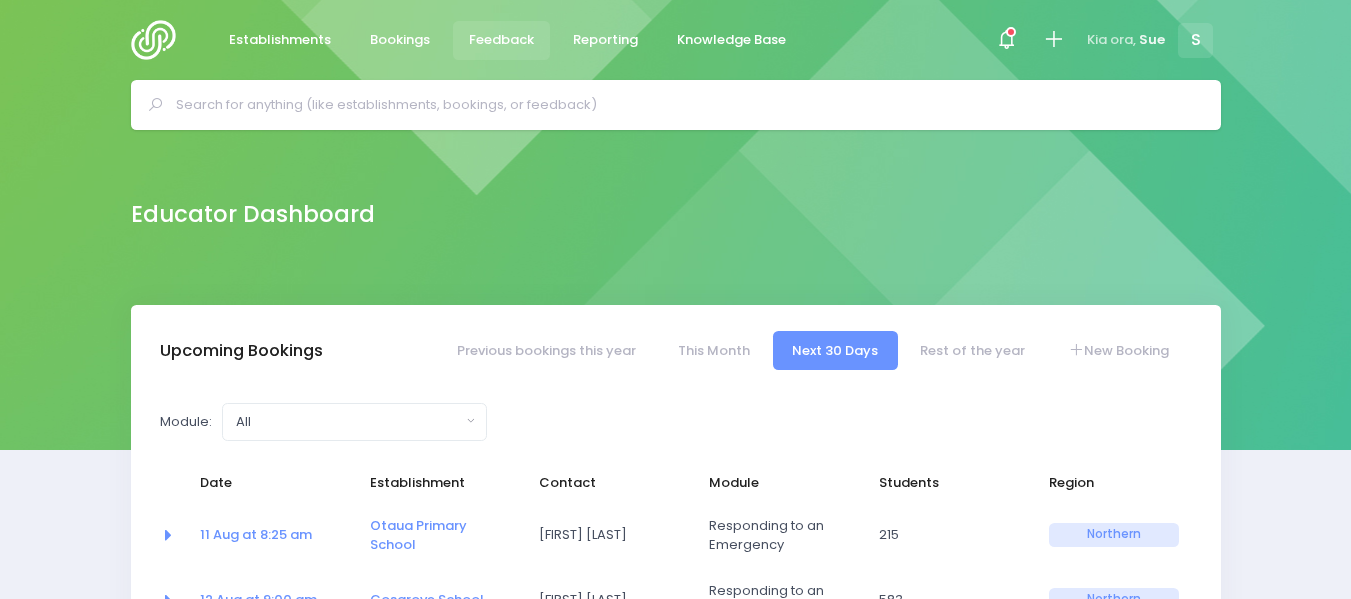 click on "Feedback" at bounding box center (501, 40) 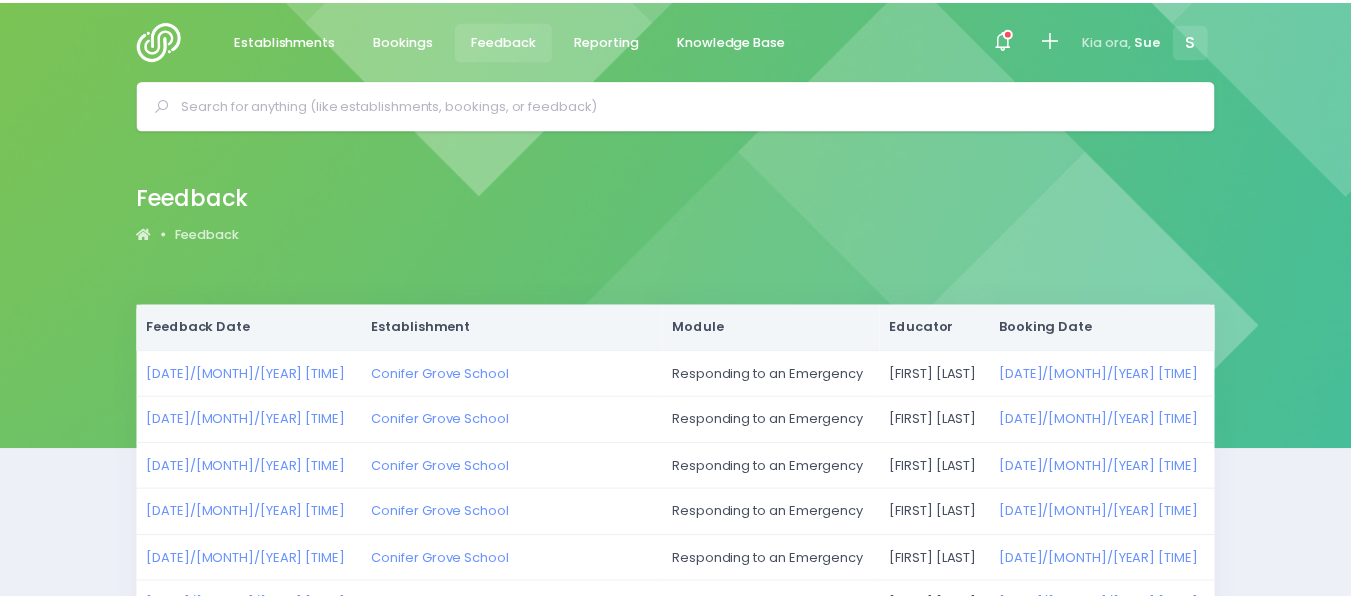 scroll, scrollTop: 0, scrollLeft: 0, axis: both 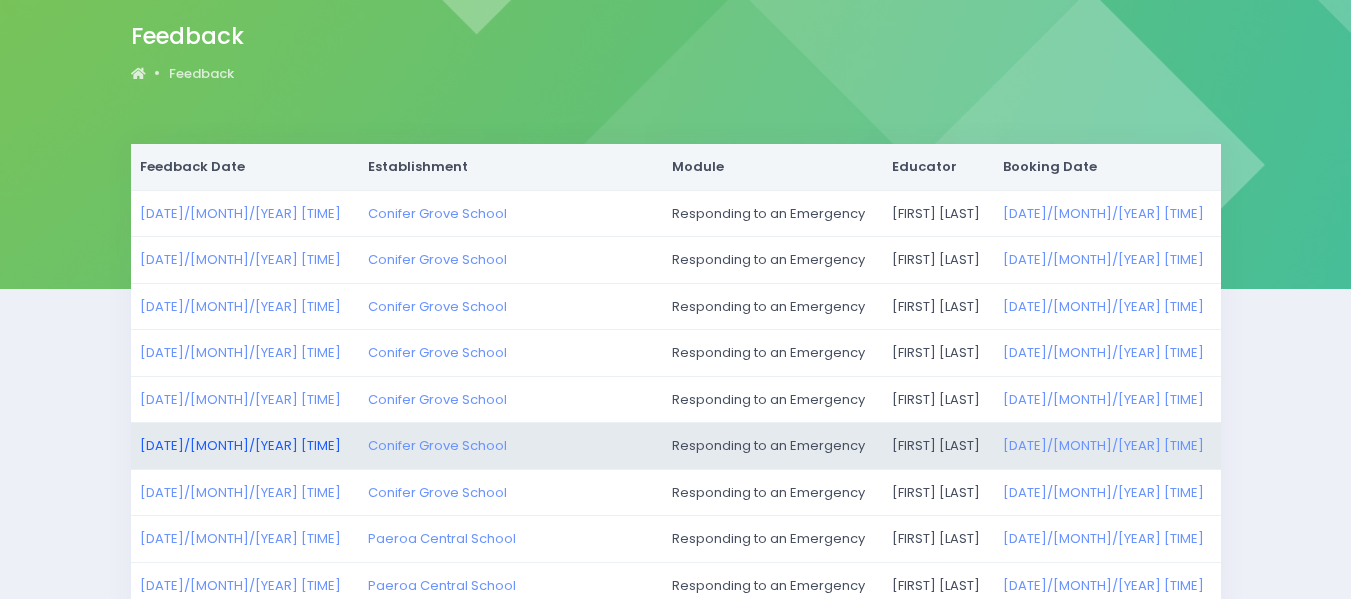 click on "[DATE] [TIME]" at bounding box center (240, 445) 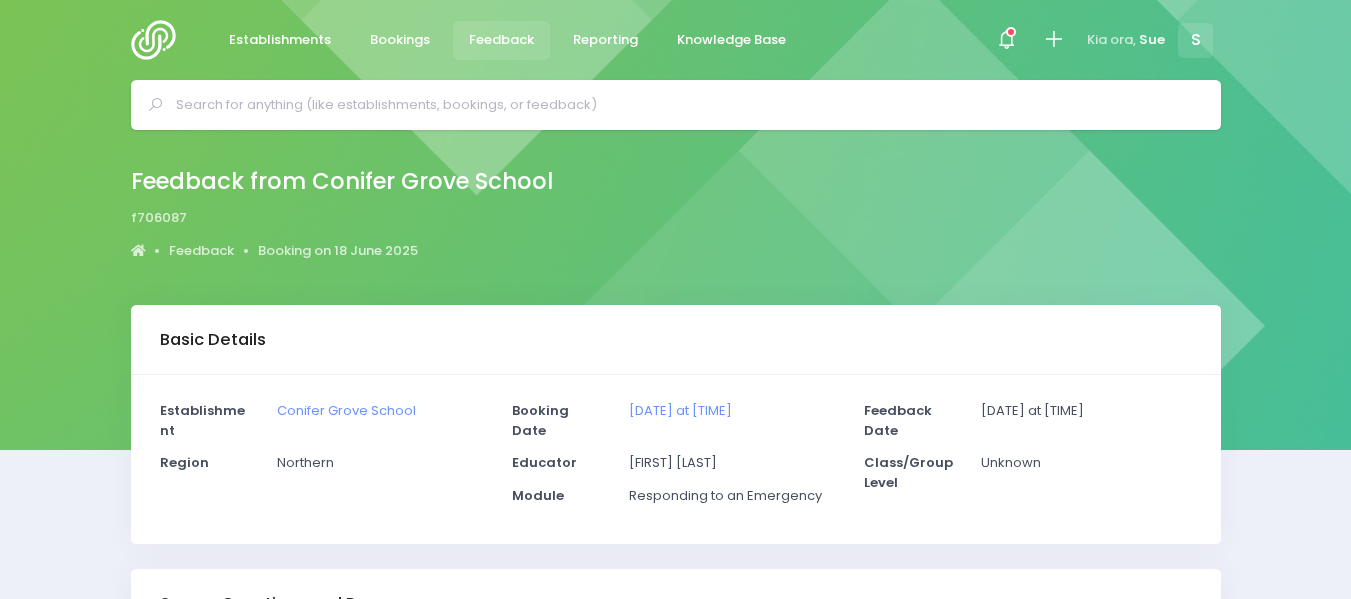 scroll, scrollTop: 0, scrollLeft: 0, axis: both 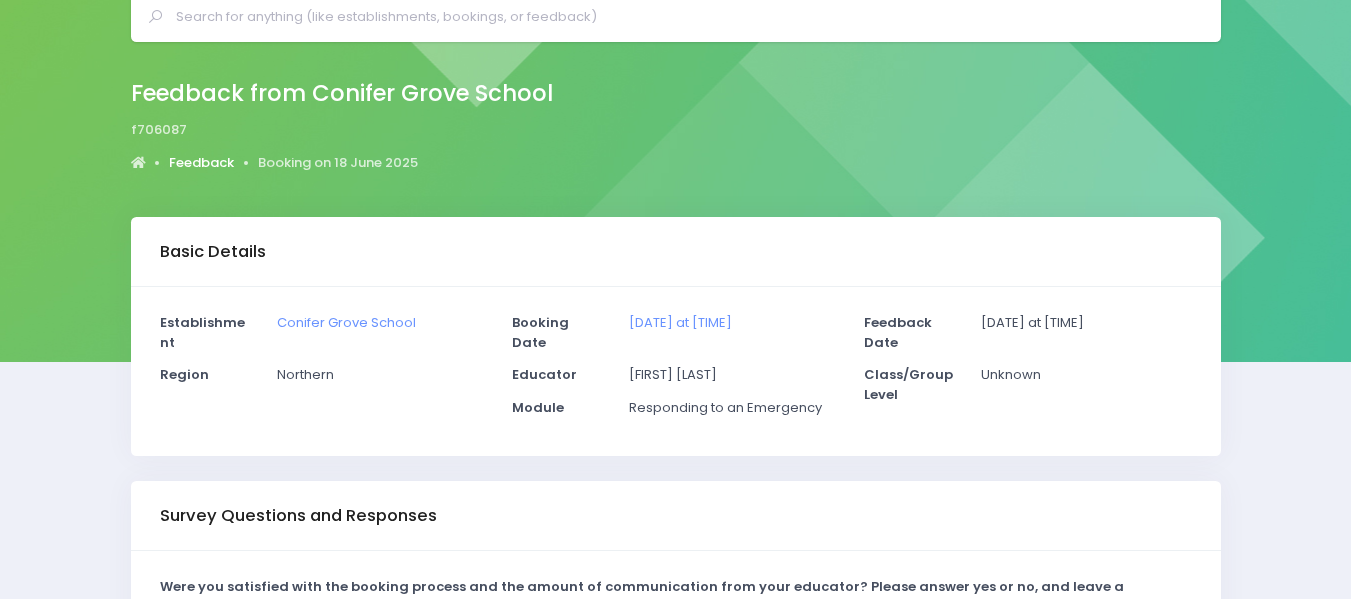 click on "Feedback" at bounding box center [201, 163] 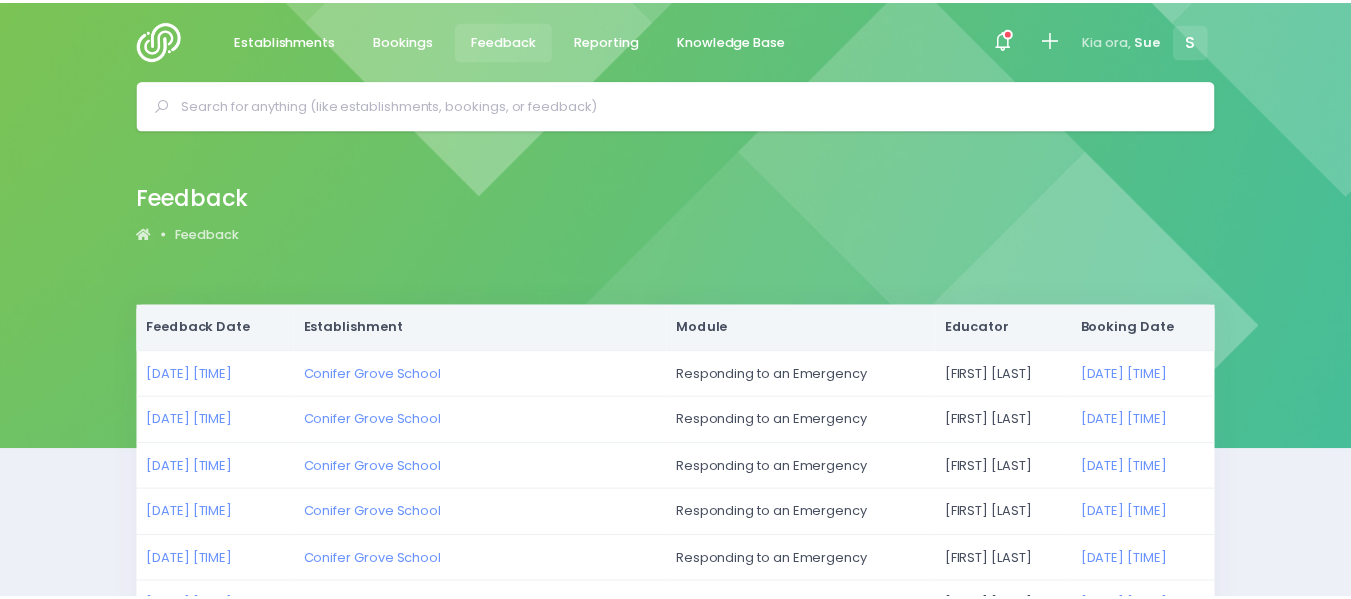 scroll, scrollTop: 0, scrollLeft: 0, axis: both 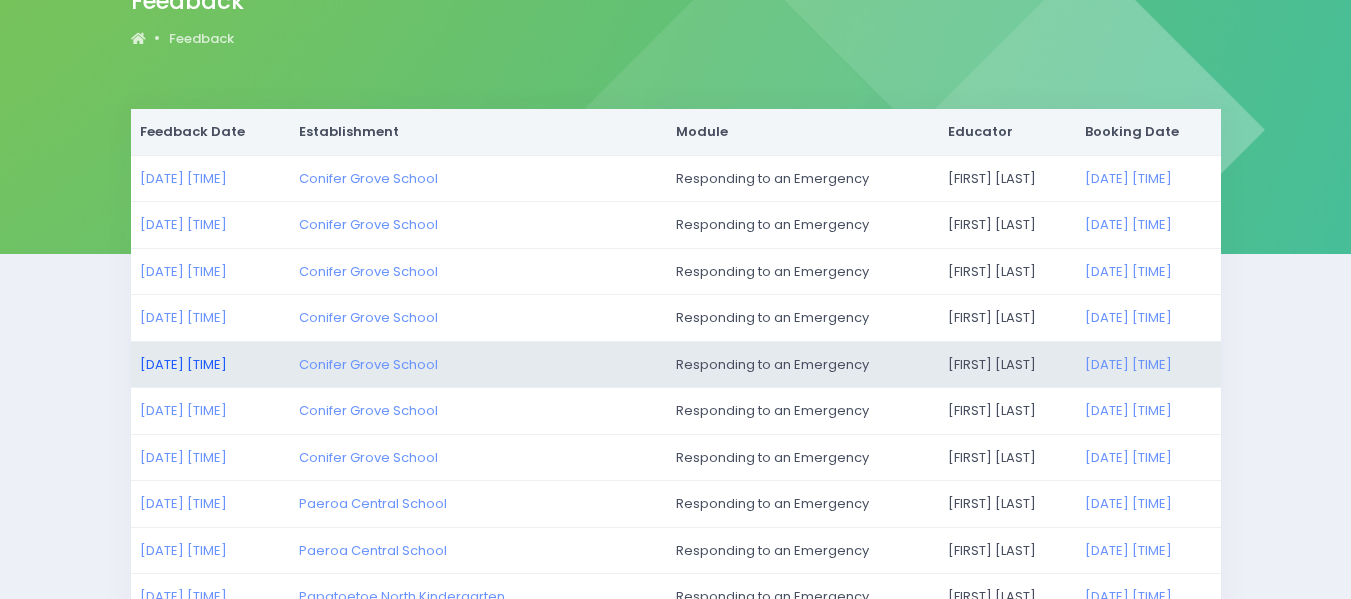 click on "28/07/2025 9:15pm" at bounding box center (183, 364) 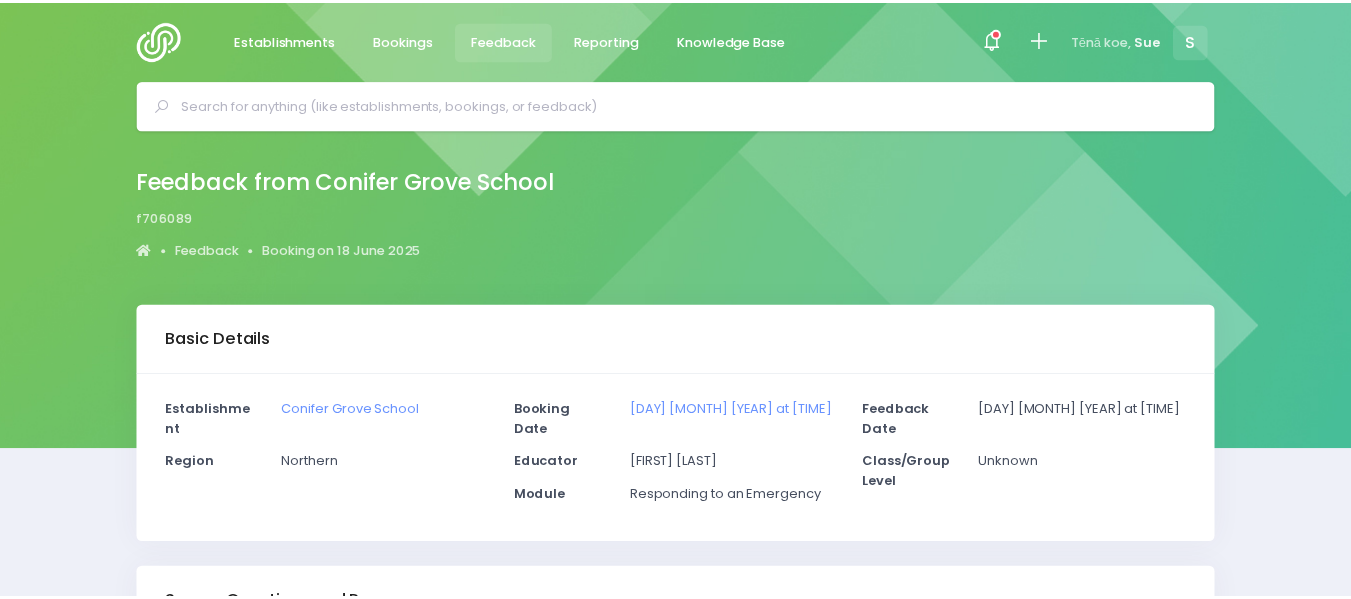 scroll, scrollTop: 0, scrollLeft: 0, axis: both 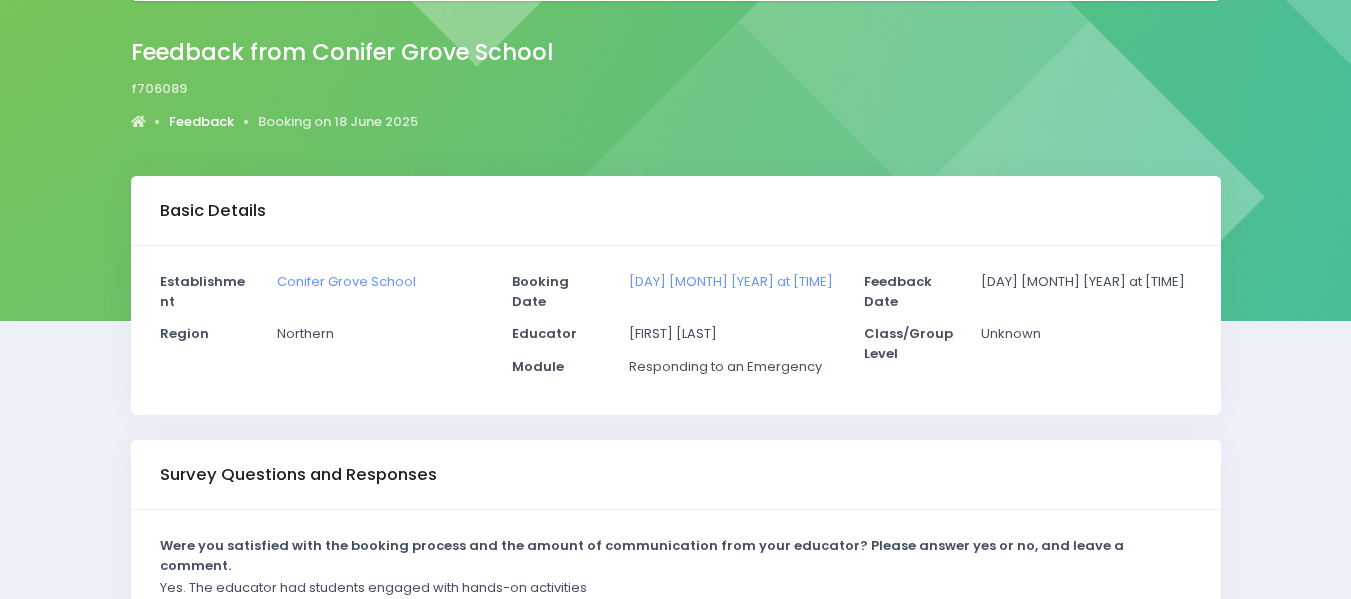 click on "Feedback" at bounding box center (201, 122) 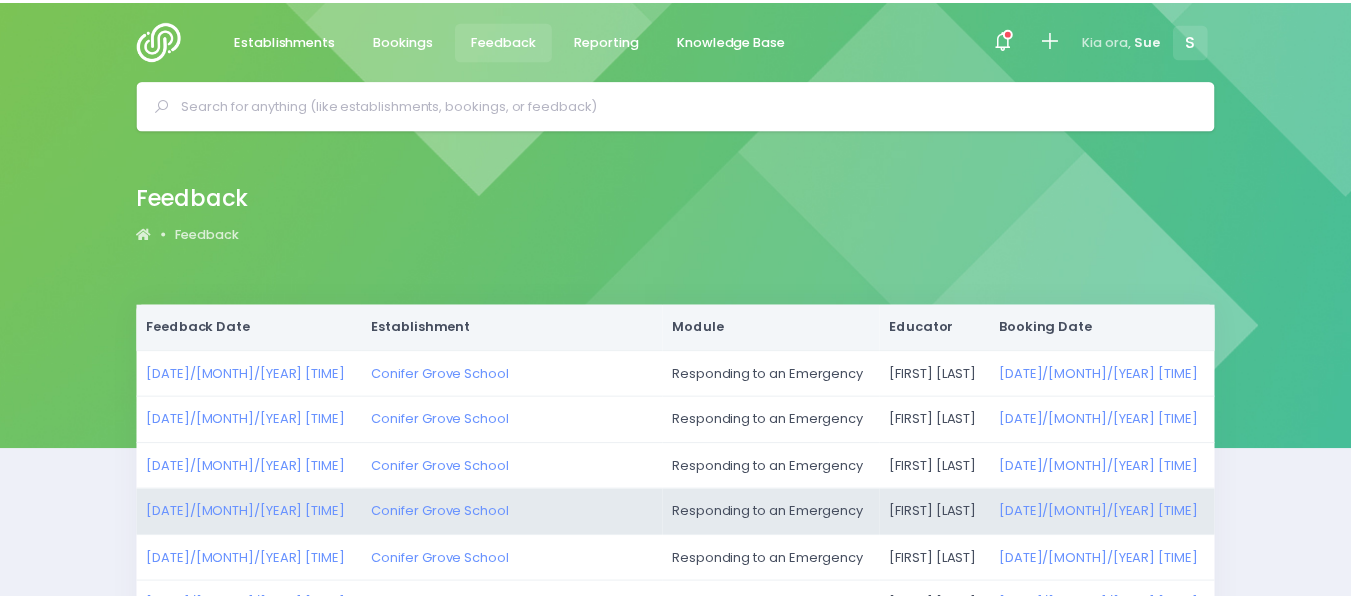 scroll, scrollTop: 0, scrollLeft: 0, axis: both 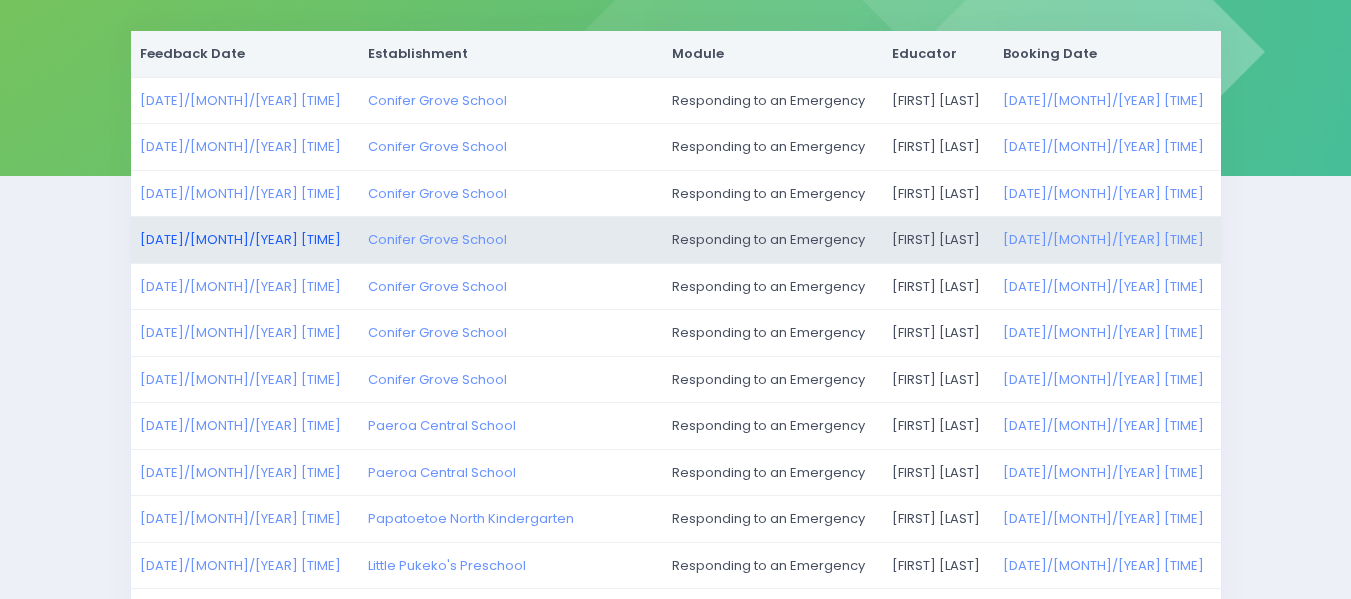 click on "29/07/2025 7:46am" at bounding box center (240, 239) 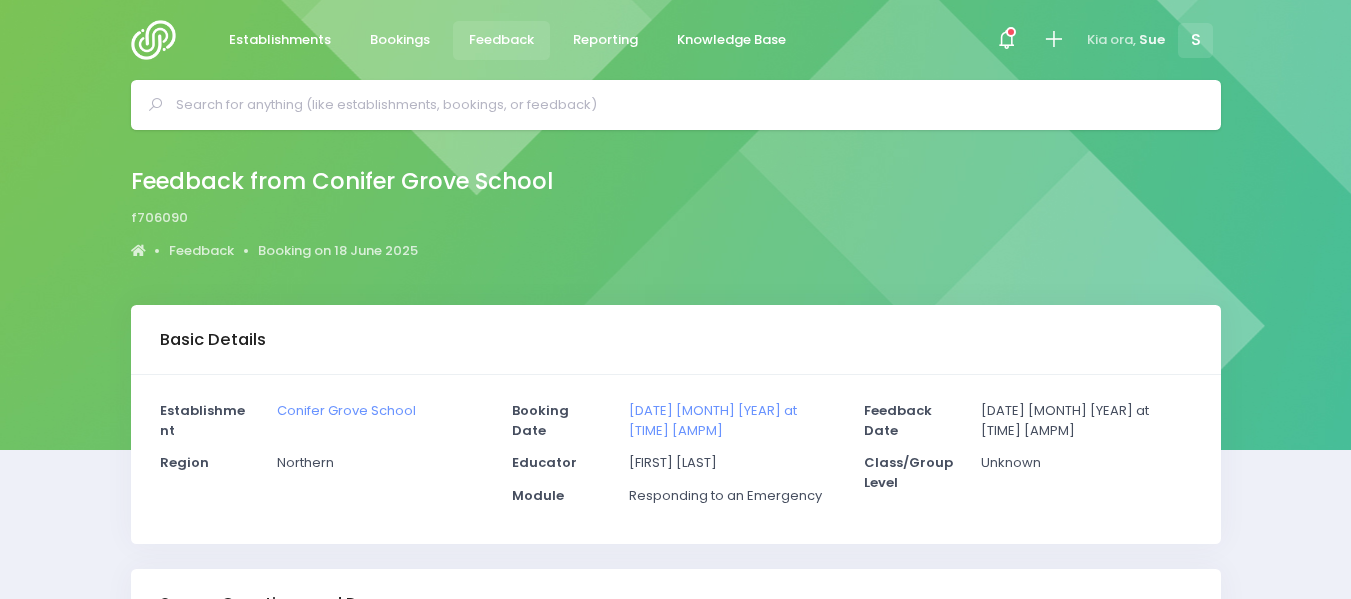 scroll, scrollTop: 0, scrollLeft: 0, axis: both 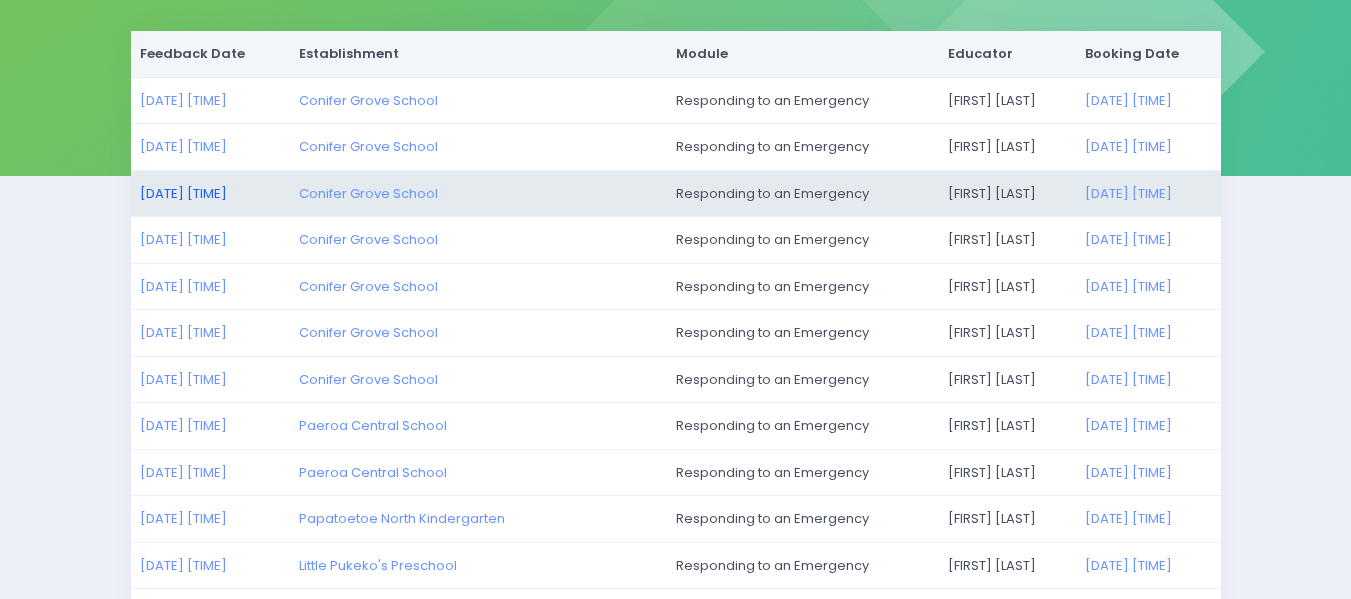 click on "[DATE] [TIME]" at bounding box center [183, 193] 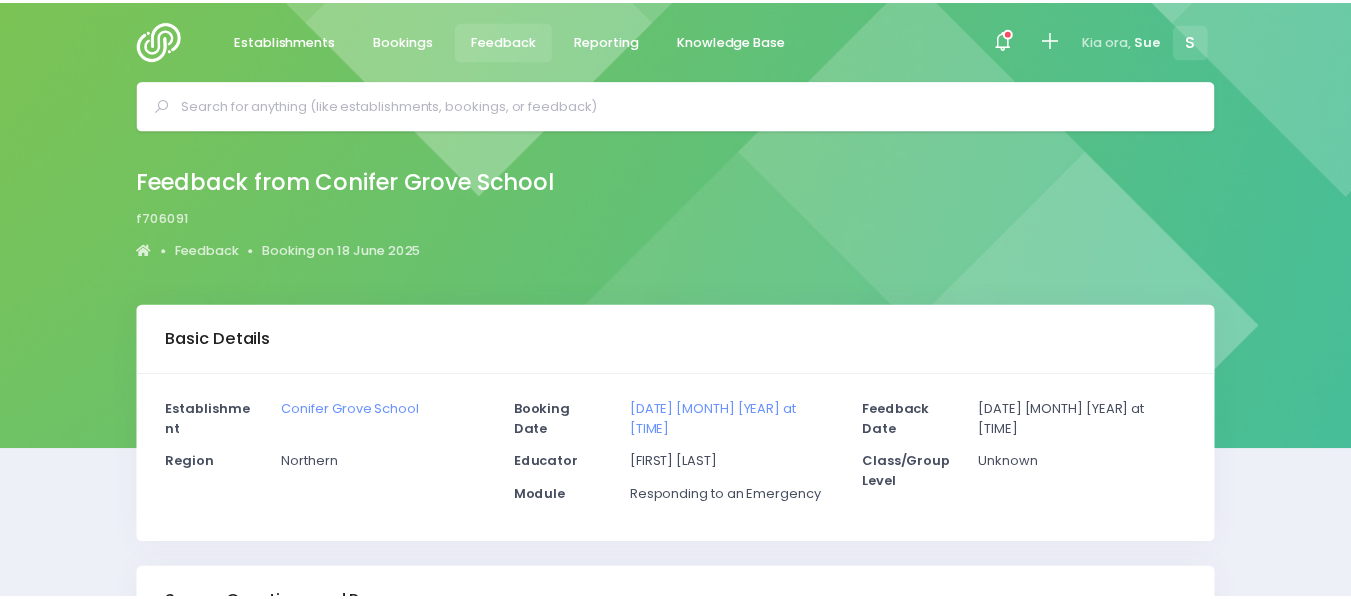 scroll, scrollTop: 0, scrollLeft: 0, axis: both 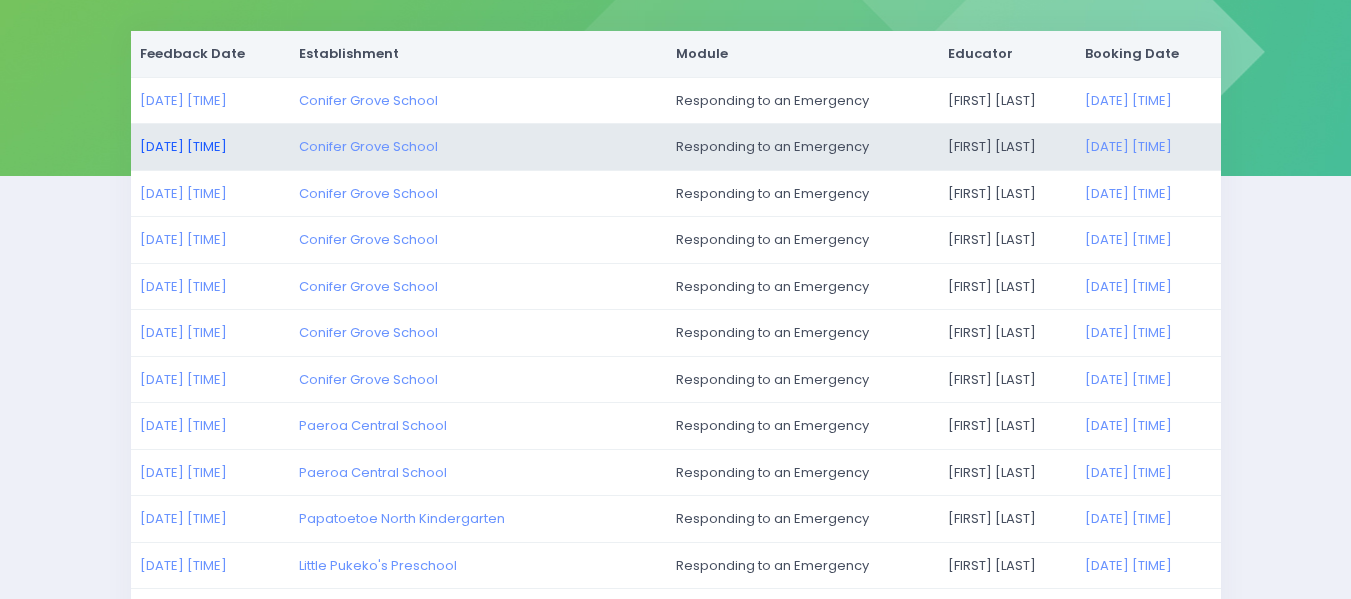 click on "29/07/2025 12:32pm" at bounding box center (183, 146) 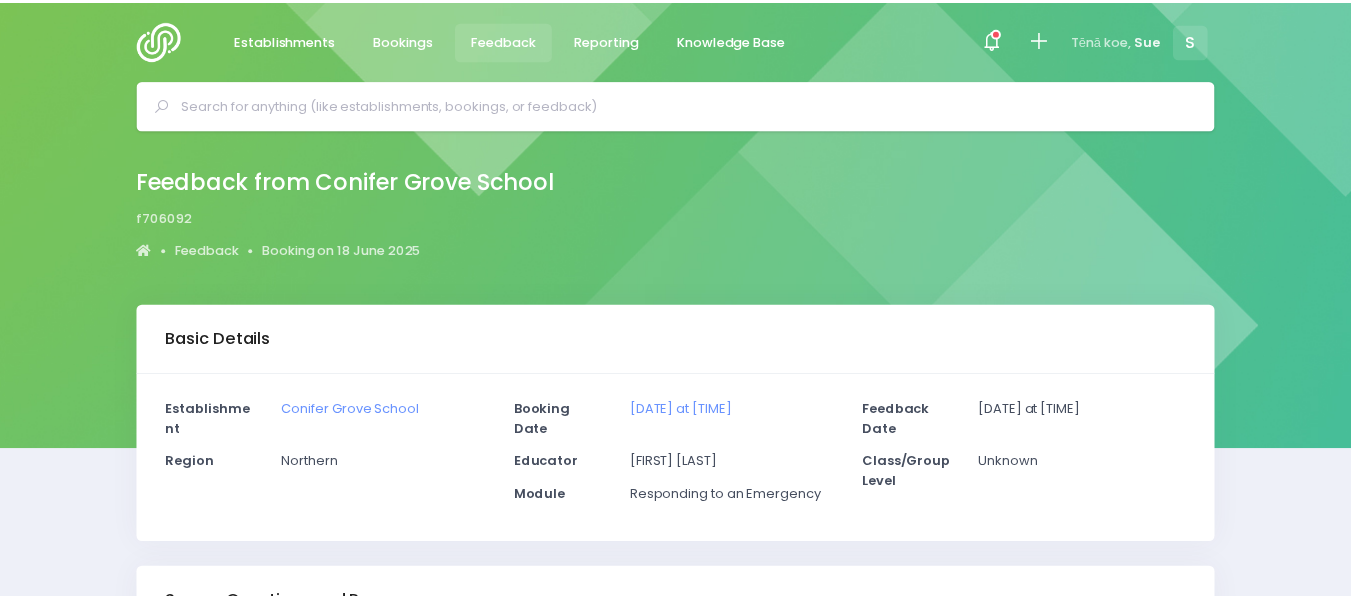 scroll, scrollTop: 0, scrollLeft: 0, axis: both 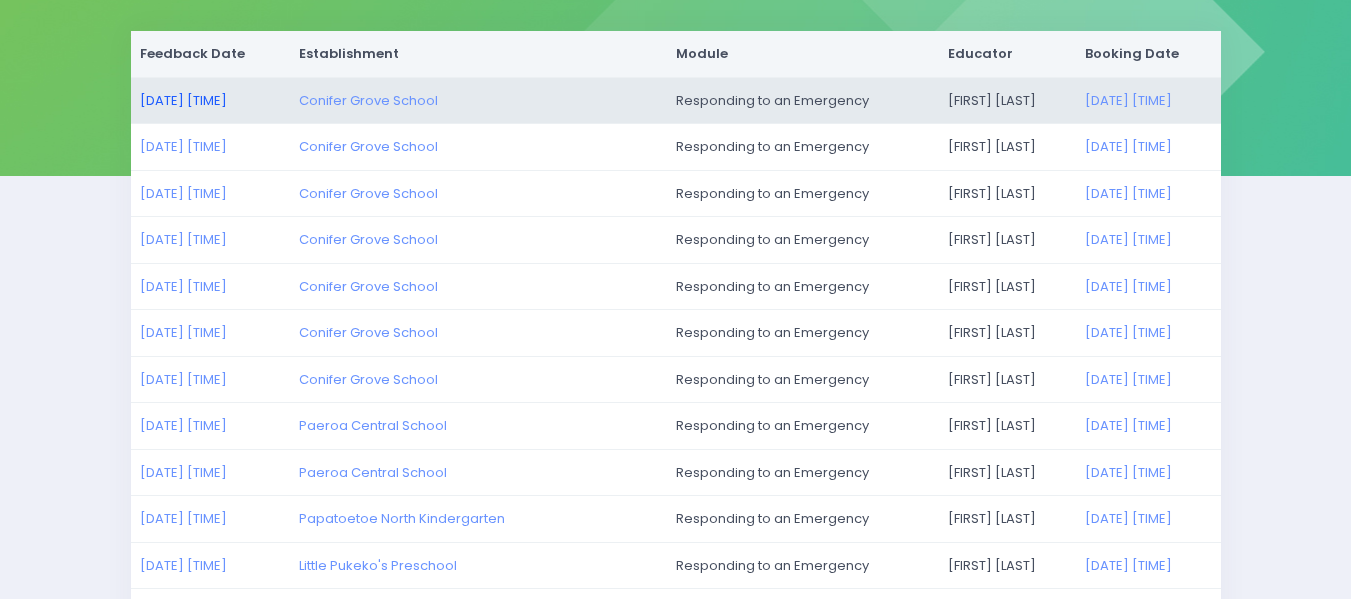 click on "[DATE] [TIME]" at bounding box center (183, 100) 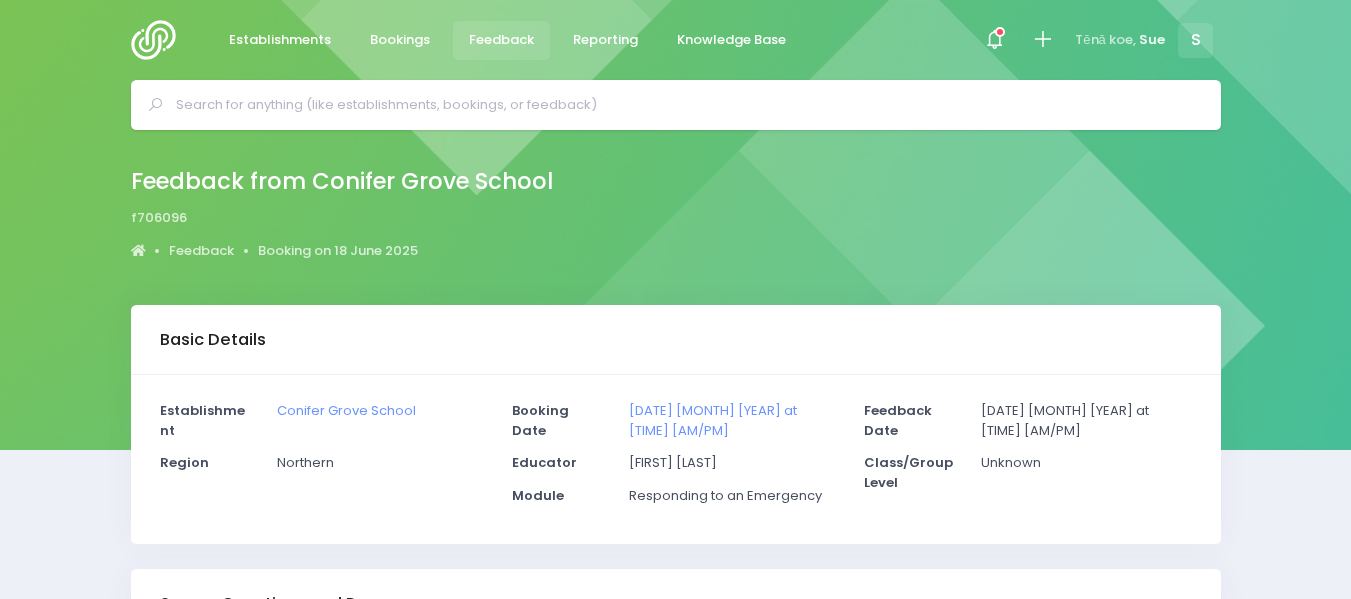 scroll, scrollTop: 0, scrollLeft: 0, axis: both 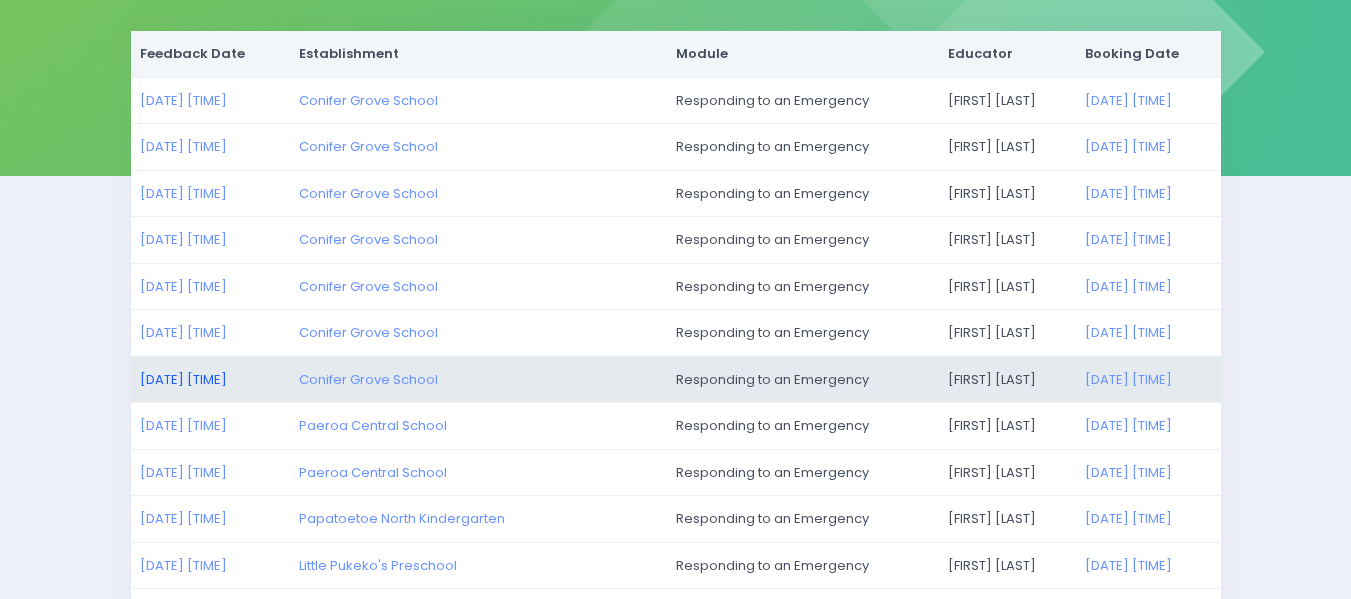 click on "28/07/2025 4:47pm" at bounding box center [183, 379] 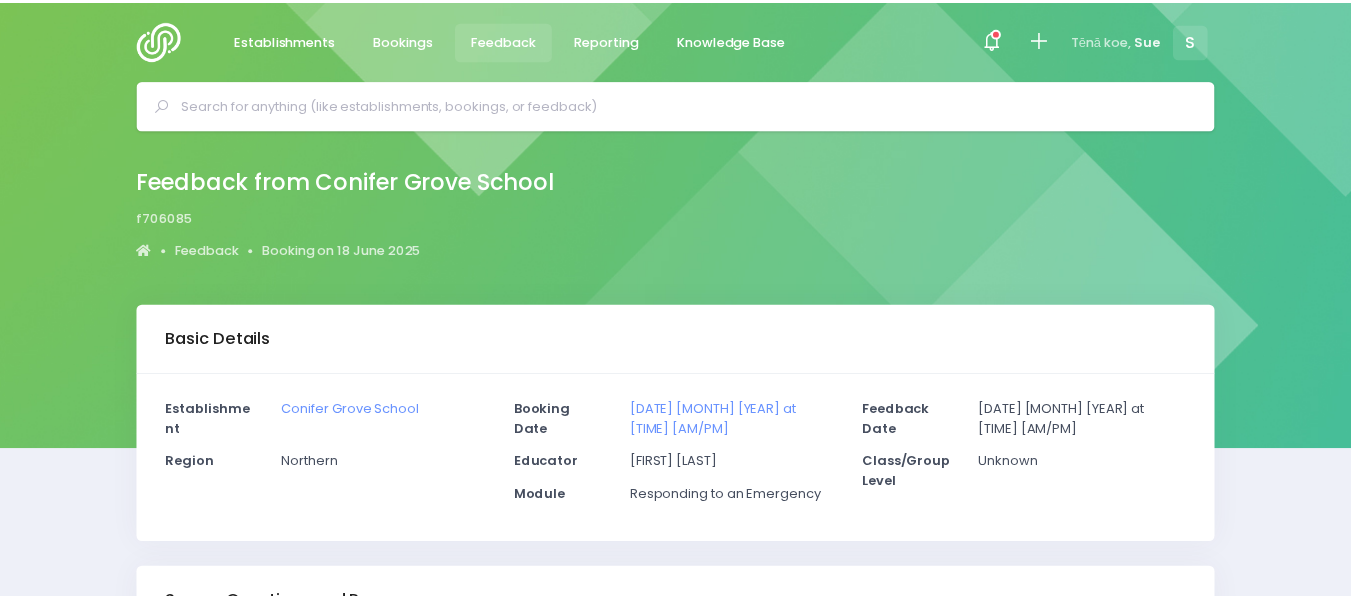 scroll, scrollTop: 0, scrollLeft: 0, axis: both 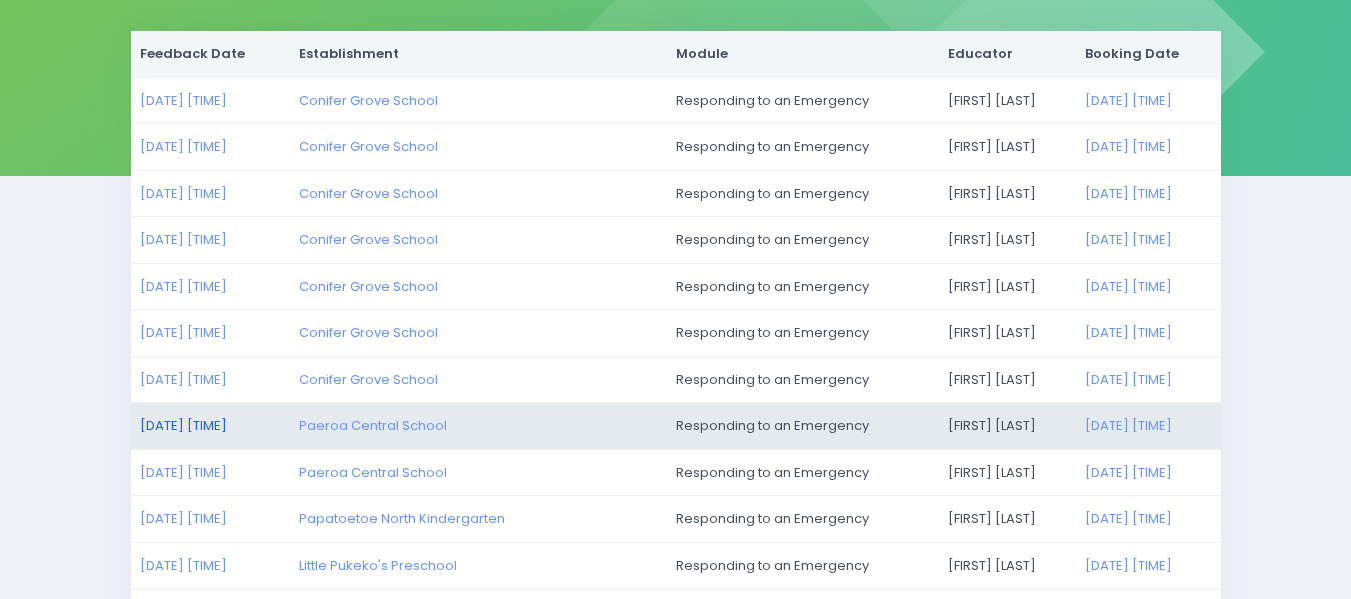 click on "[DATE] [TIME]" at bounding box center [183, 425] 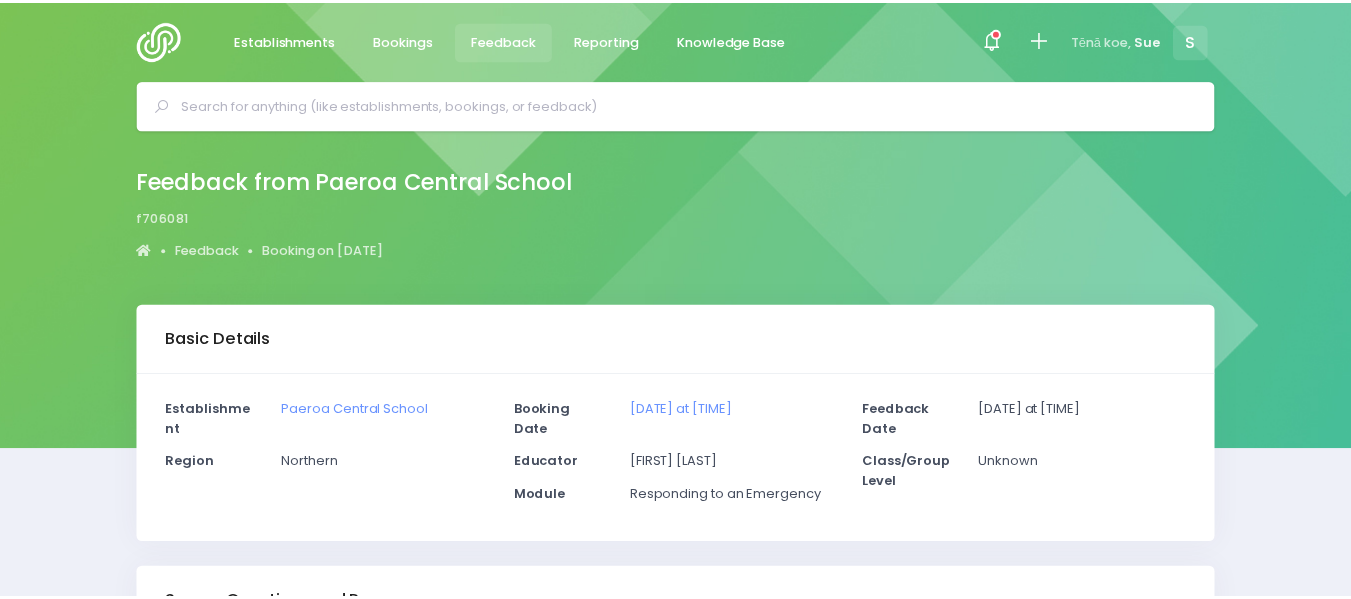scroll, scrollTop: 0, scrollLeft: 0, axis: both 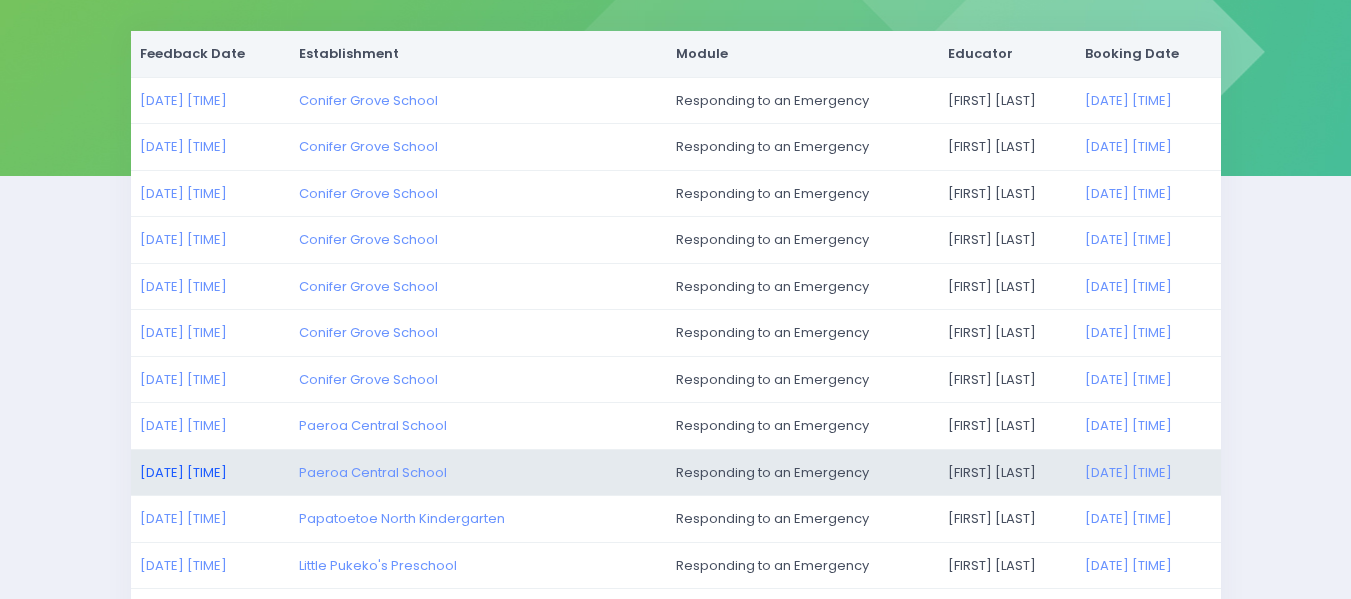 click on "27/07/2025 1:31pm" at bounding box center (183, 472) 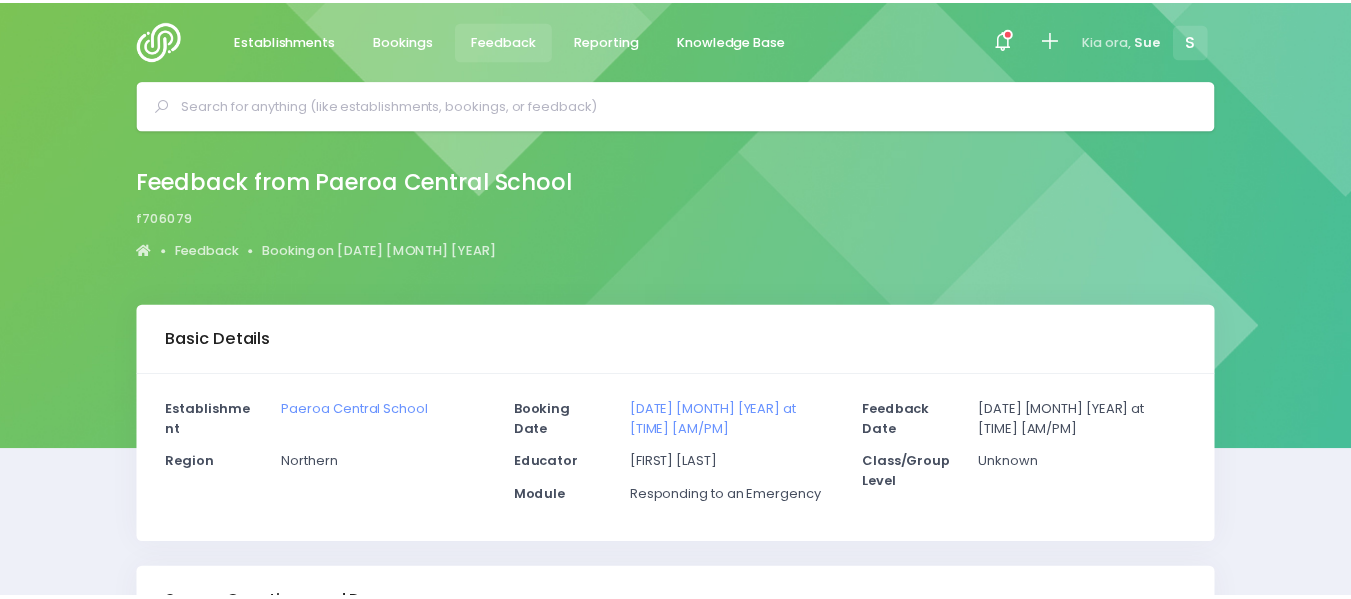 scroll, scrollTop: 0, scrollLeft: 0, axis: both 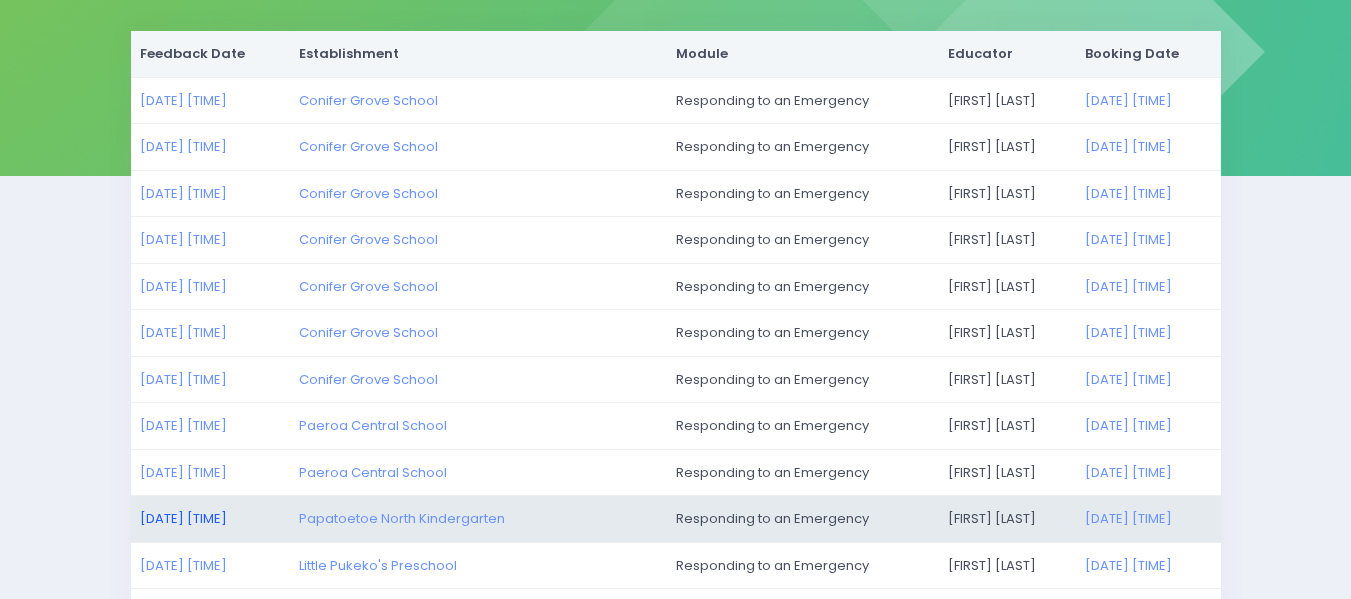 click on "23/07/2025 1:36pm" at bounding box center (183, 518) 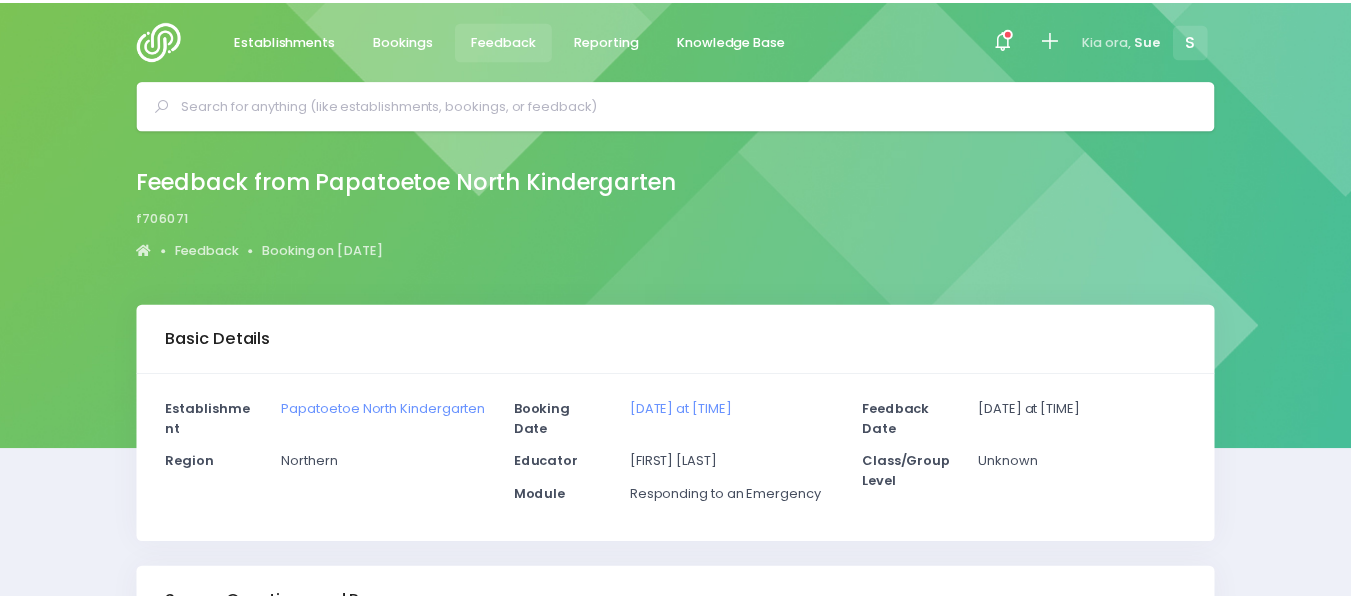 scroll, scrollTop: 0, scrollLeft: 0, axis: both 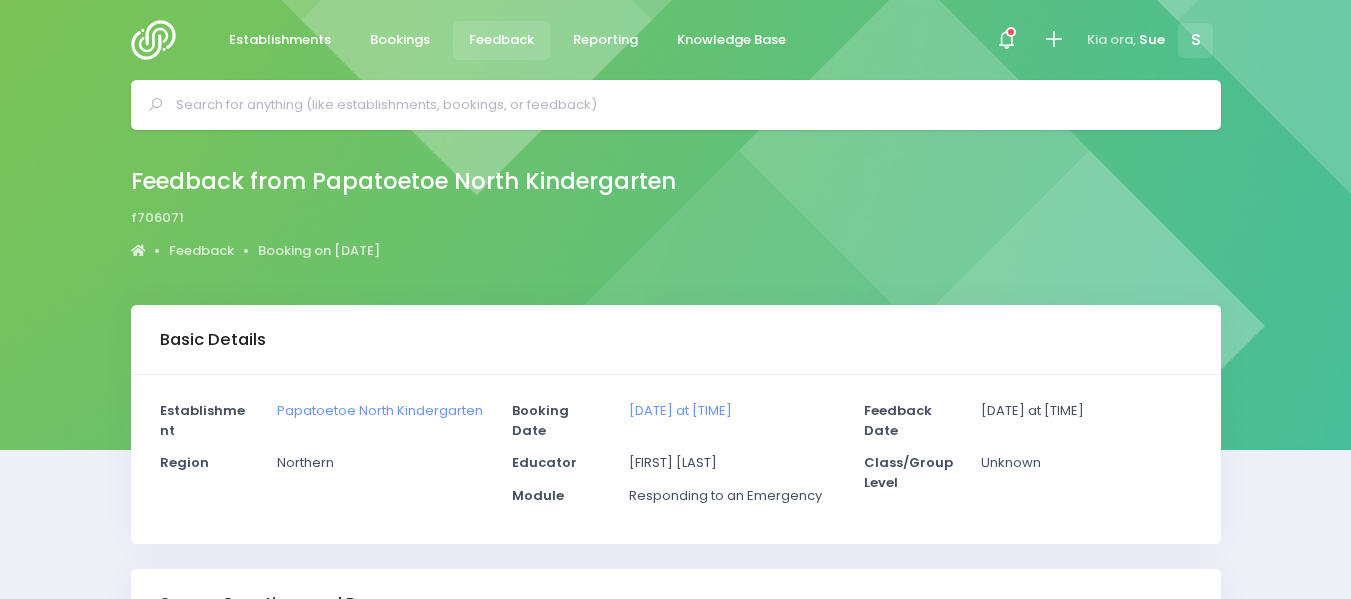 click at bounding box center (159, 40) 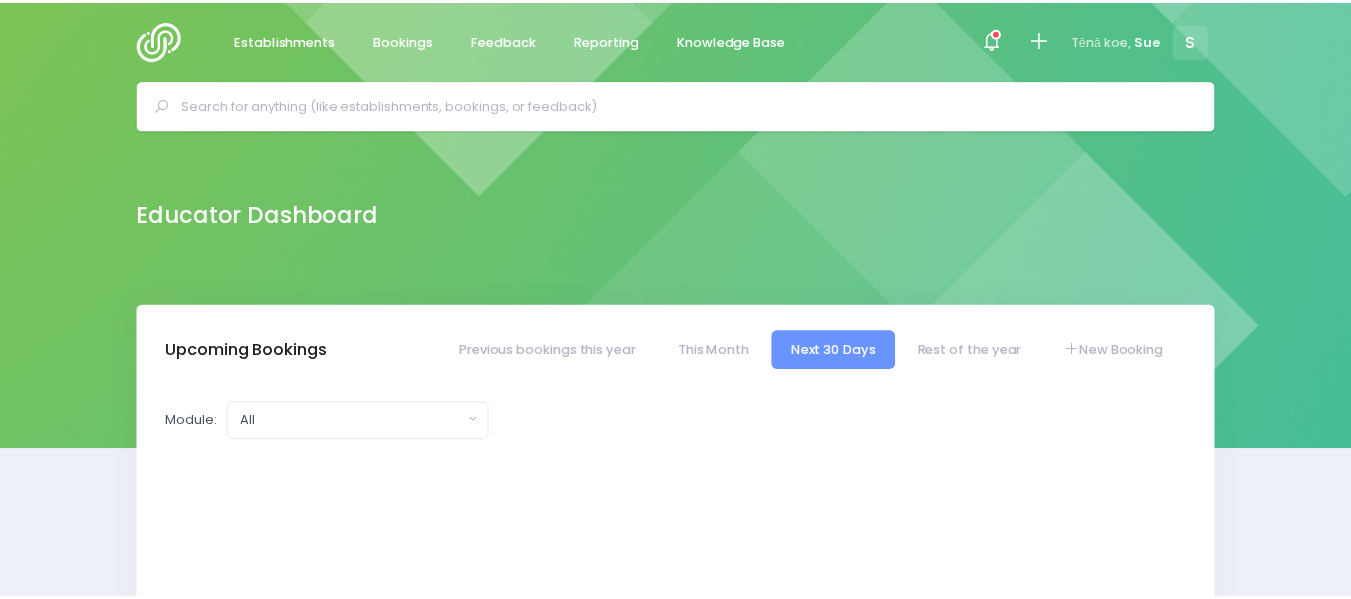 scroll, scrollTop: 0, scrollLeft: 0, axis: both 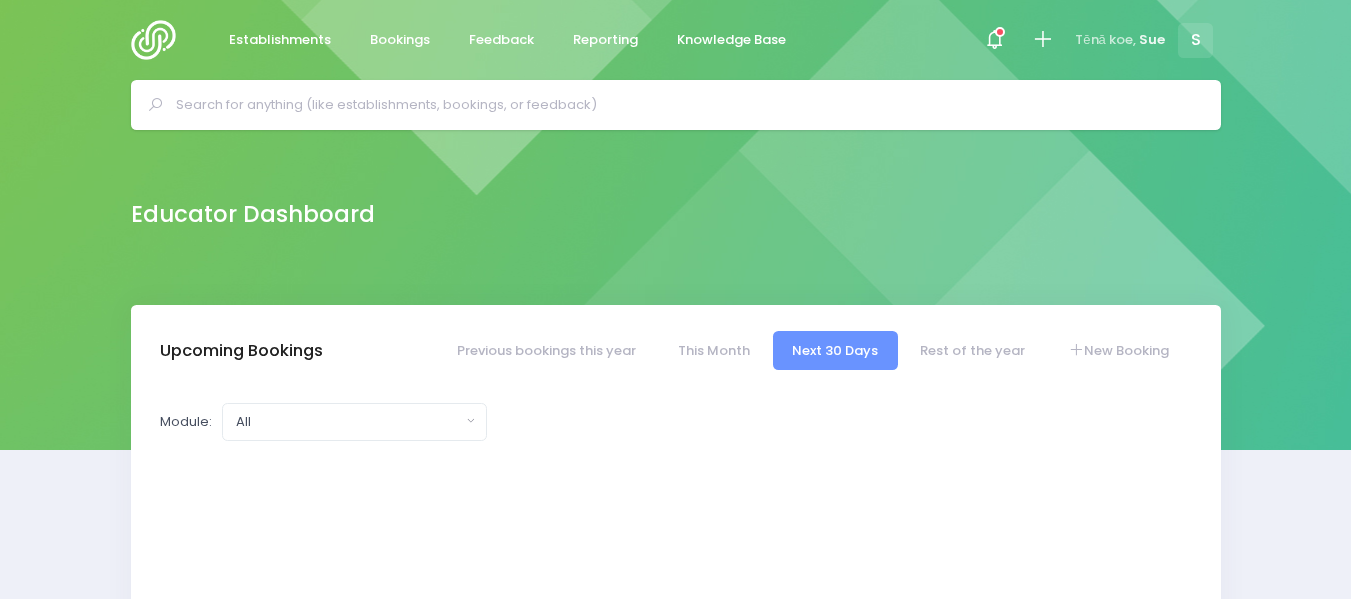select on "5" 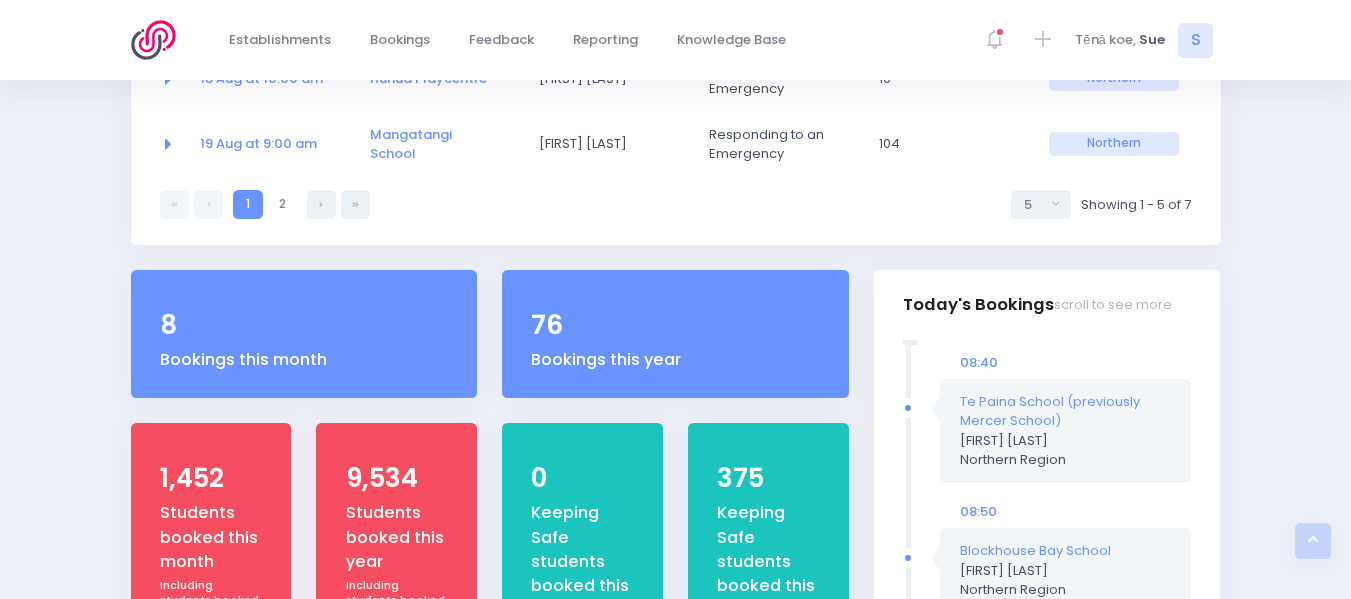 scroll, scrollTop: 817, scrollLeft: 0, axis: vertical 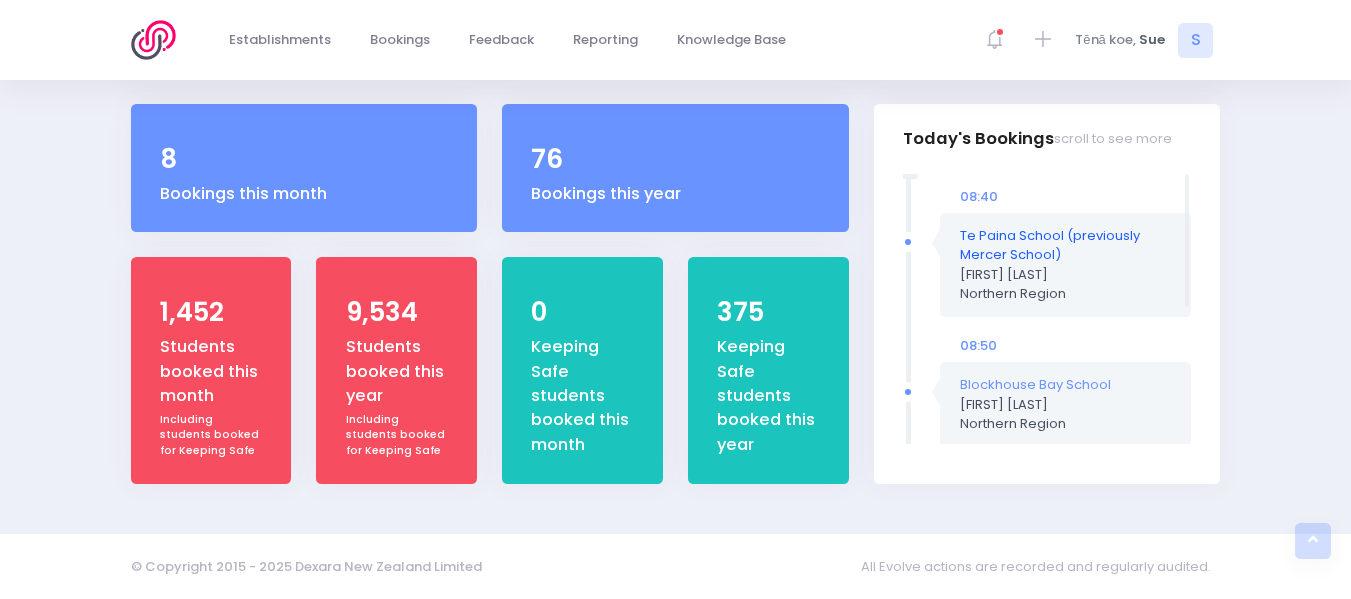 click on "Te Paina School (previously Mercer School)" at bounding box center (1050, 245) 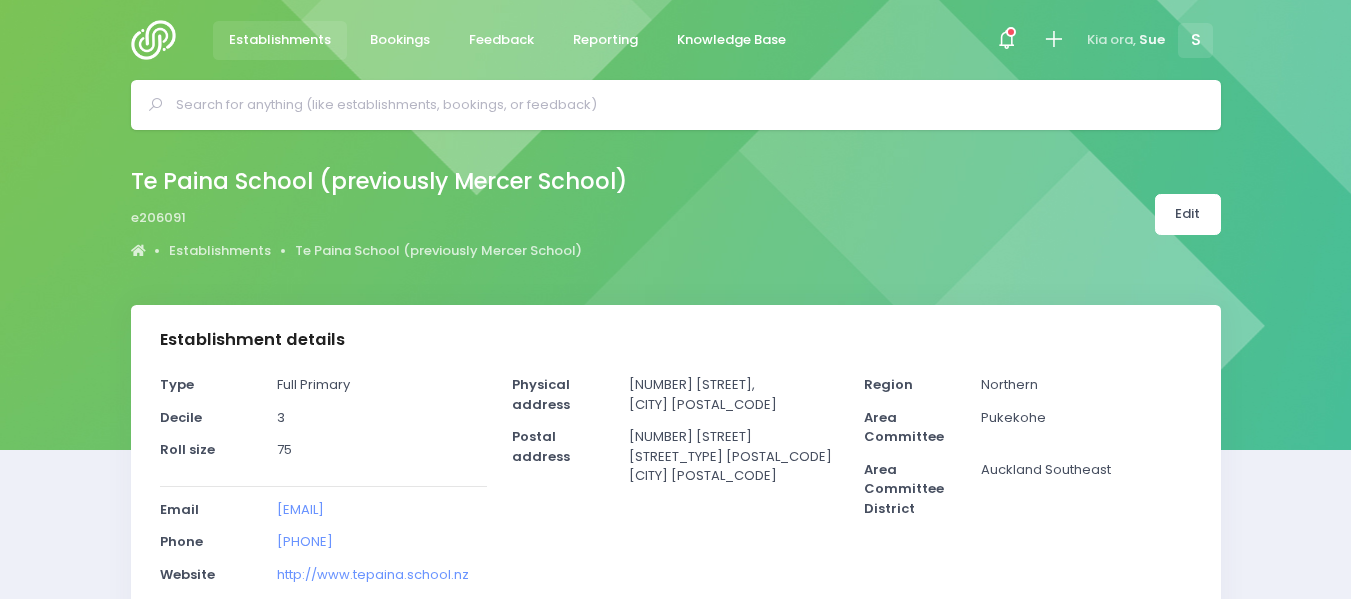 scroll, scrollTop: 0, scrollLeft: 0, axis: both 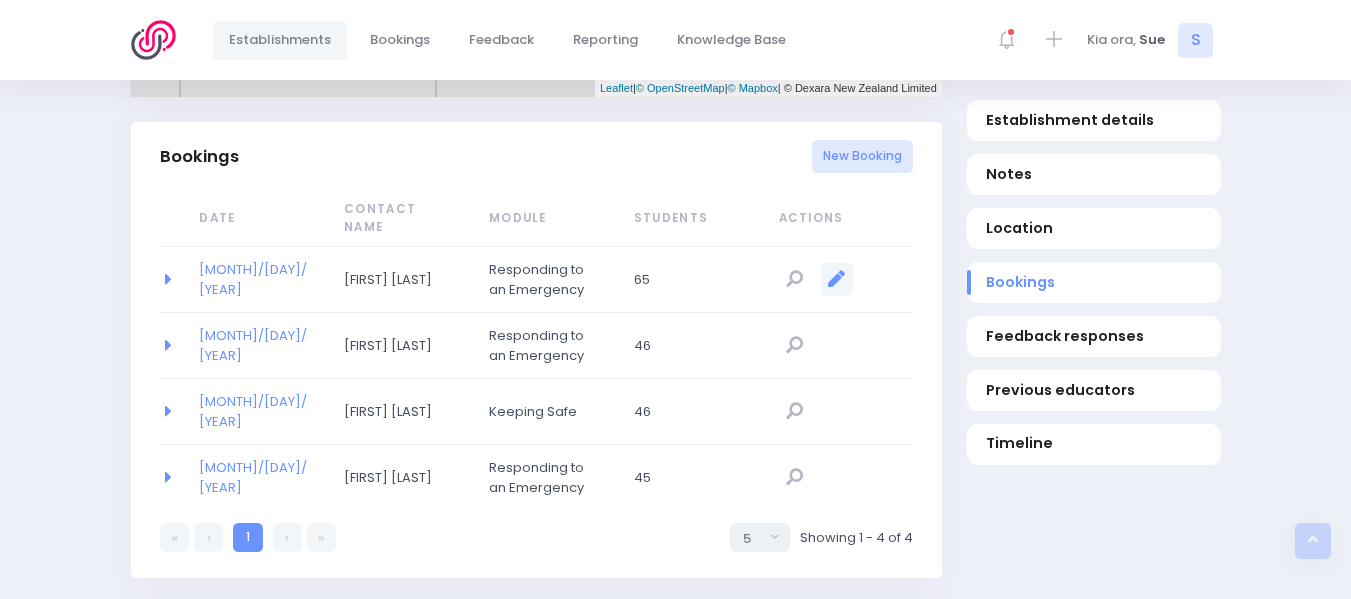 click at bounding box center (836, 279) 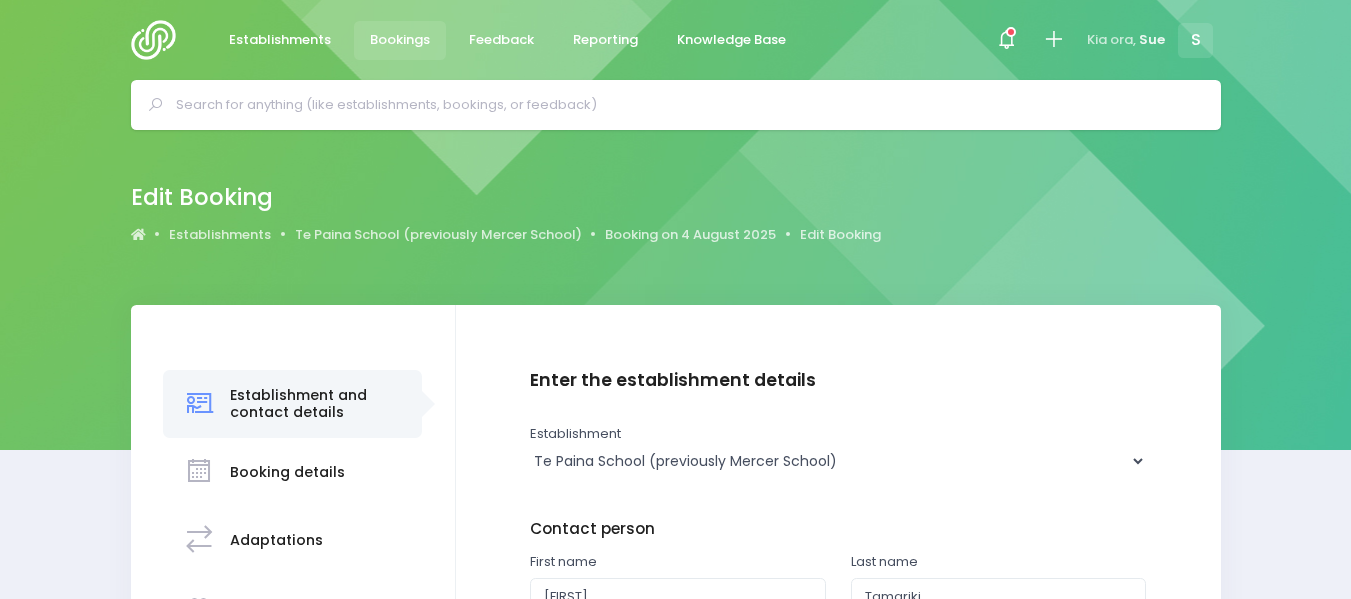 scroll, scrollTop: 0, scrollLeft: 0, axis: both 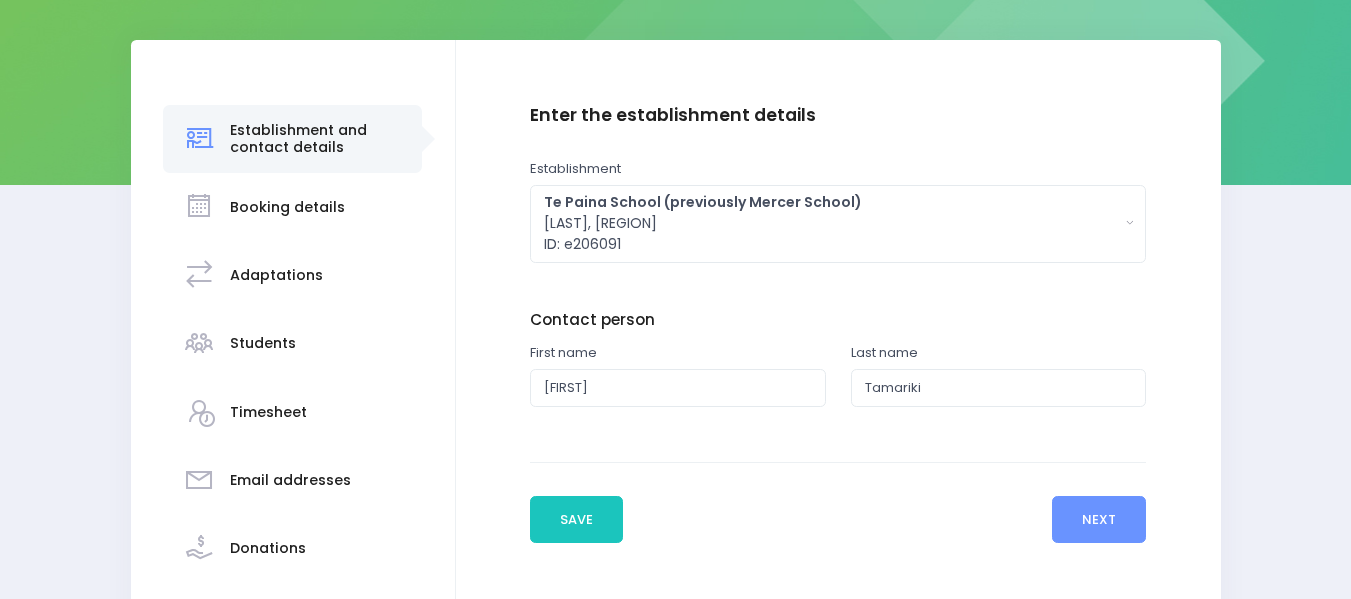 click on "Students" at bounding box center (263, 343) 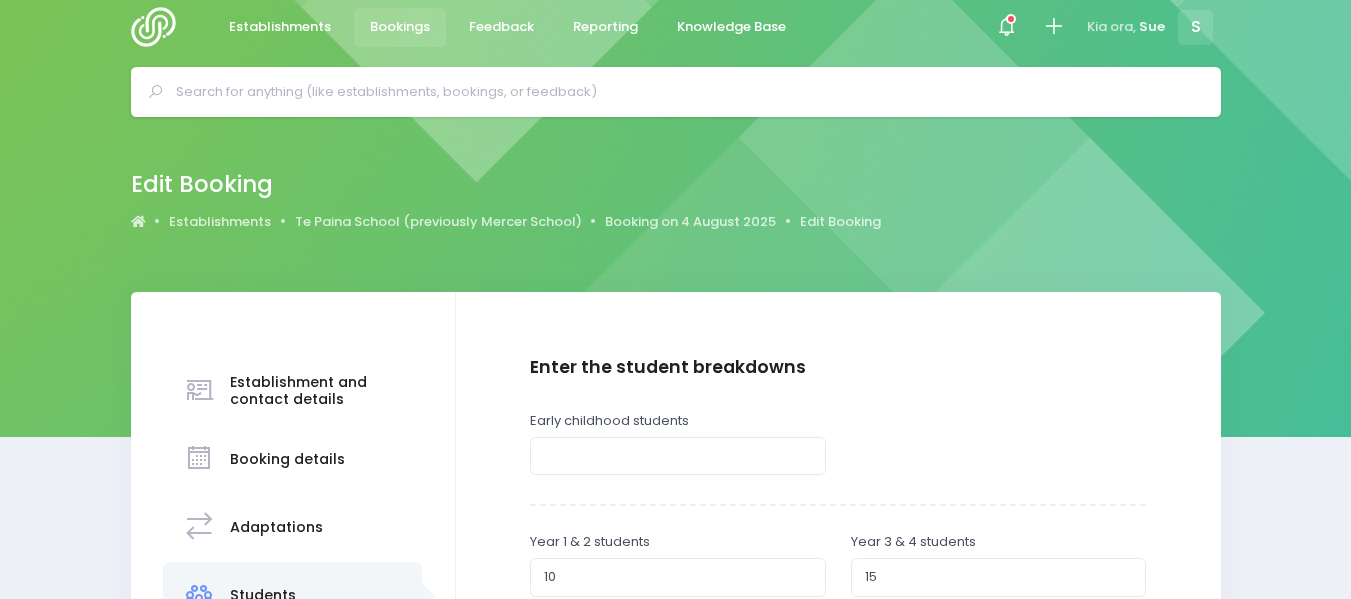 scroll, scrollTop: 0, scrollLeft: 0, axis: both 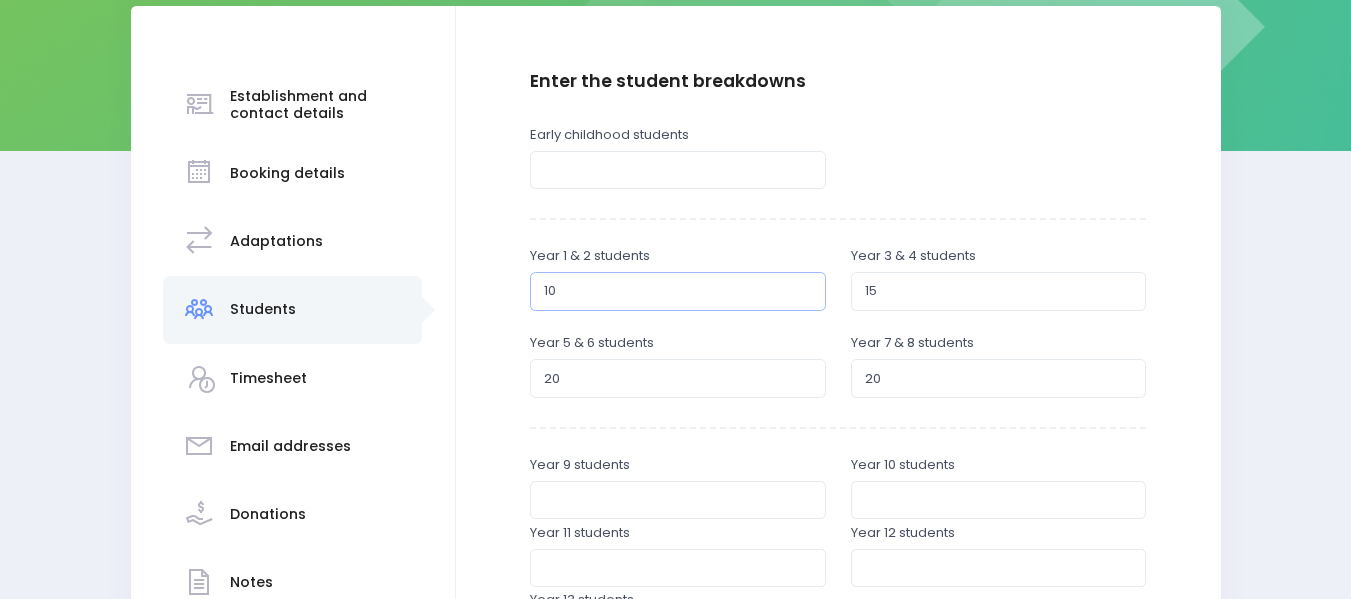 type on "9" 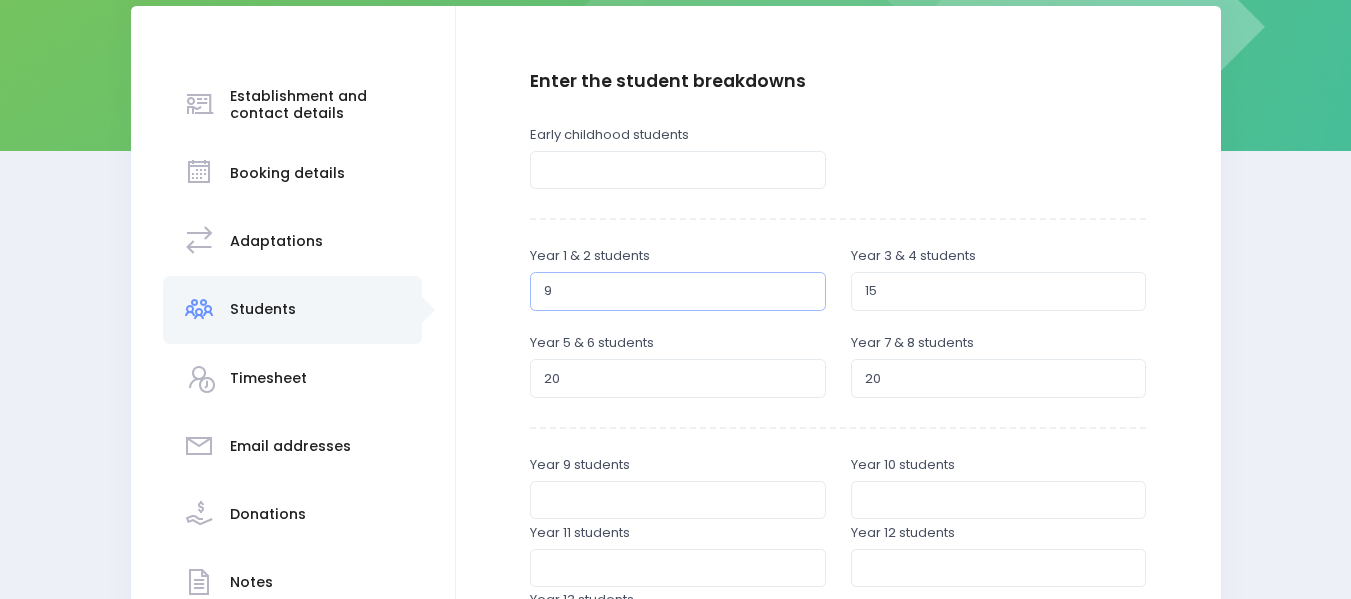 click on "9" at bounding box center [678, 291] 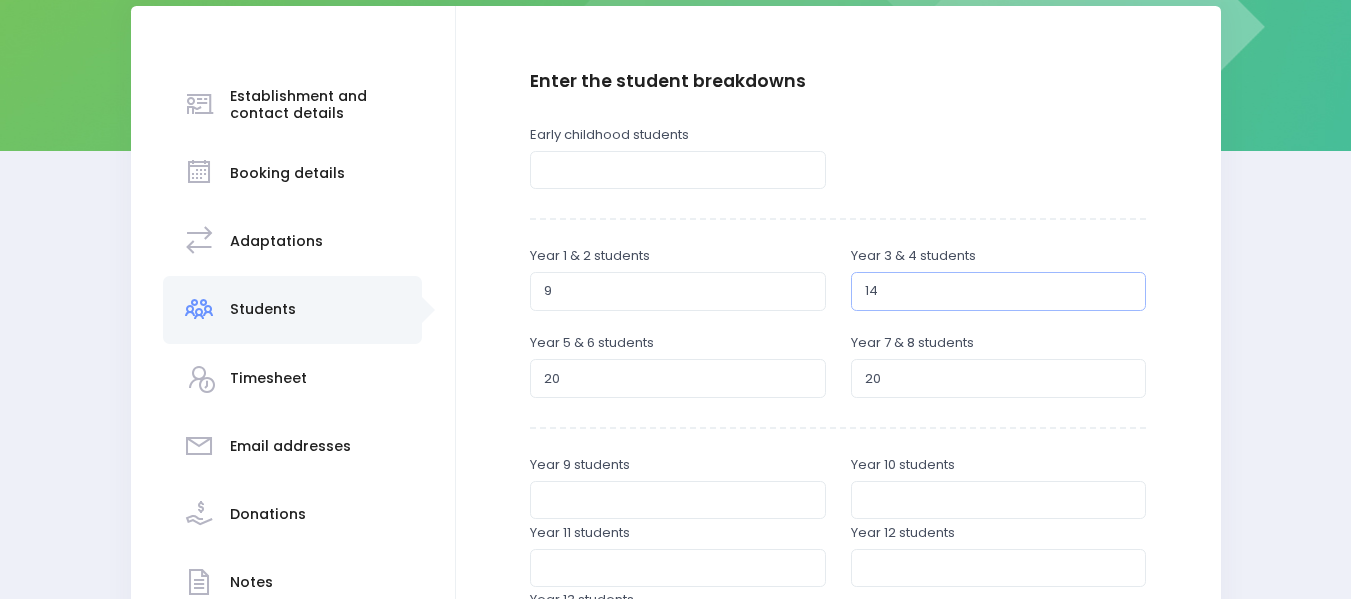 click on "14" at bounding box center (999, 291) 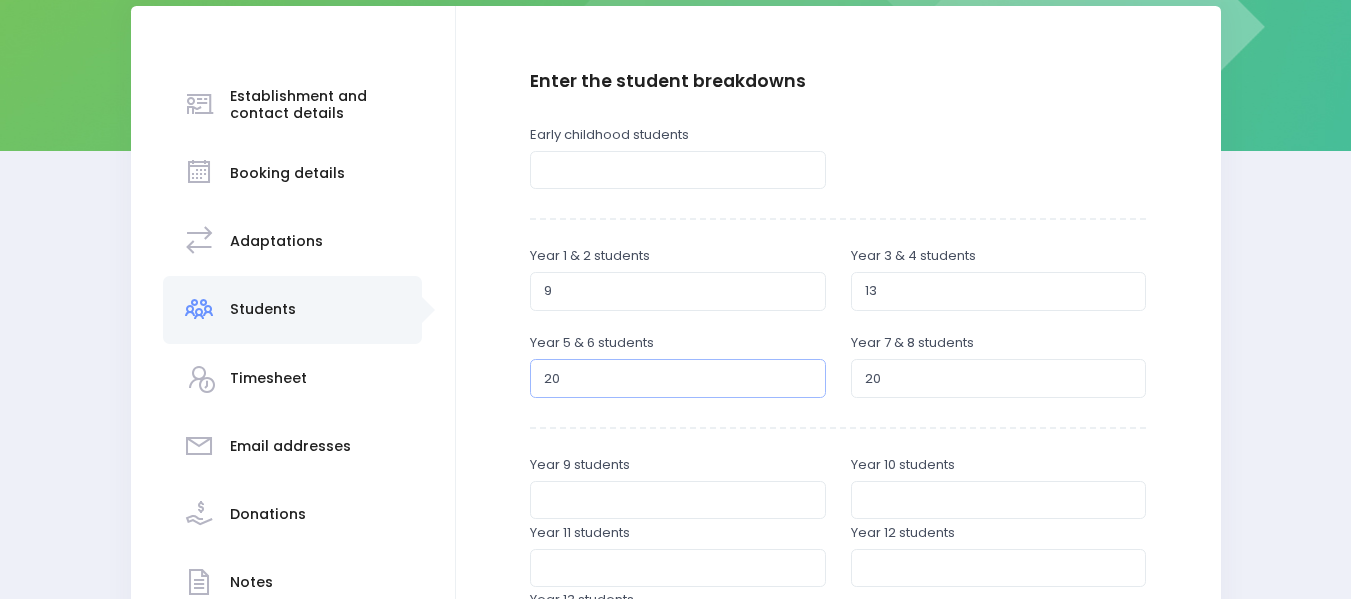 click on "19" at bounding box center [678, 378] 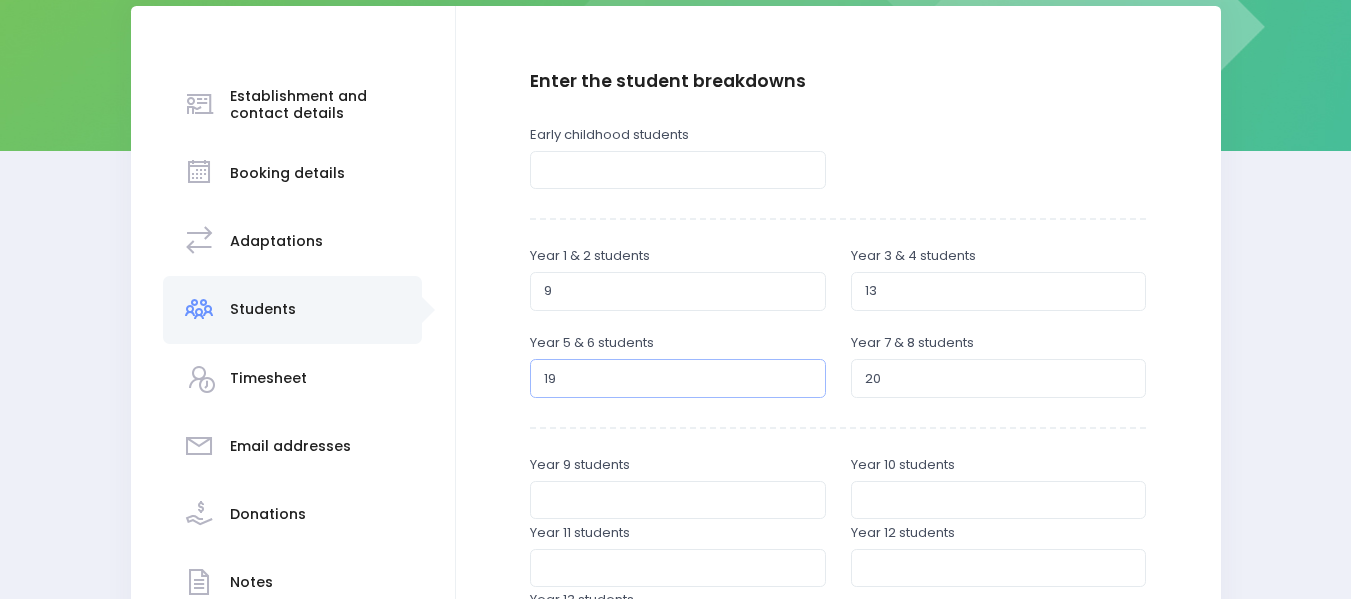 click on "18" at bounding box center (678, 378) 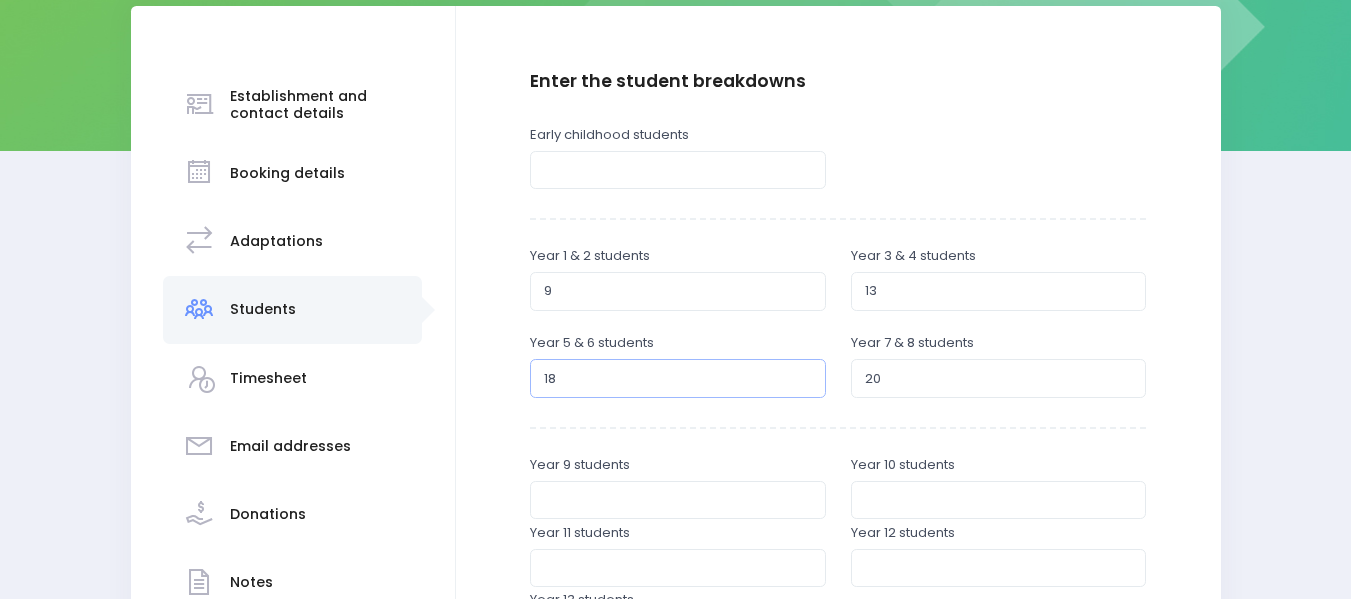 type on "17" 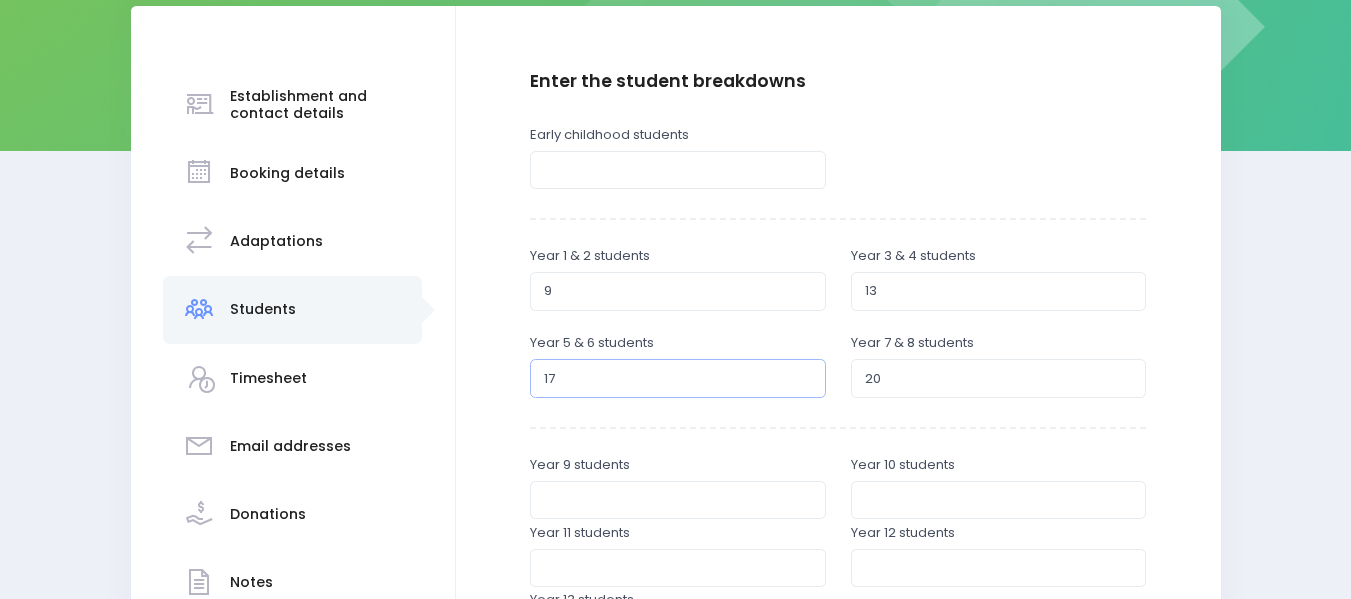 click on "17" at bounding box center (678, 378) 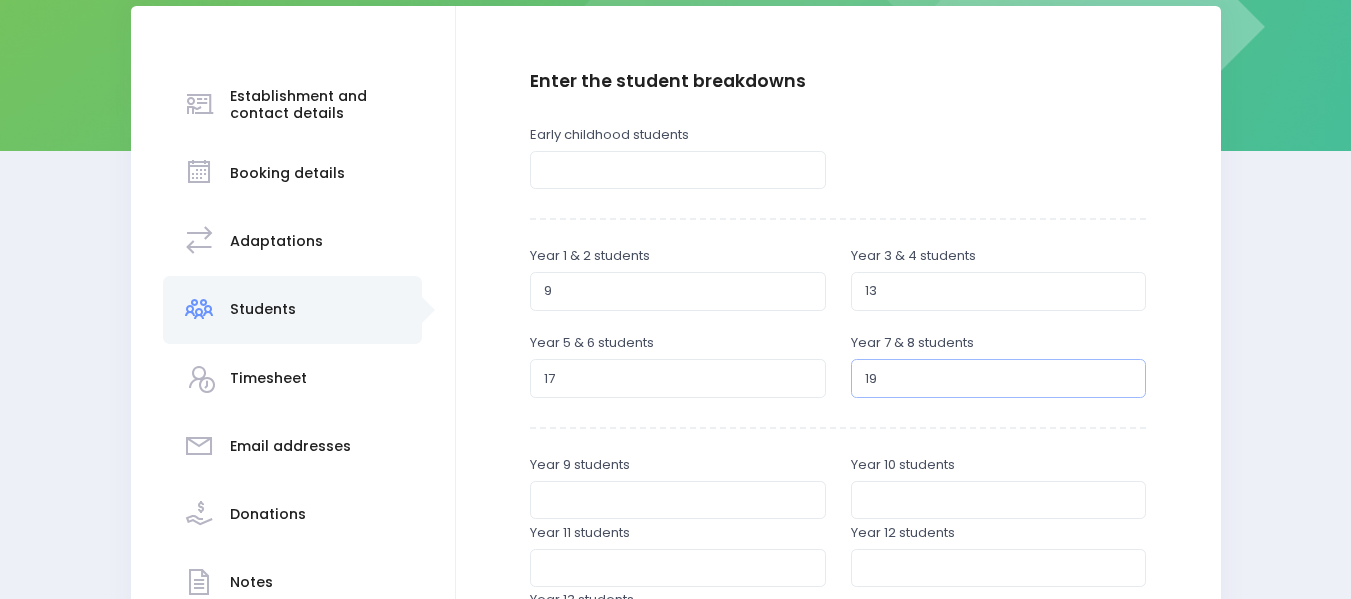click on "19" at bounding box center [999, 378] 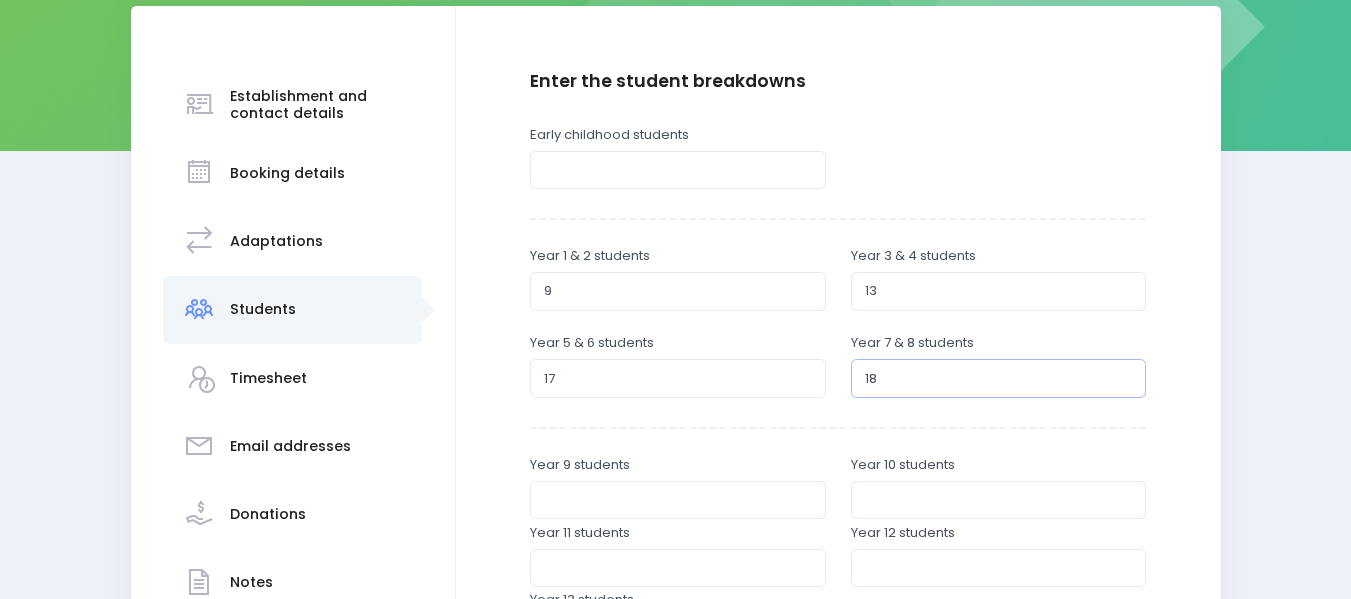 click on "18" at bounding box center (999, 378) 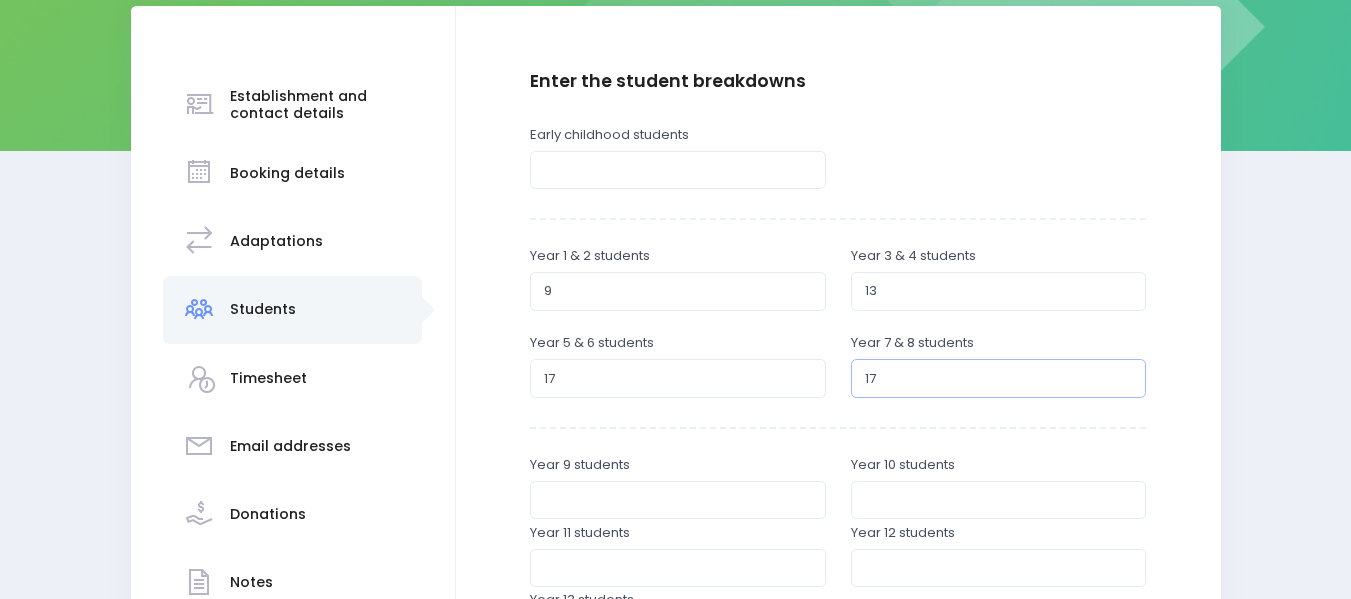 click on "17" at bounding box center [999, 378] 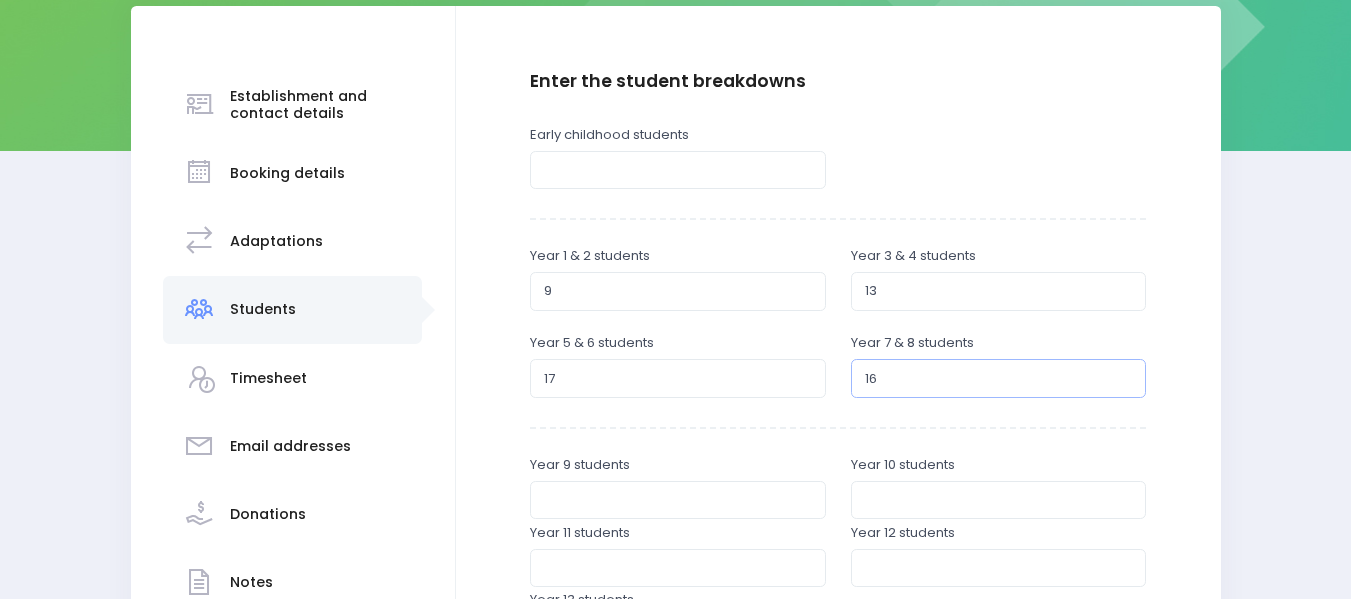 click on "15" at bounding box center [999, 378] 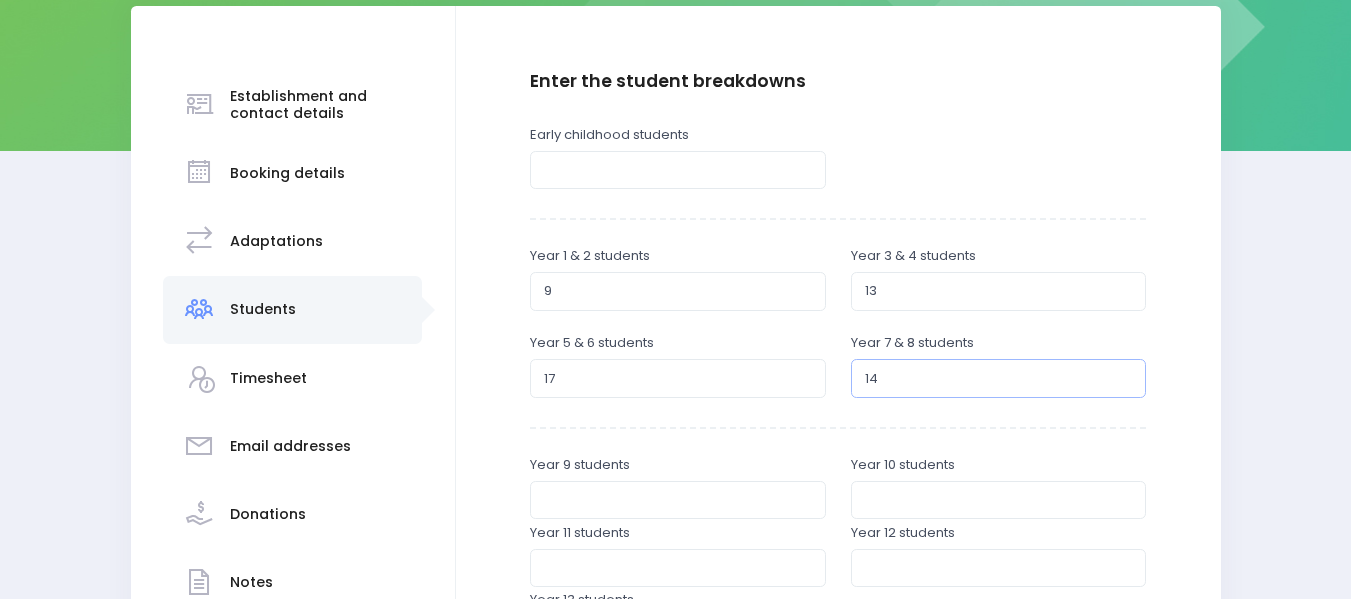 click on "14" at bounding box center (999, 378) 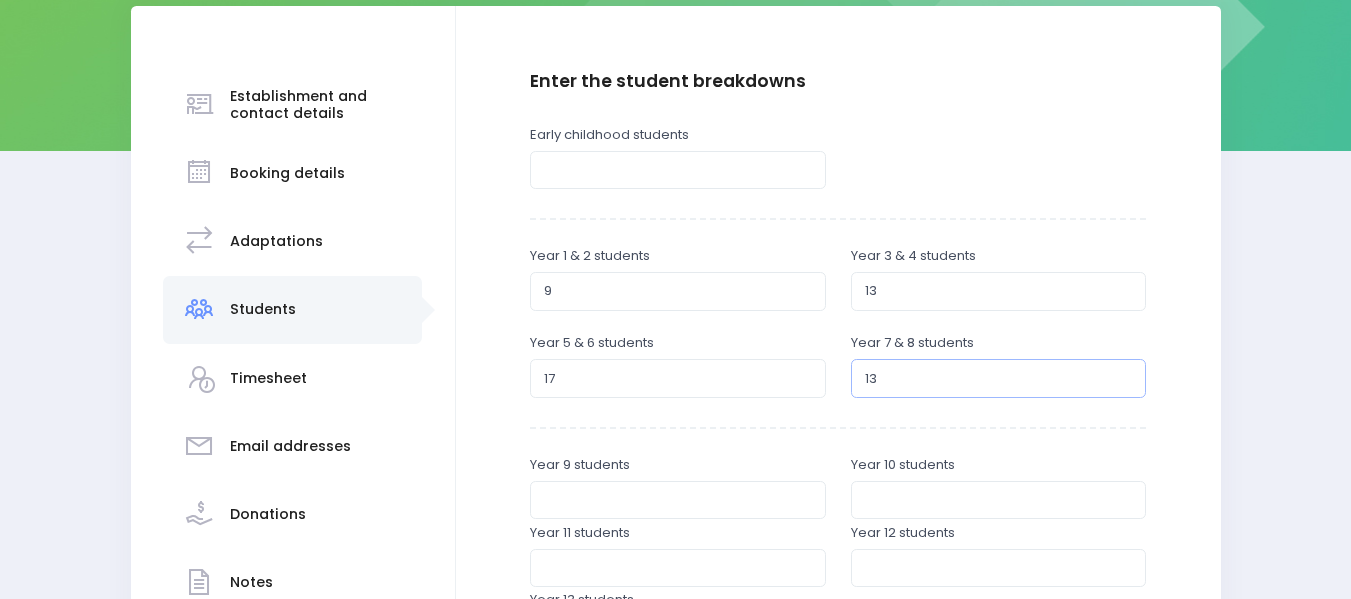 type on "12" 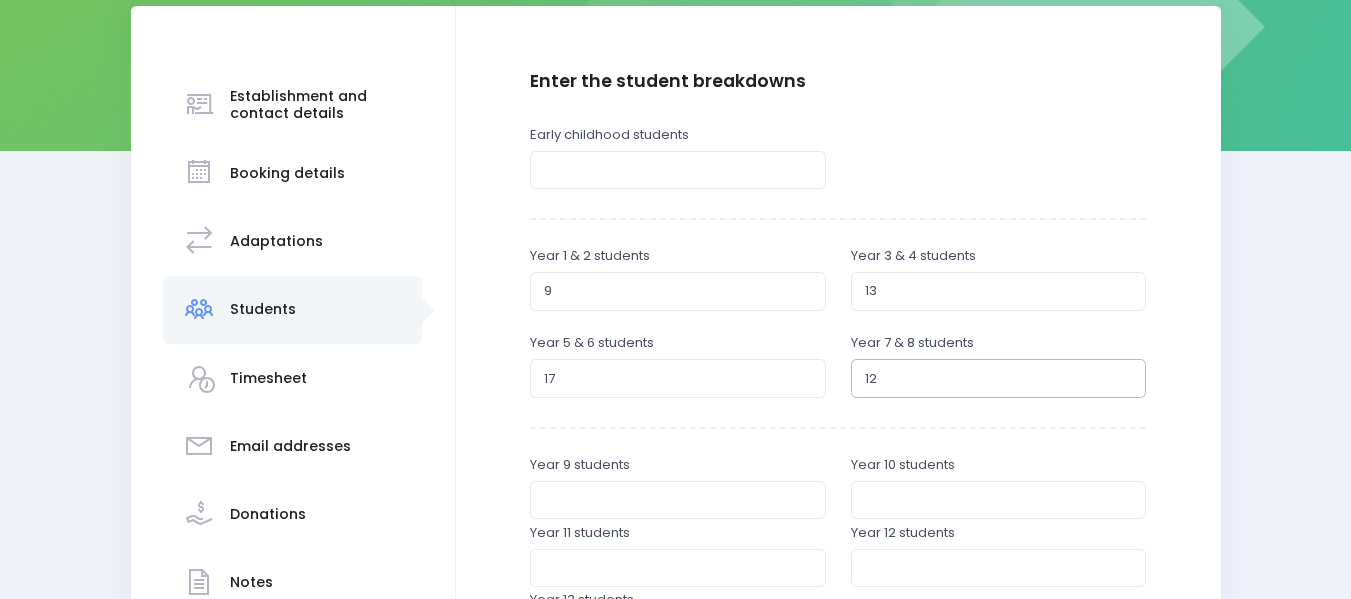click on "12" at bounding box center (999, 378) 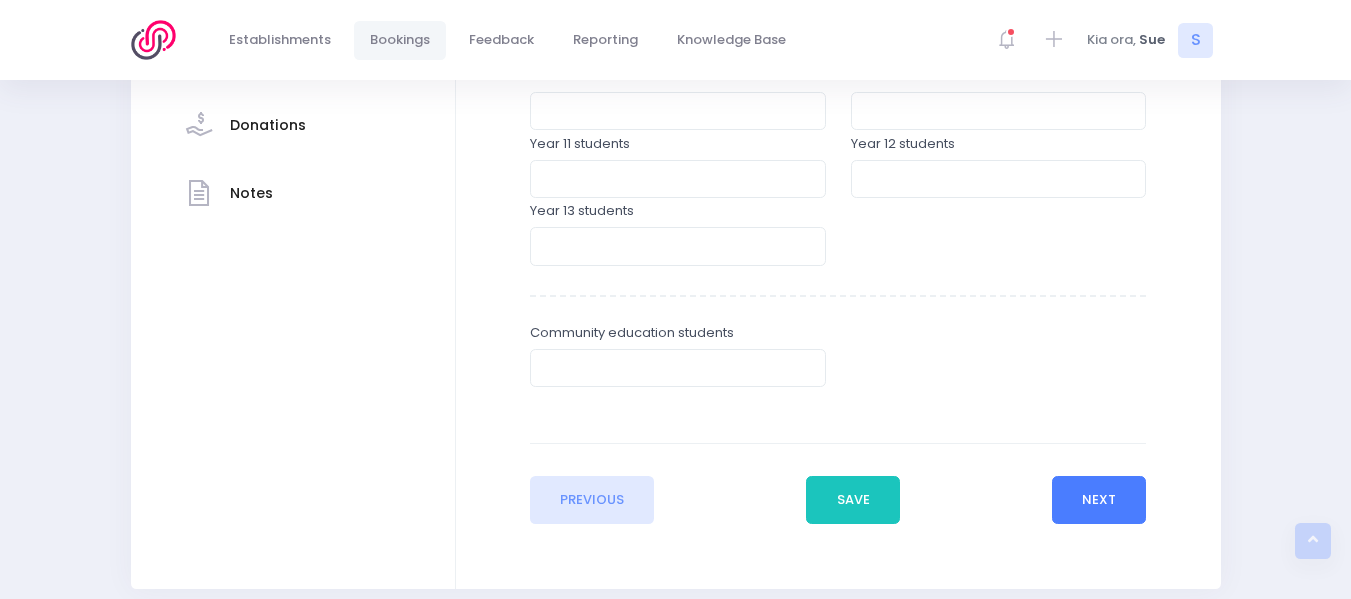 click on "Next" at bounding box center (1099, 500) 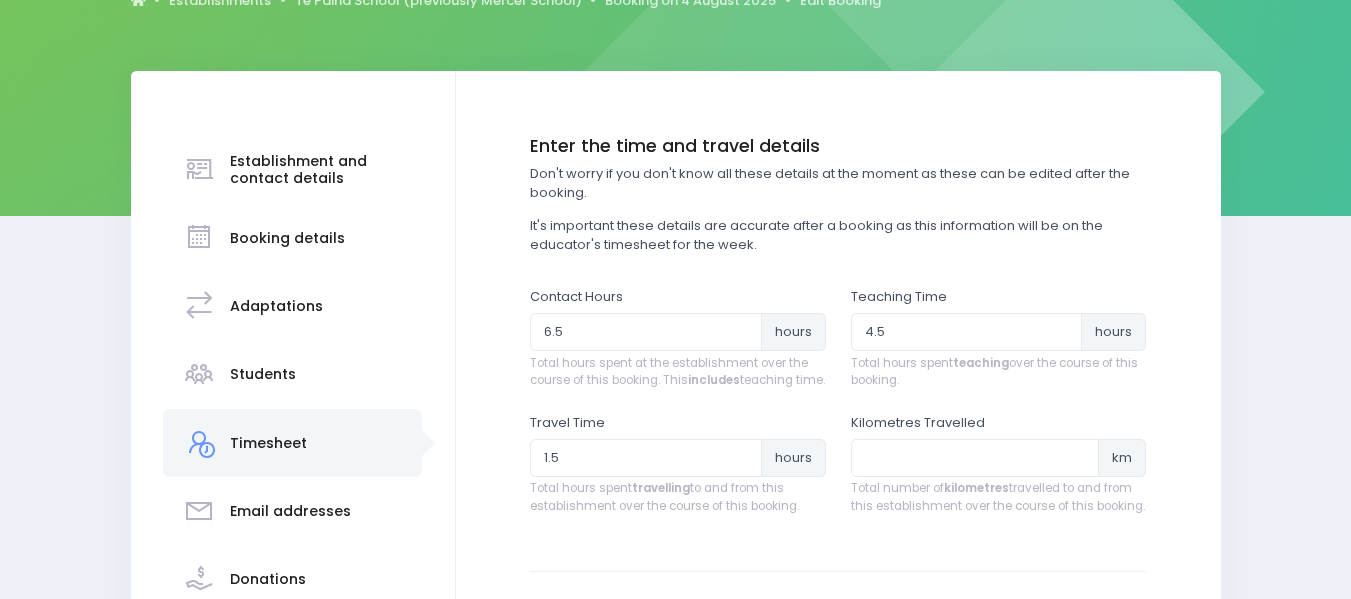 scroll, scrollTop: 236, scrollLeft: 0, axis: vertical 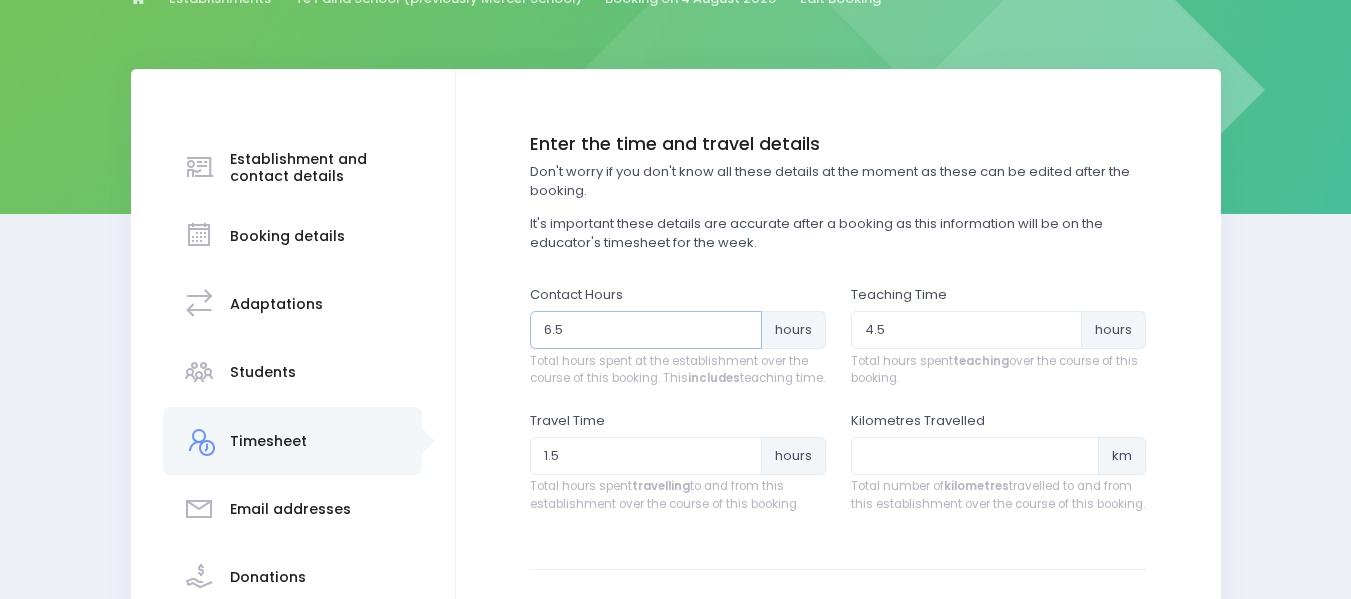 type on "6.25" 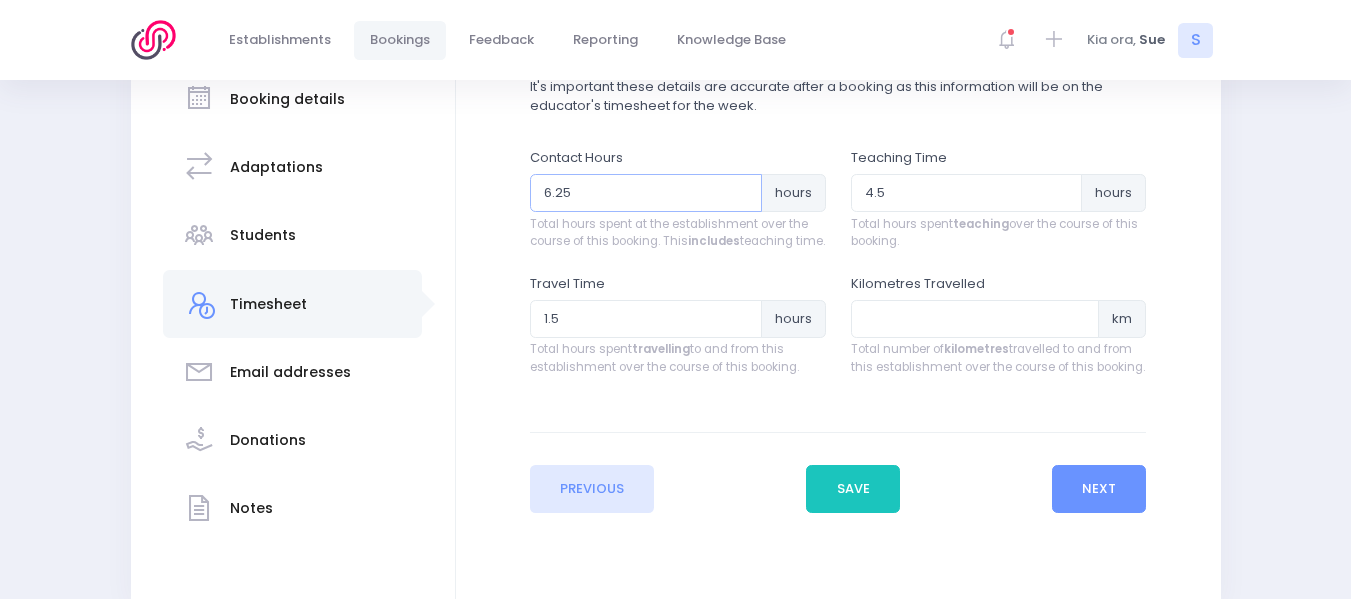 scroll, scrollTop: 442, scrollLeft: 0, axis: vertical 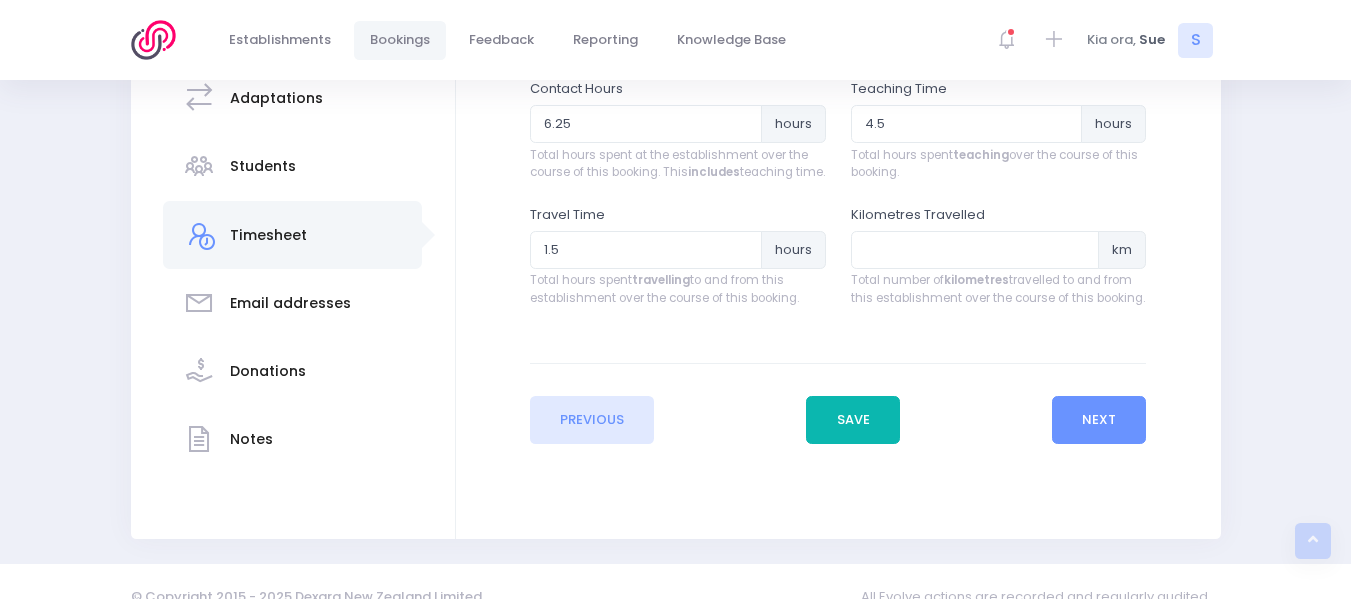 click on "Save" at bounding box center (853, 420) 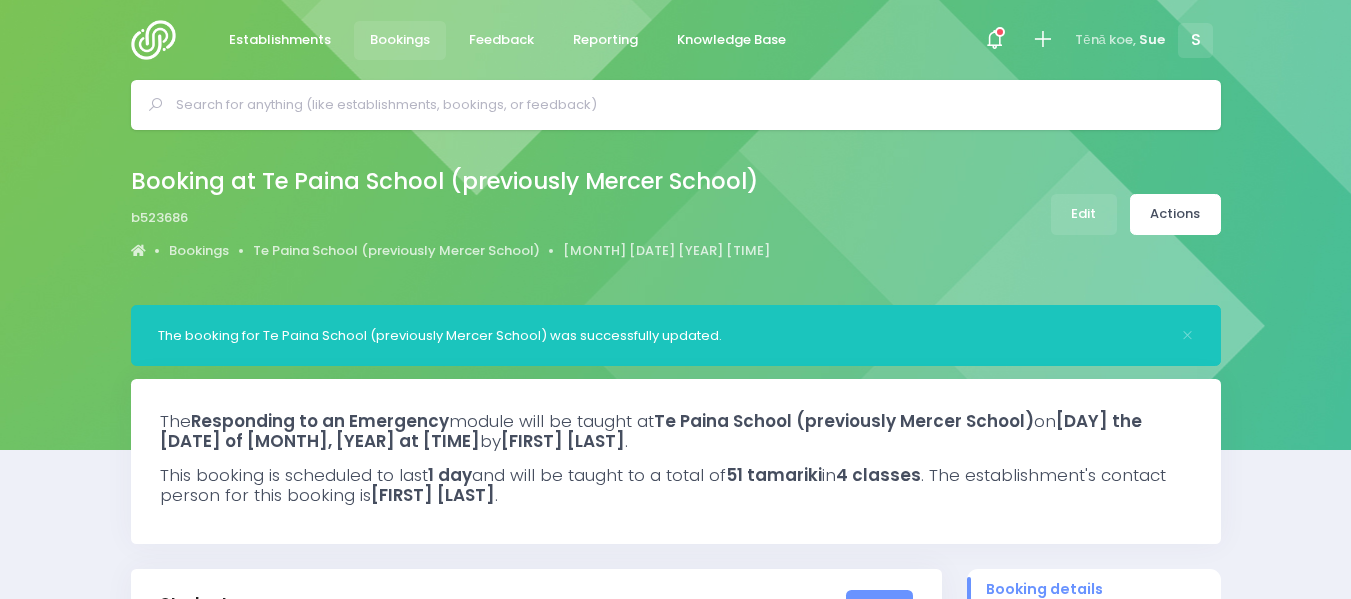 scroll, scrollTop: 0, scrollLeft: 0, axis: both 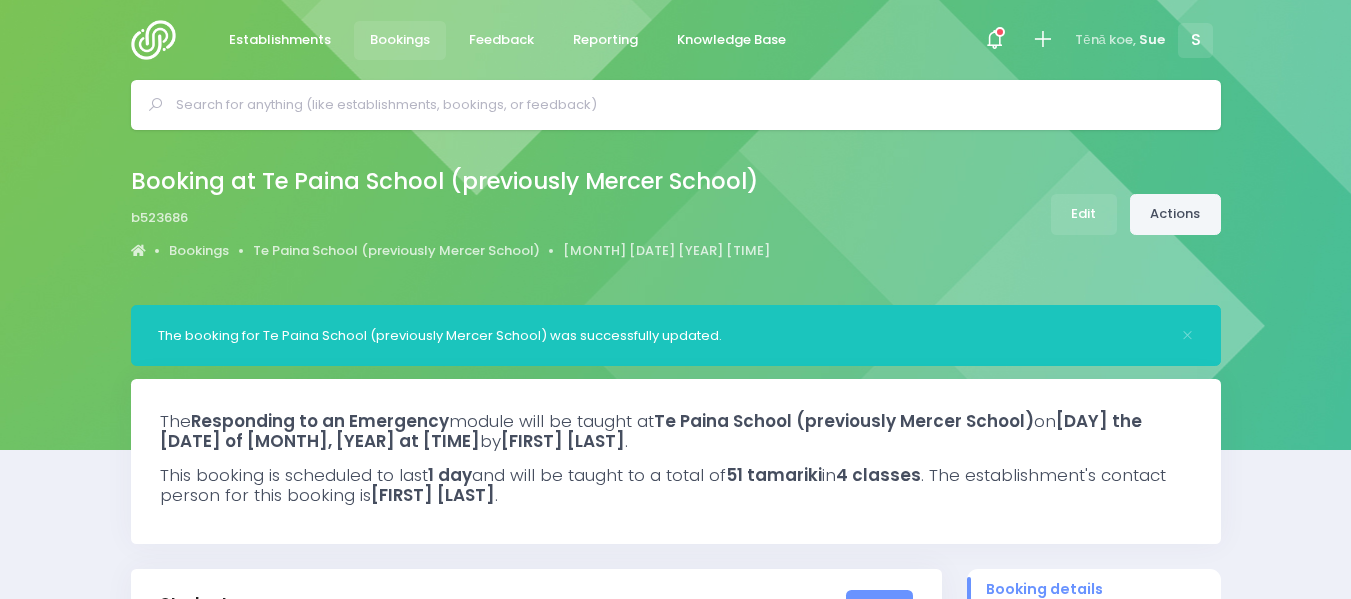 click on "Actions" at bounding box center (1175, 214) 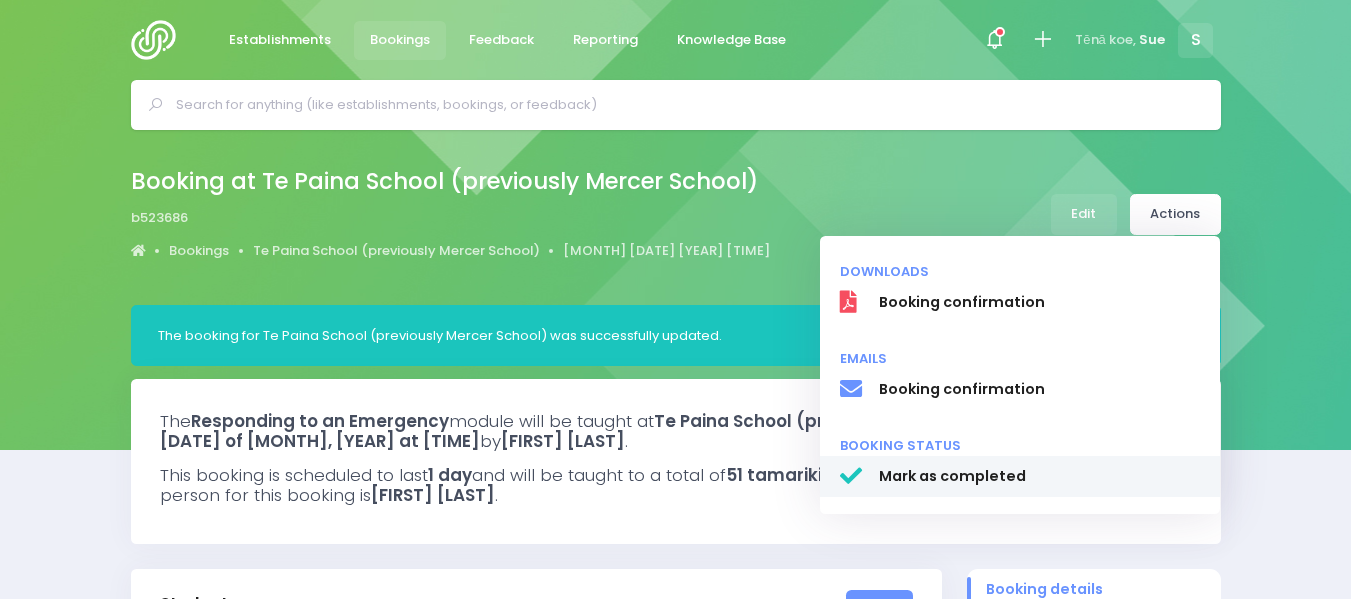 click on "Mark as completed" at bounding box center [1039, 476] 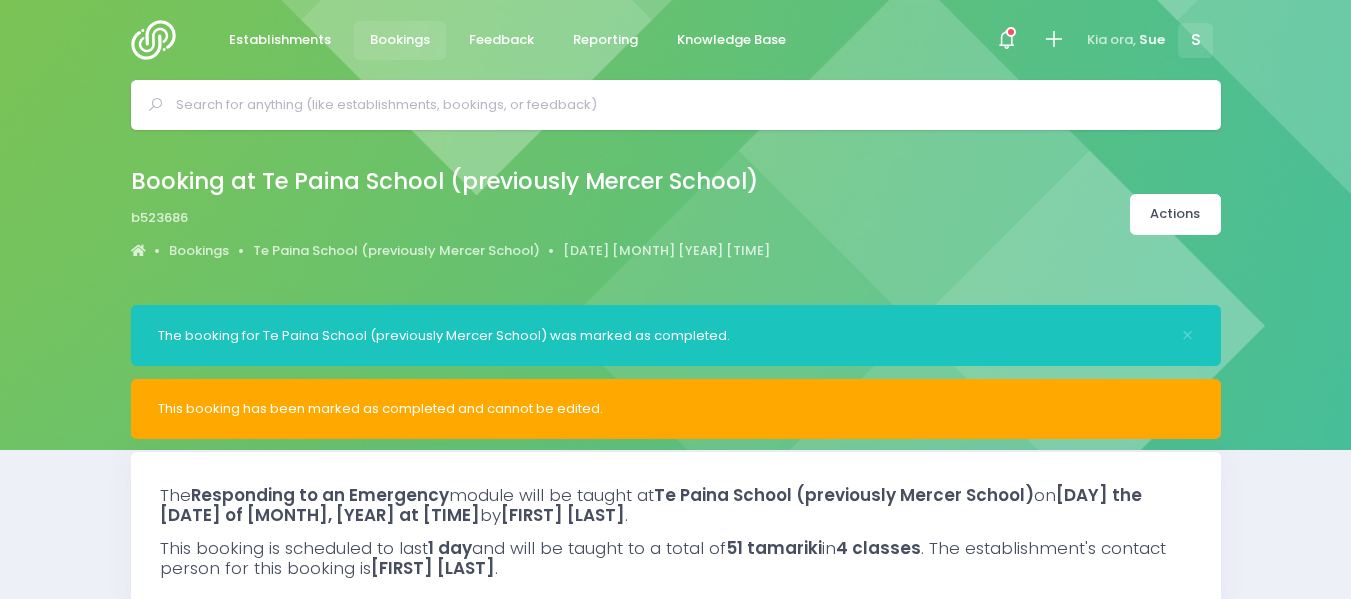 scroll, scrollTop: 0, scrollLeft: 0, axis: both 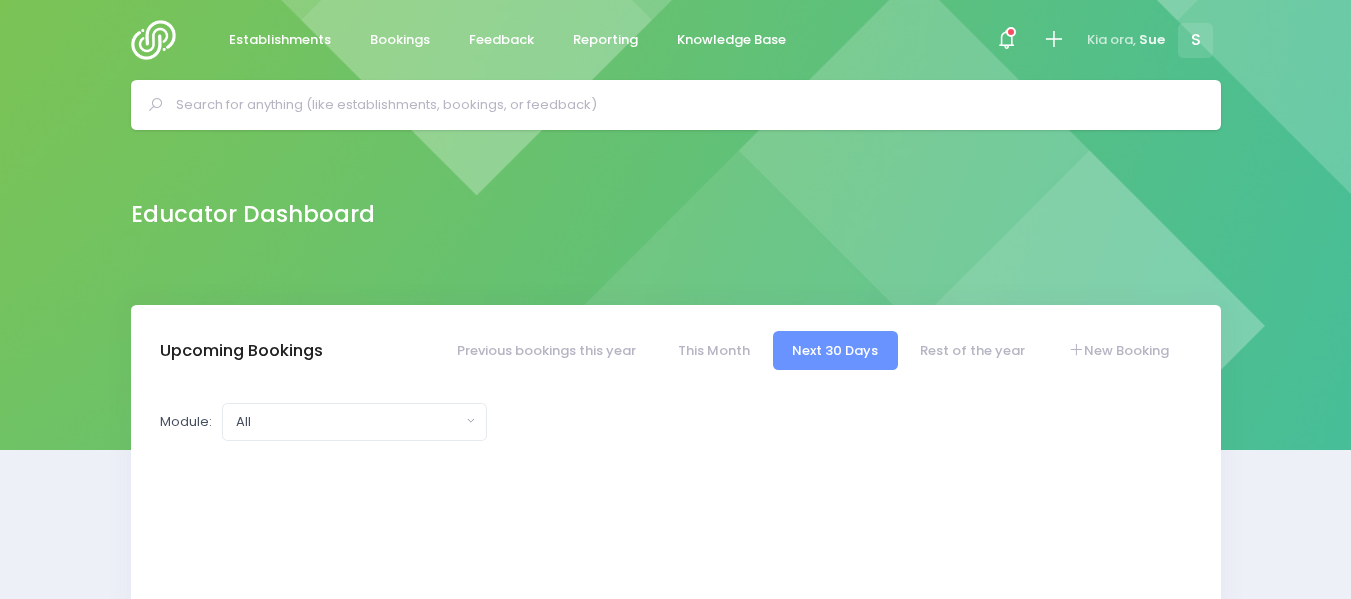 select on "5" 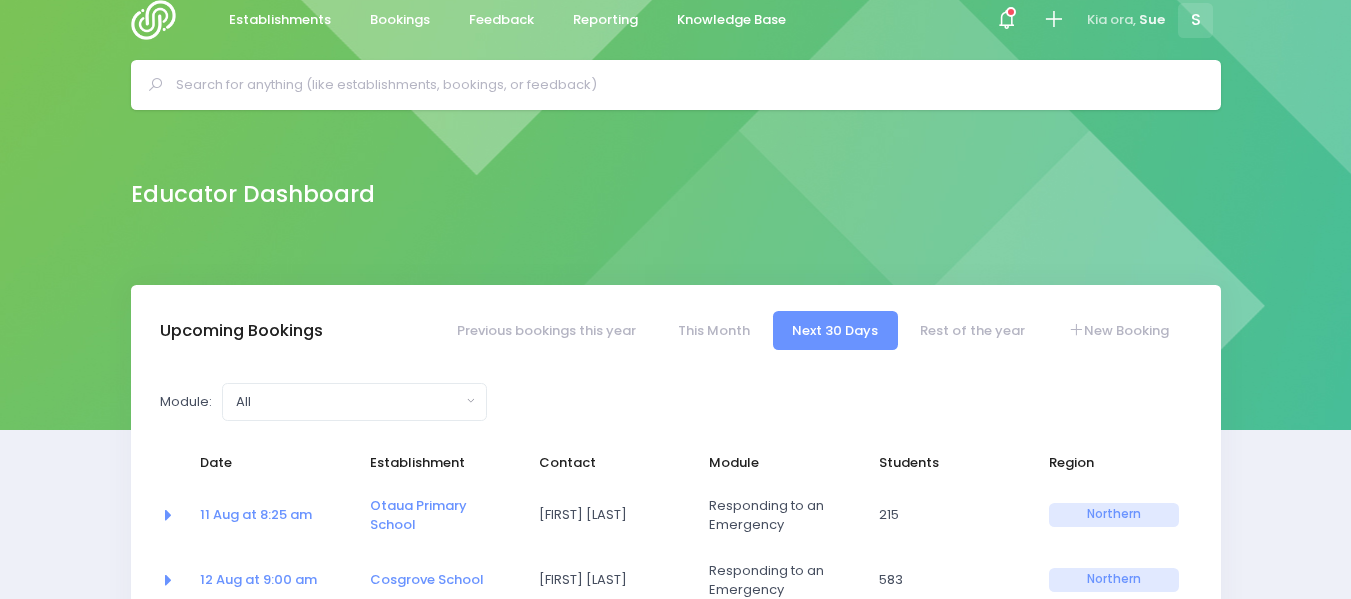 scroll, scrollTop: 0, scrollLeft: 0, axis: both 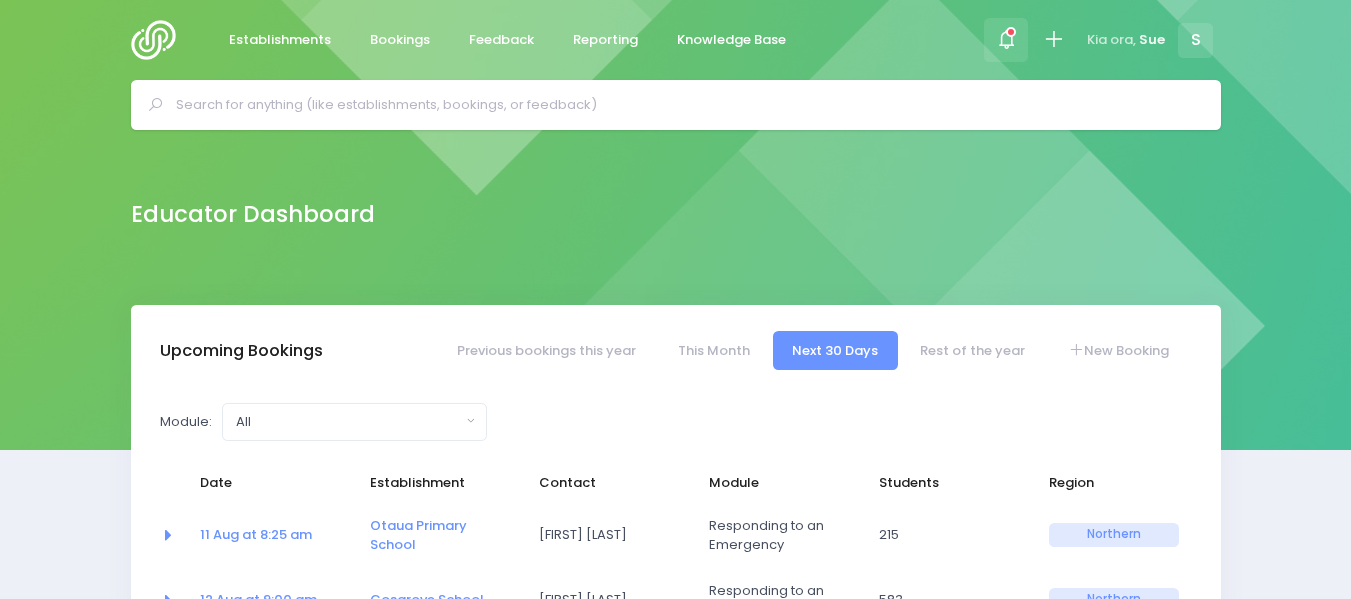 click at bounding box center [1006, 40] 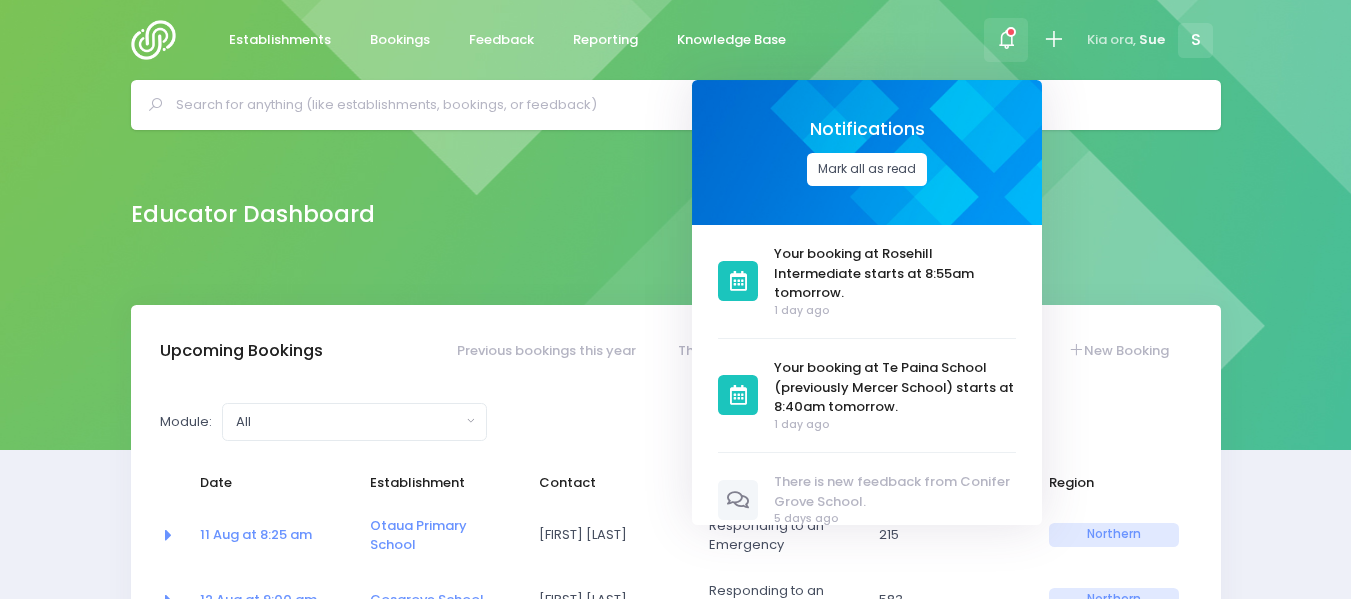 click on "Mark all as read" at bounding box center (867, 169) 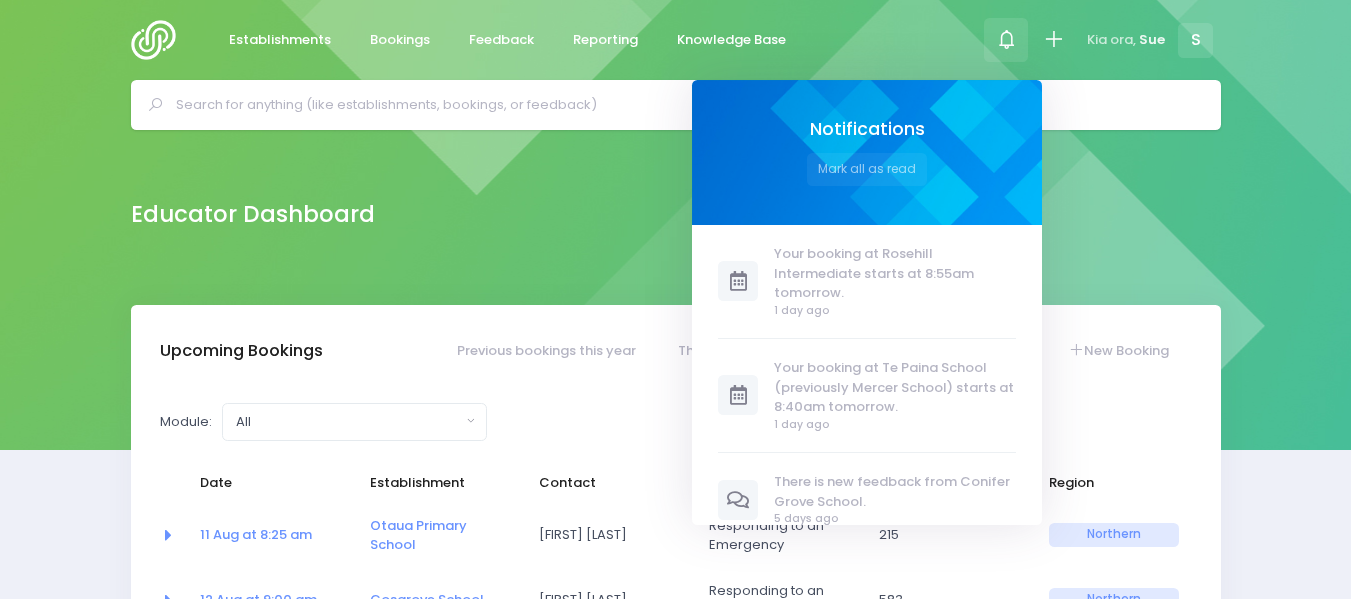 click on "Educator Dashboard" at bounding box center [675, 217] 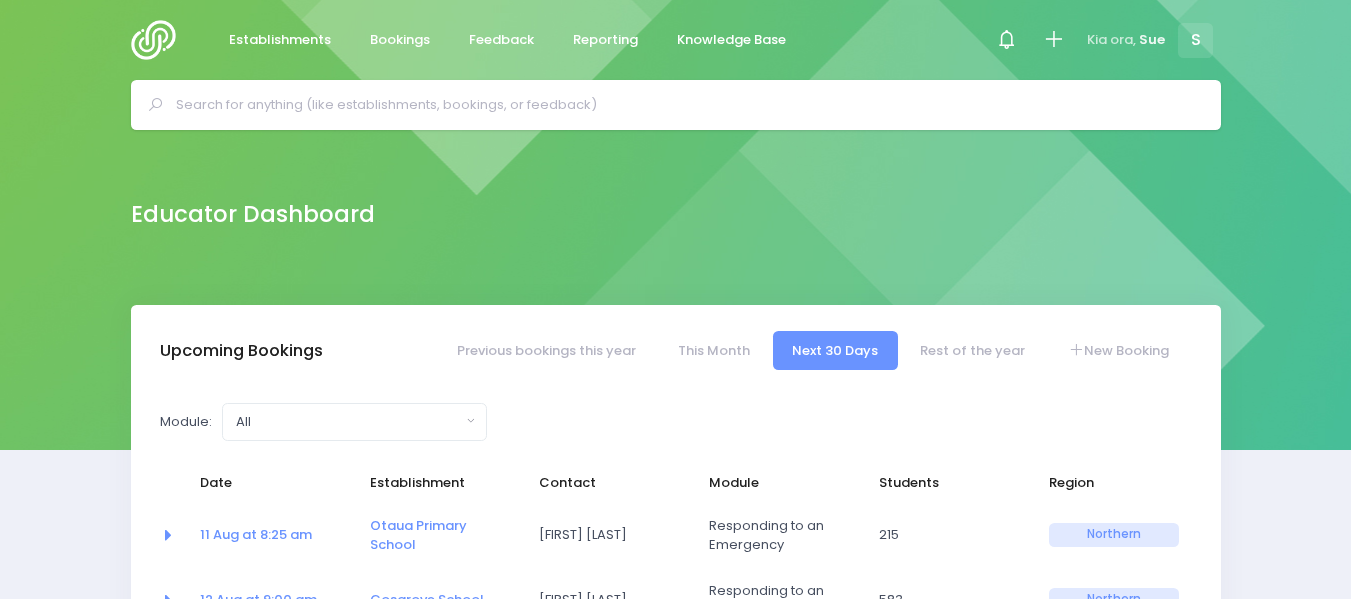 click at bounding box center [684, 105] 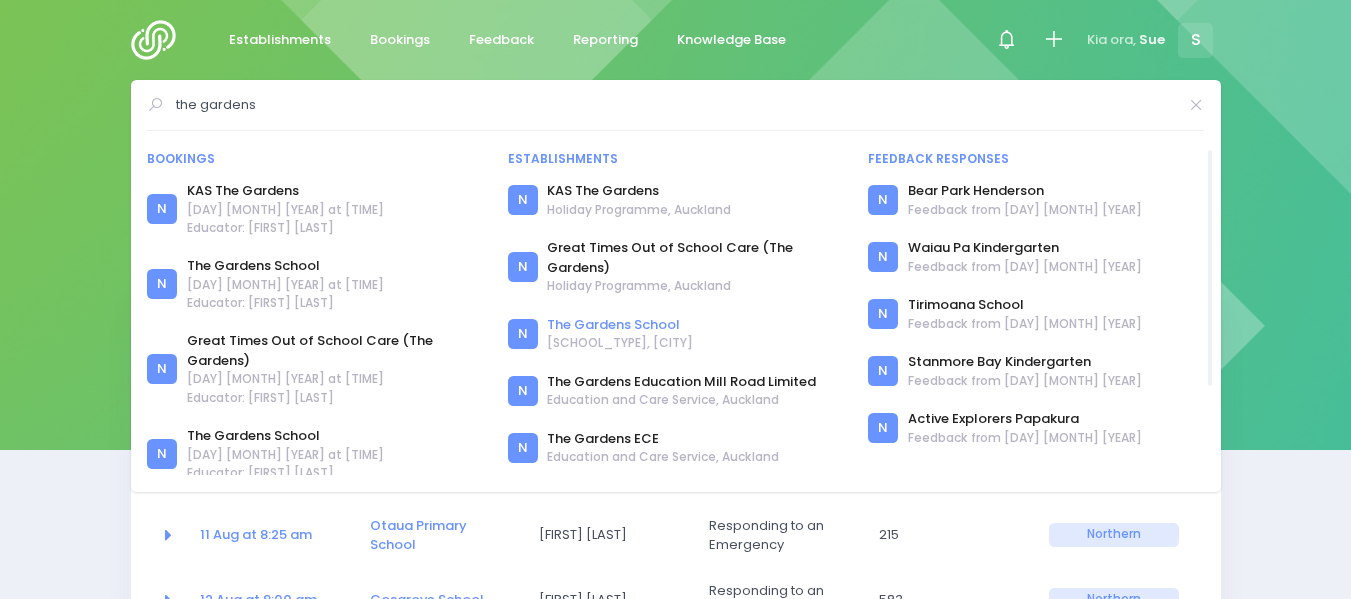 type on "the gardens" 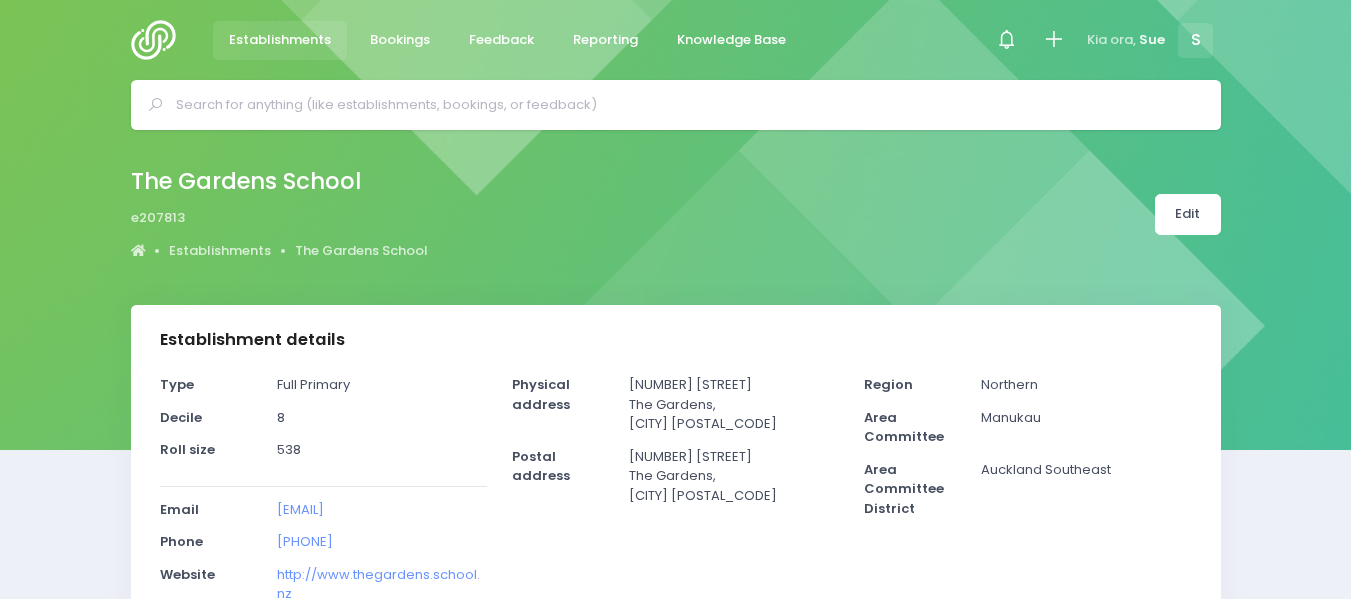 scroll, scrollTop: 0, scrollLeft: 0, axis: both 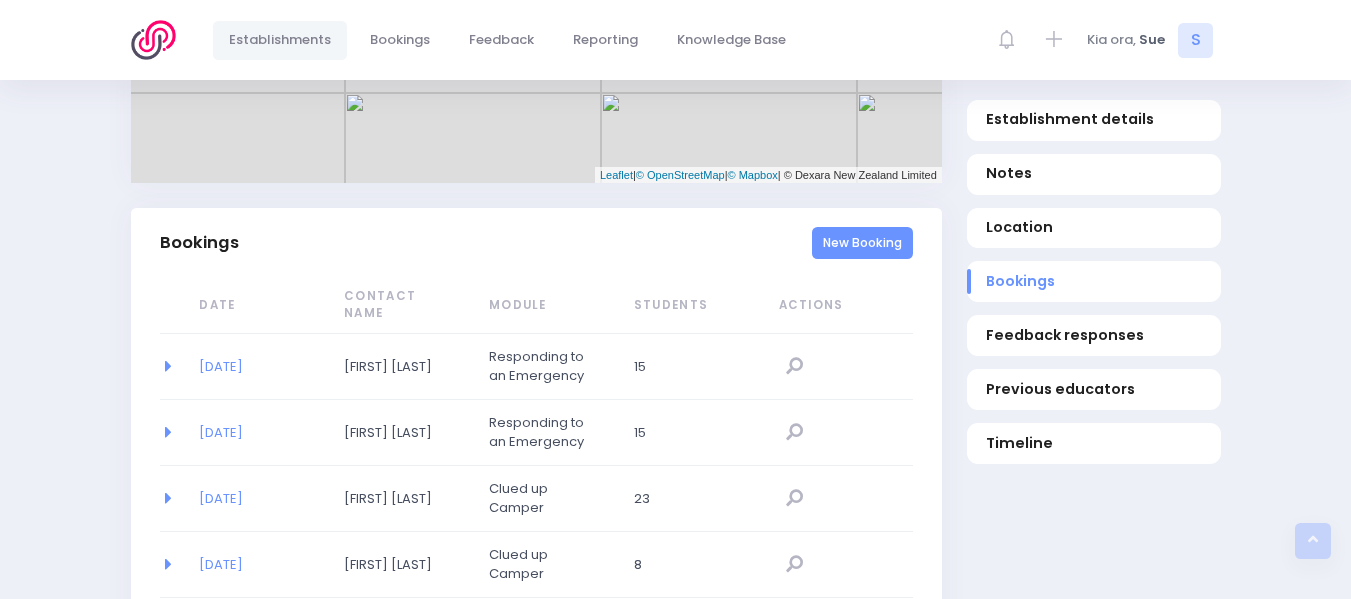 click on "New Booking" at bounding box center (862, 243) 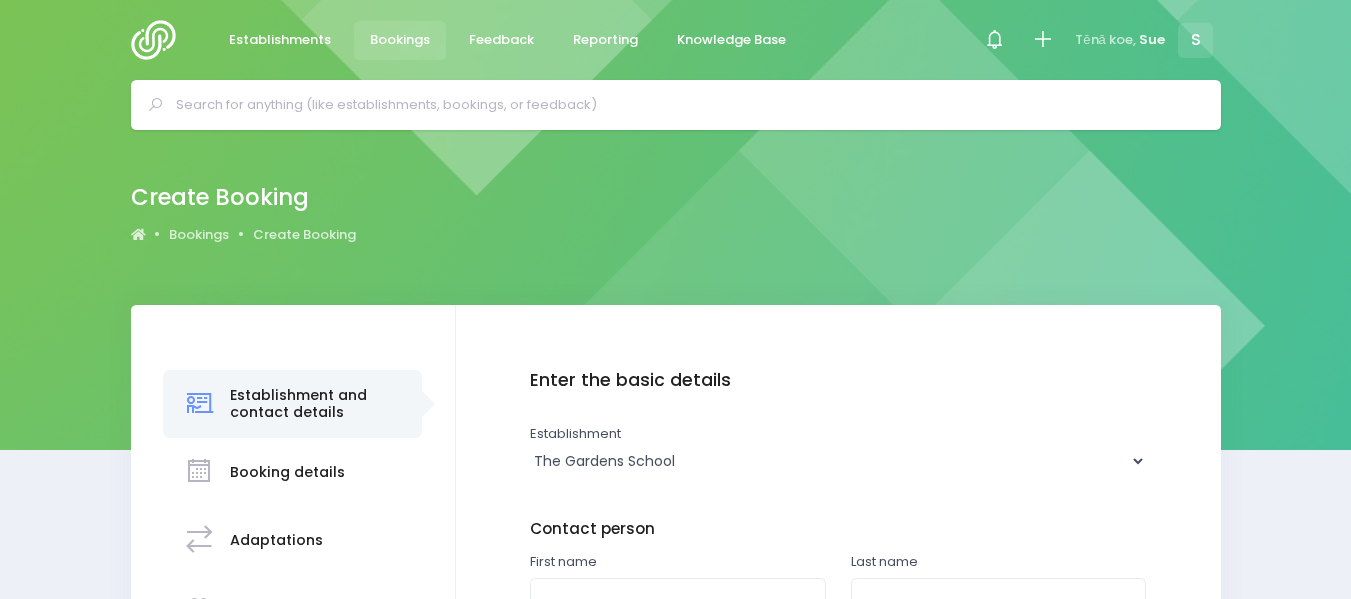 scroll, scrollTop: 0, scrollLeft: 0, axis: both 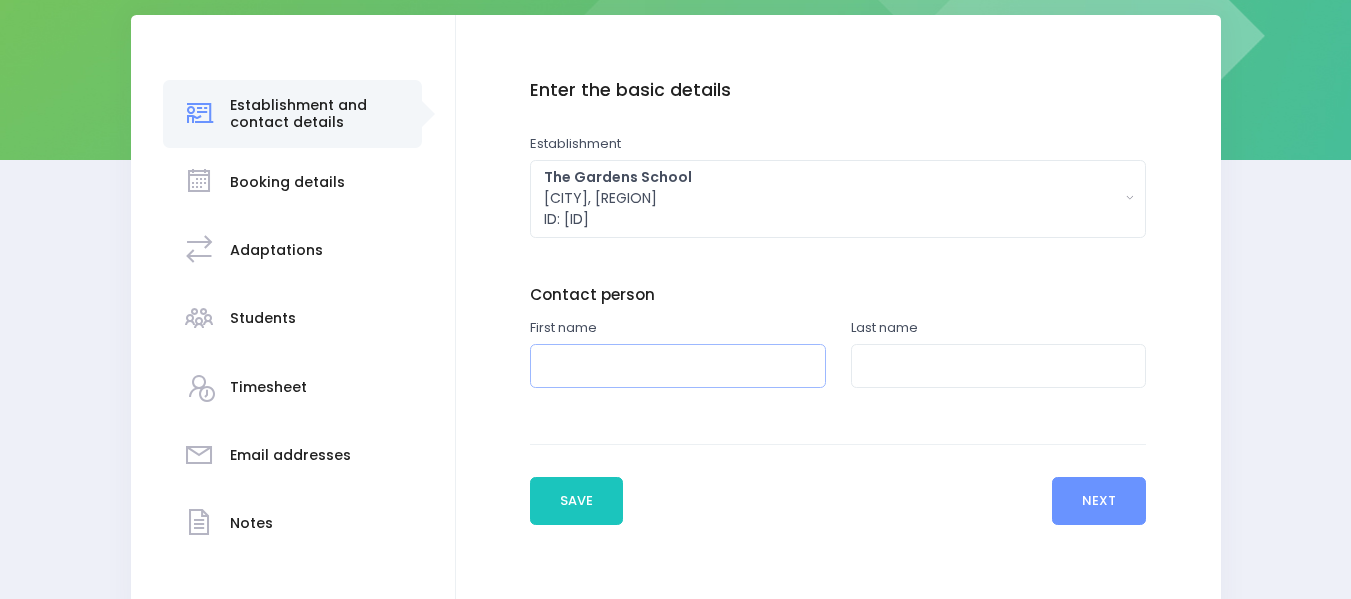 click at bounding box center (678, 366) 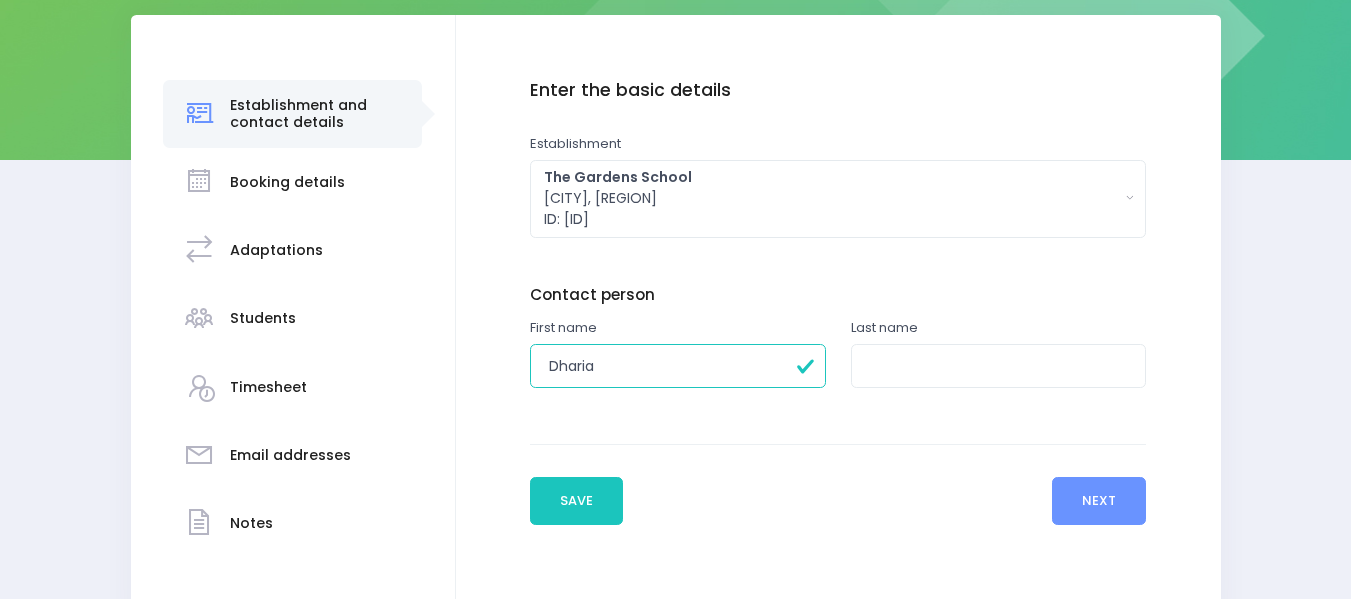 type on "Dharia" 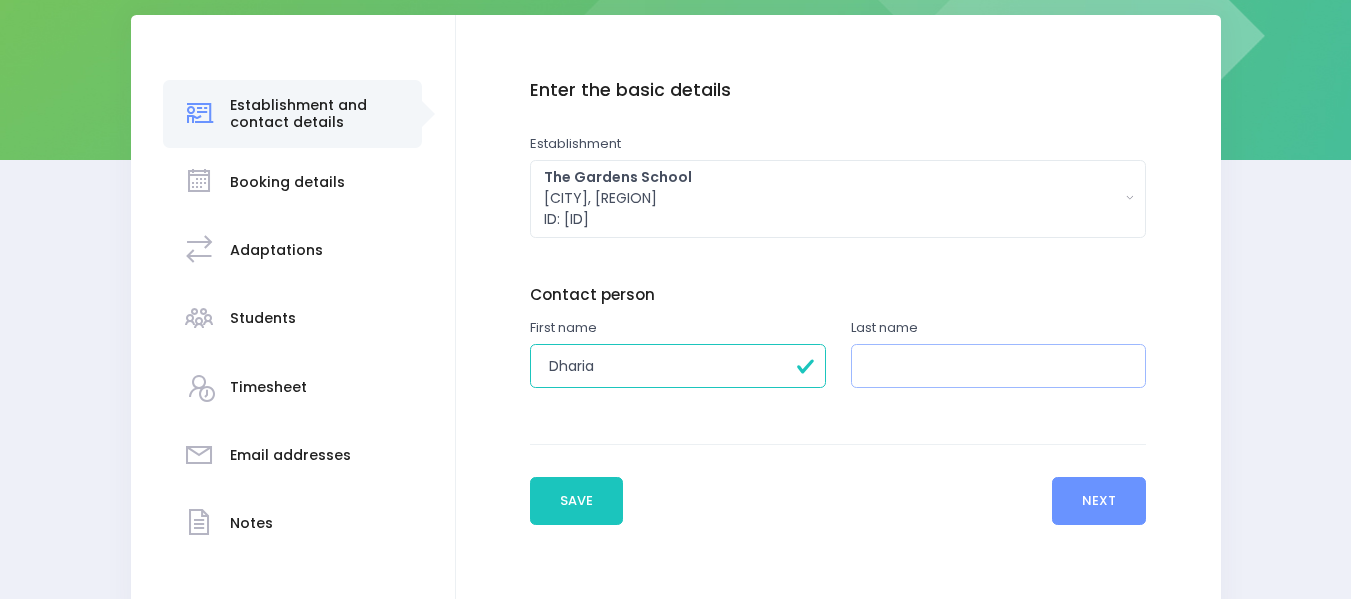click at bounding box center [999, 366] 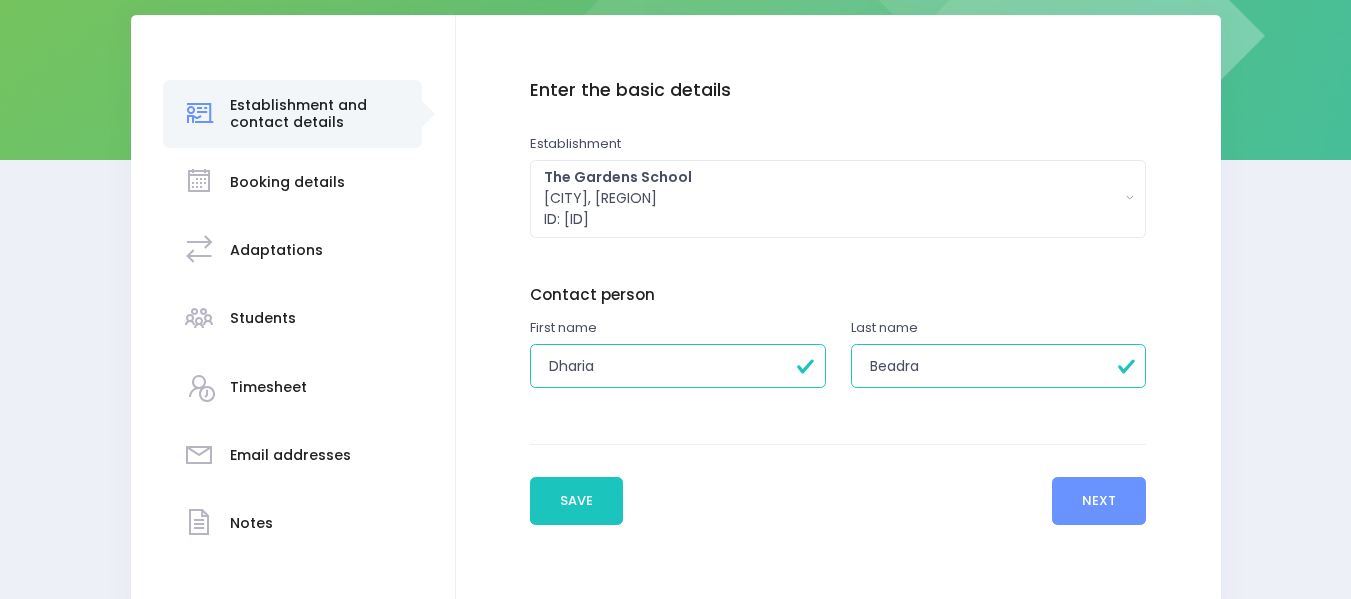 click on "Beadra" at bounding box center (999, 366) 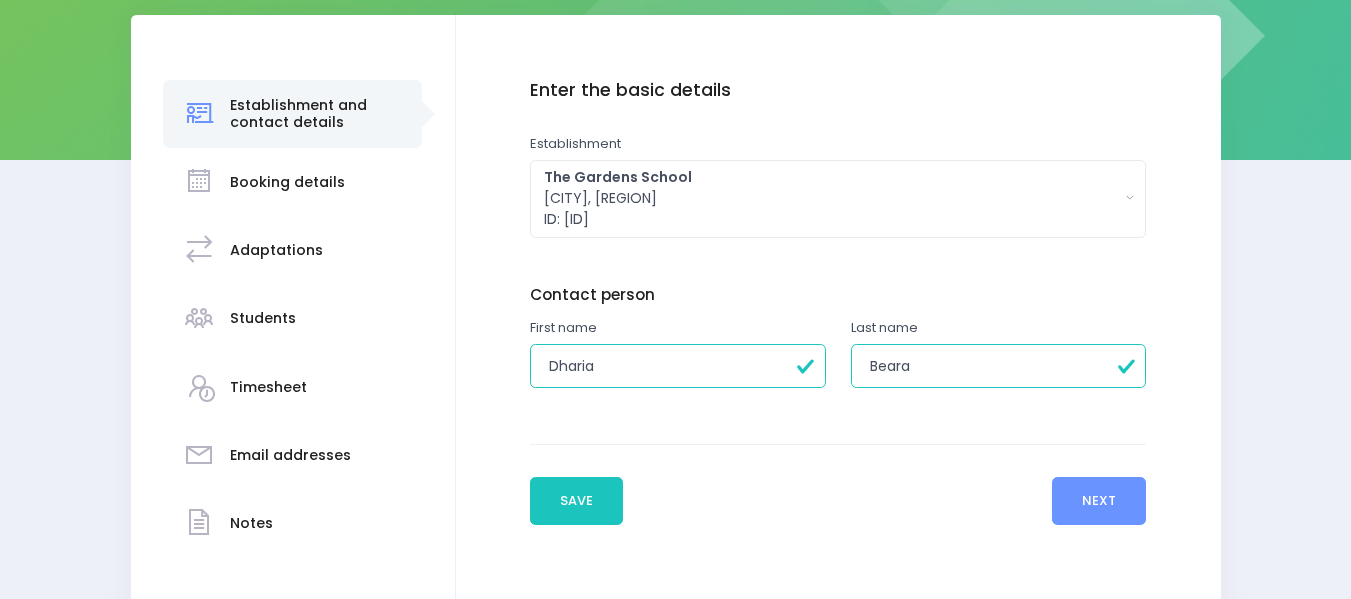 type on "Bearda" 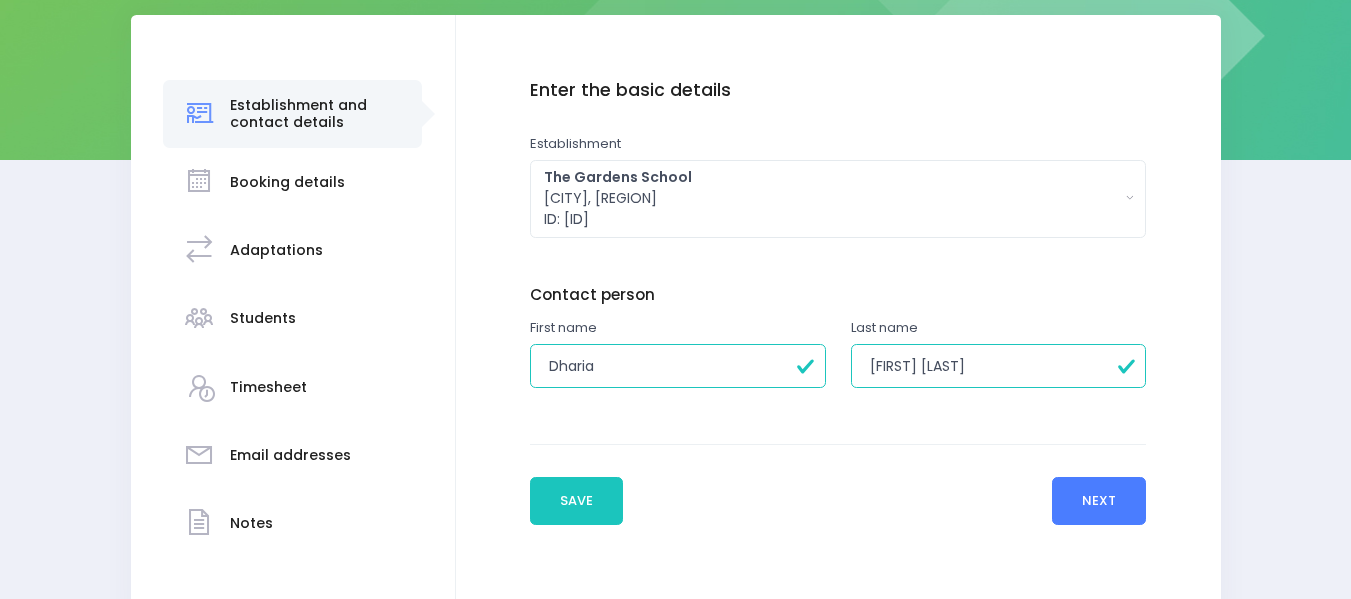 click on "Next" at bounding box center [1099, 501] 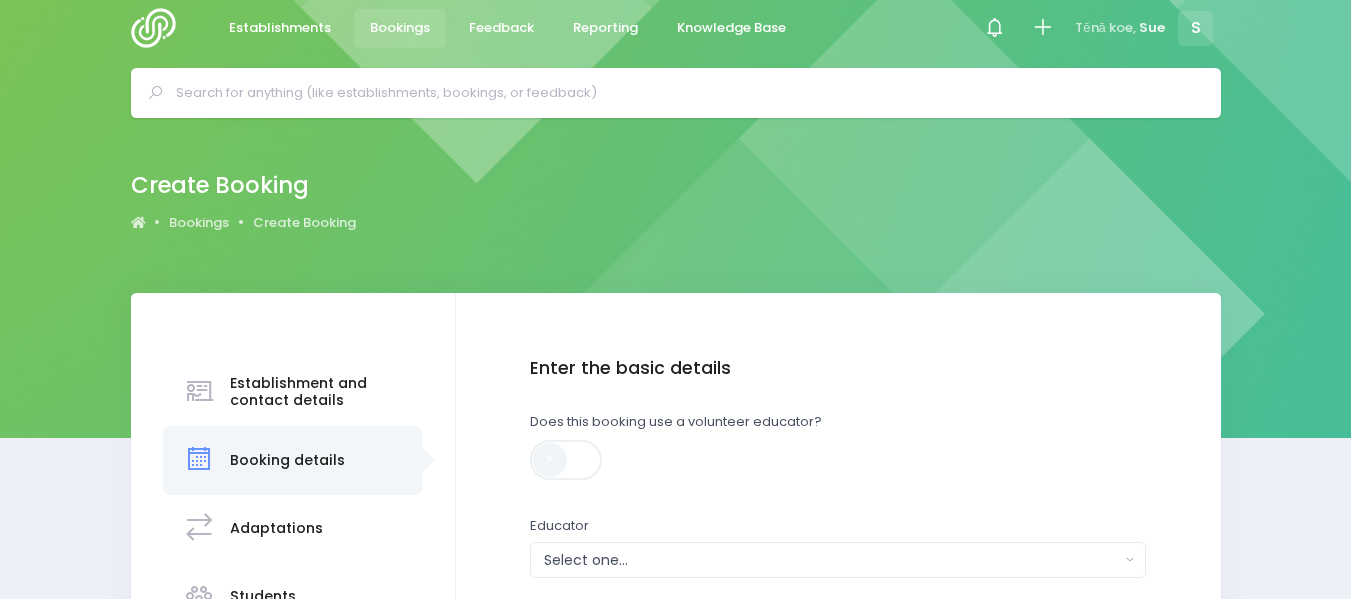 scroll, scrollTop: 0, scrollLeft: 0, axis: both 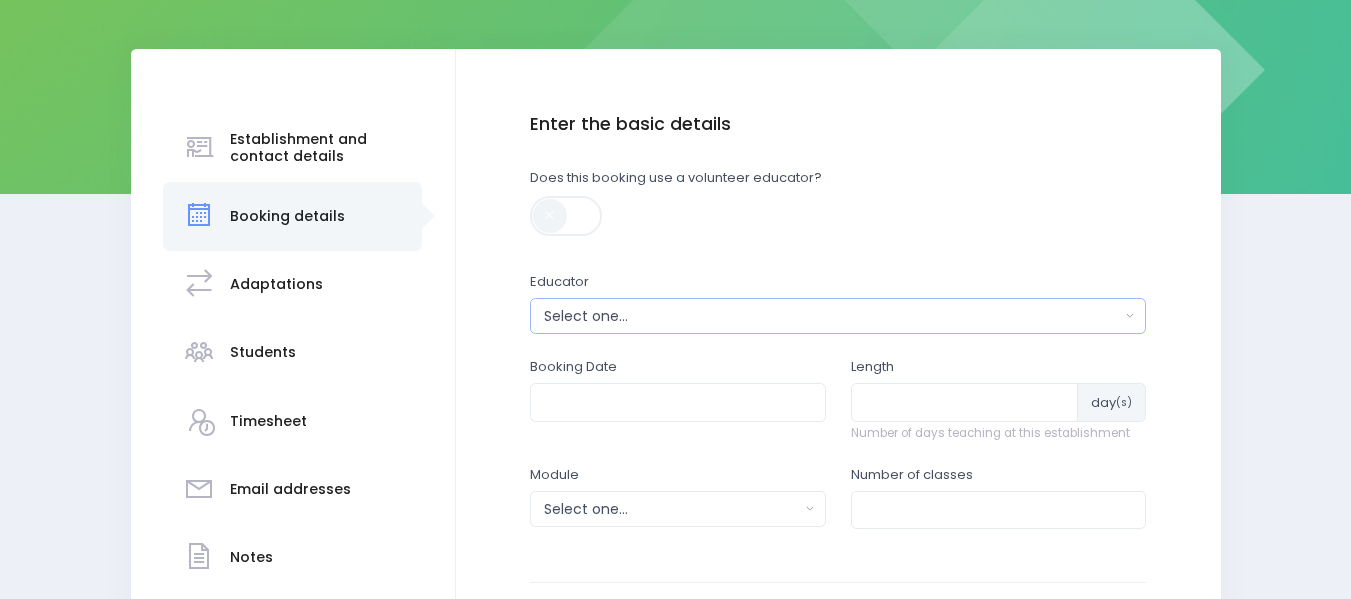 click on "Select one..." at bounding box center [832, 316] 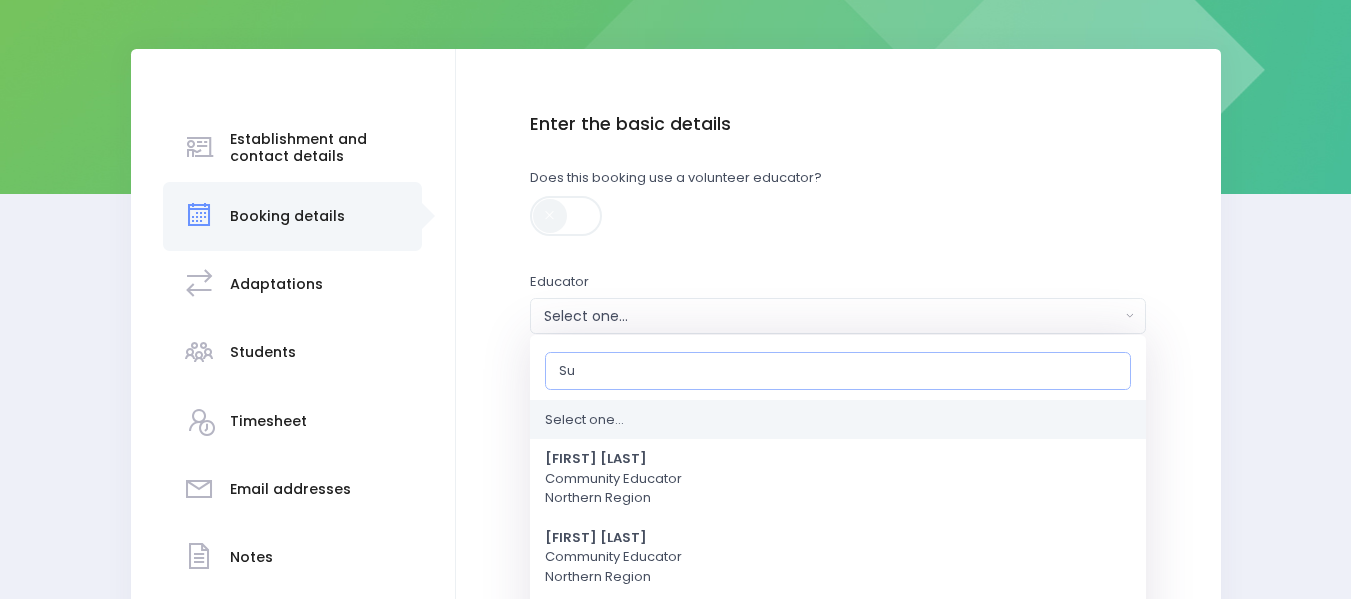 type on "Sue" 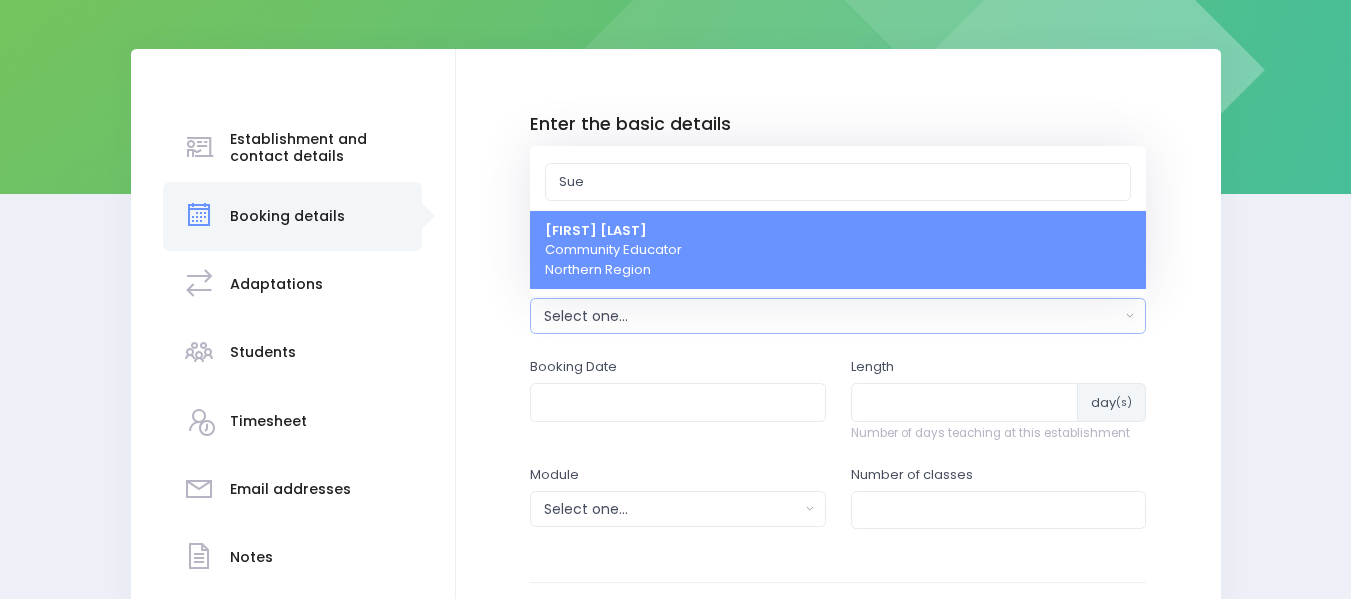 click on "Sue Lowry Community Educator Northern Region" at bounding box center [613, 250] 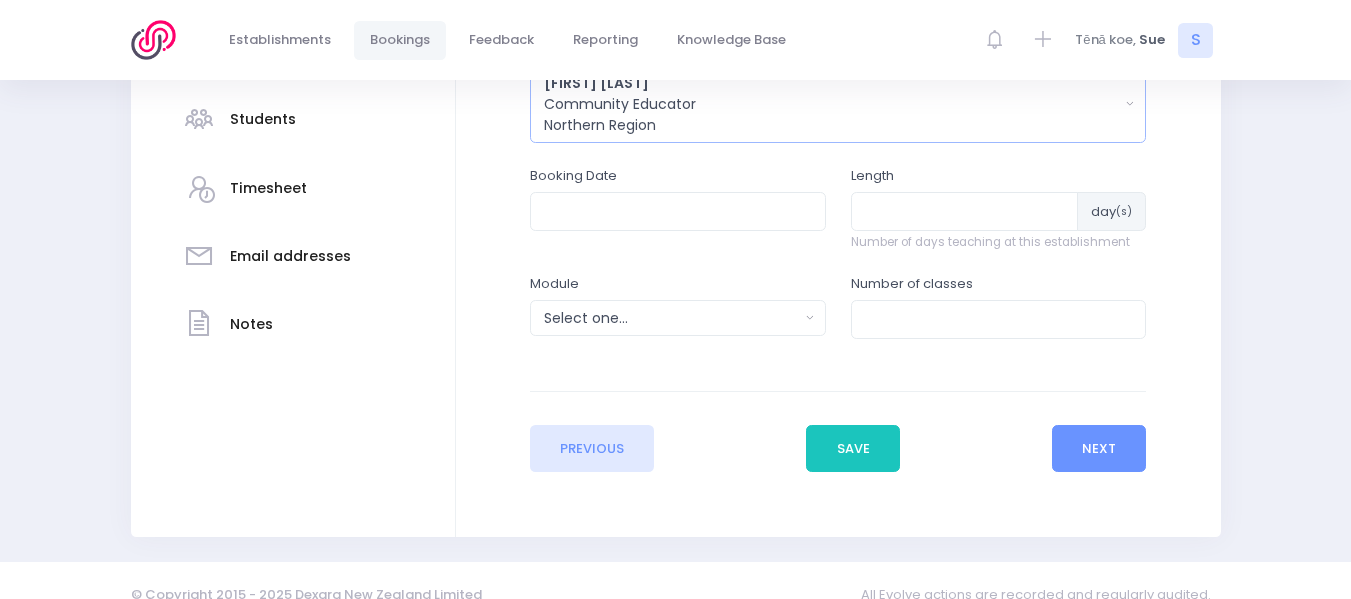 scroll, scrollTop: 493, scrollLeft: 0, axis: vertical 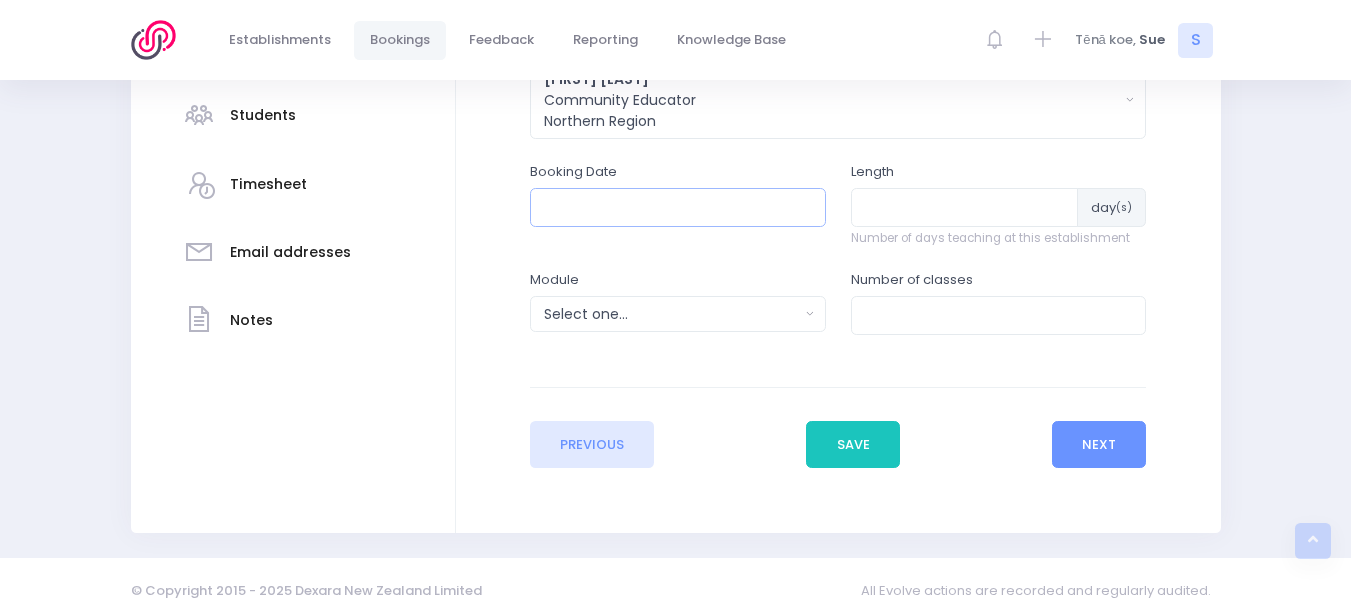 click at bounding box center [678, 207] 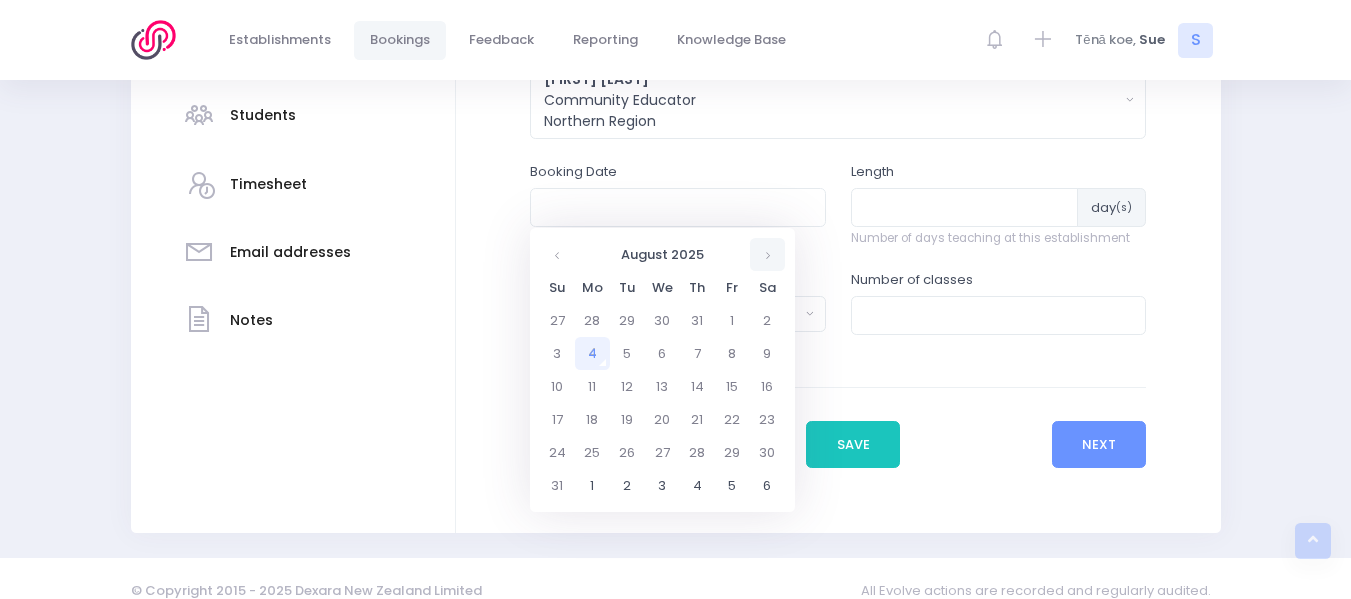 click at bounding box center [767, 254] 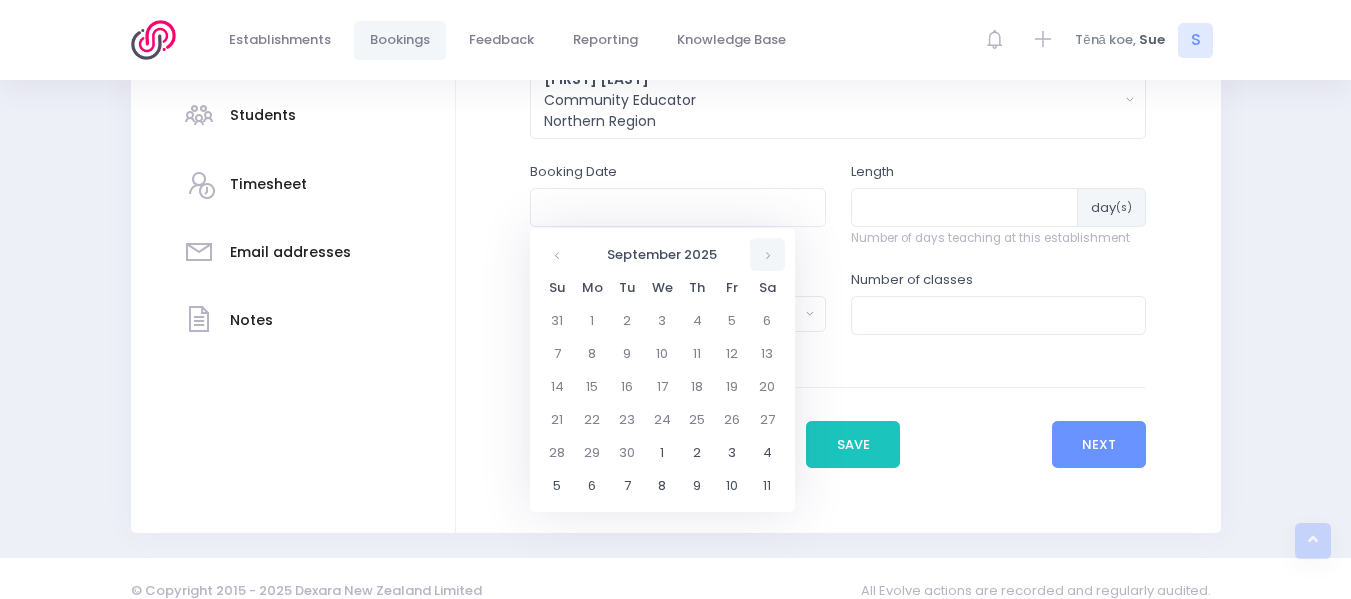 click at bounding box center (767, 254) 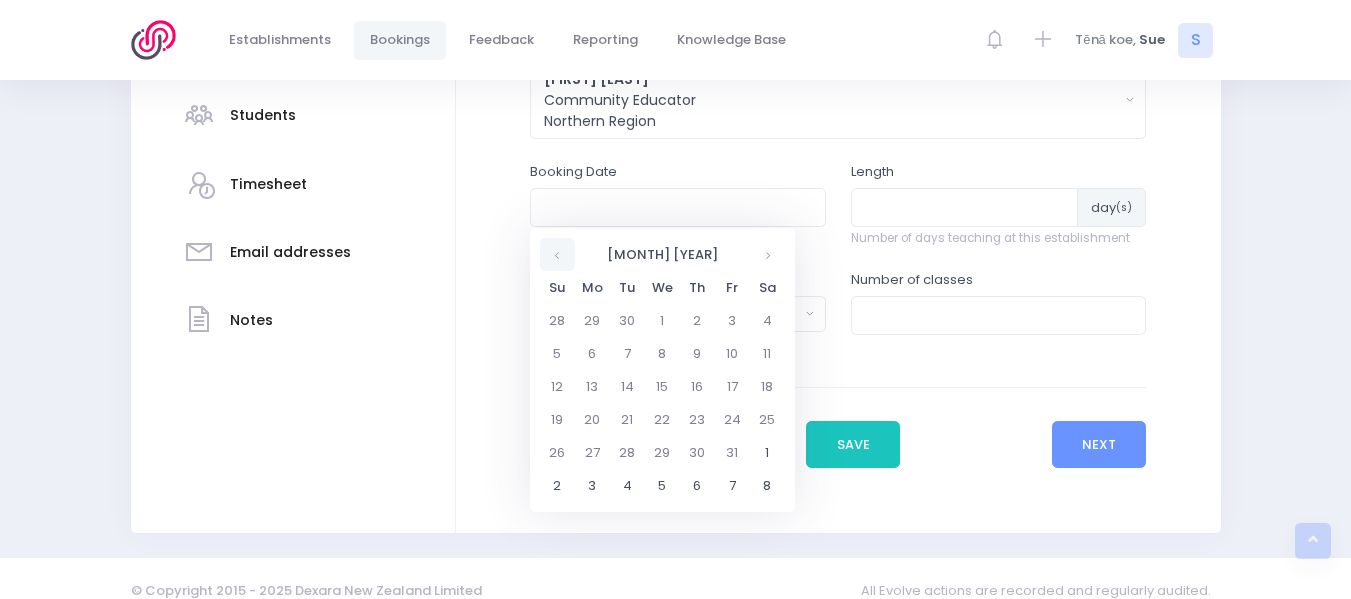 click at bounding box center [557, 254] 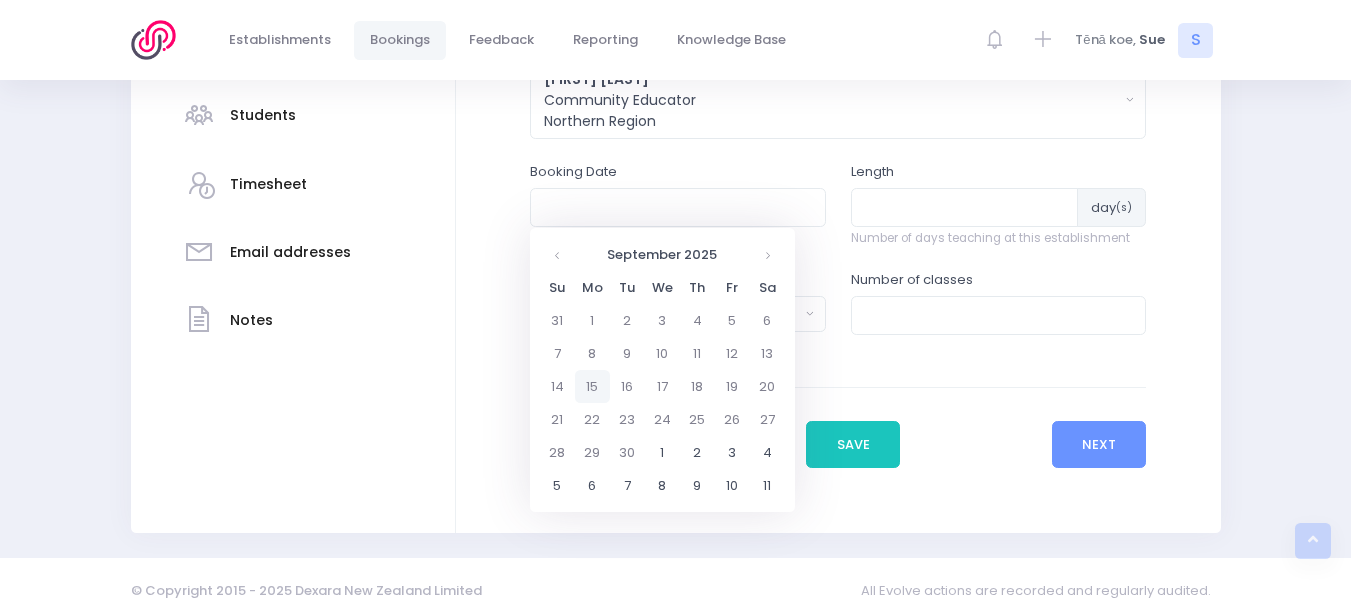 click on "15" at bounding box center (592, 386) 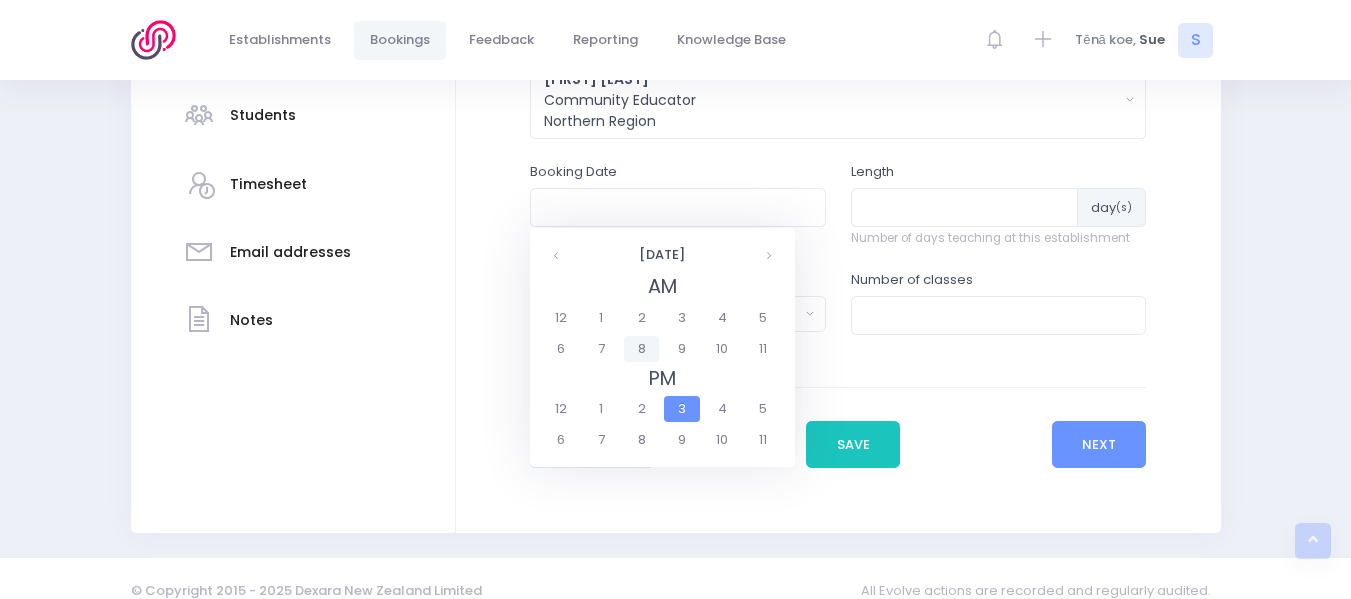 click on "8" at bounding box center [641, 349] 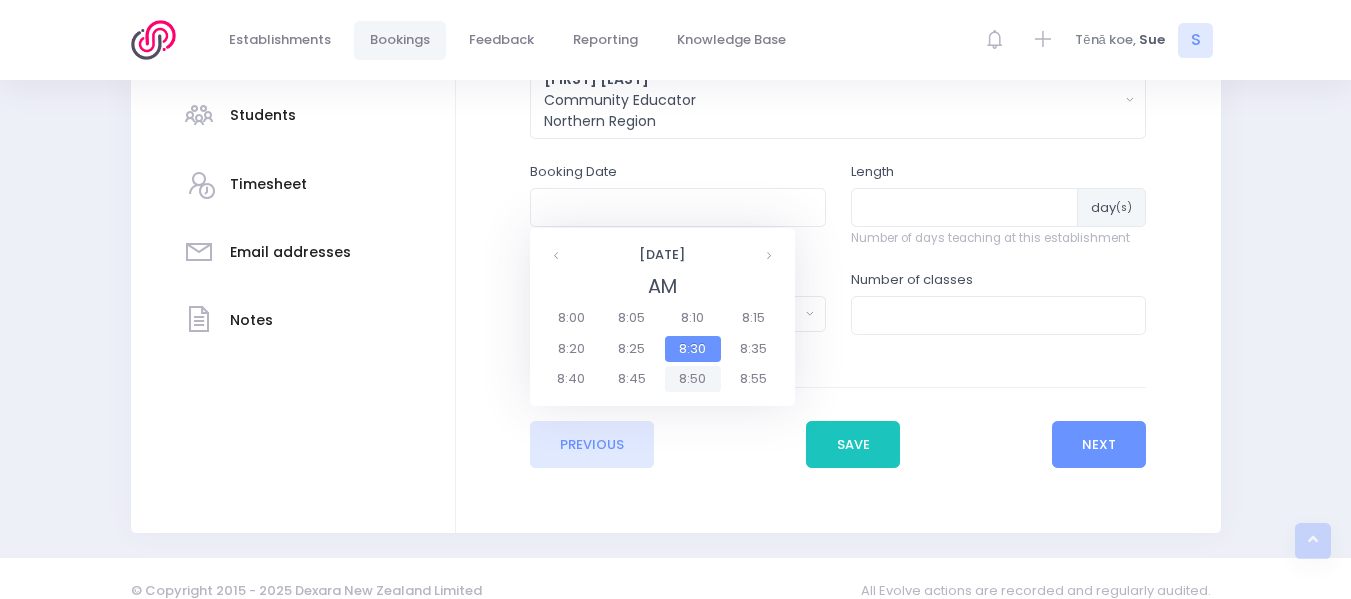 click on "8:50" at bounding box center (693, 379) 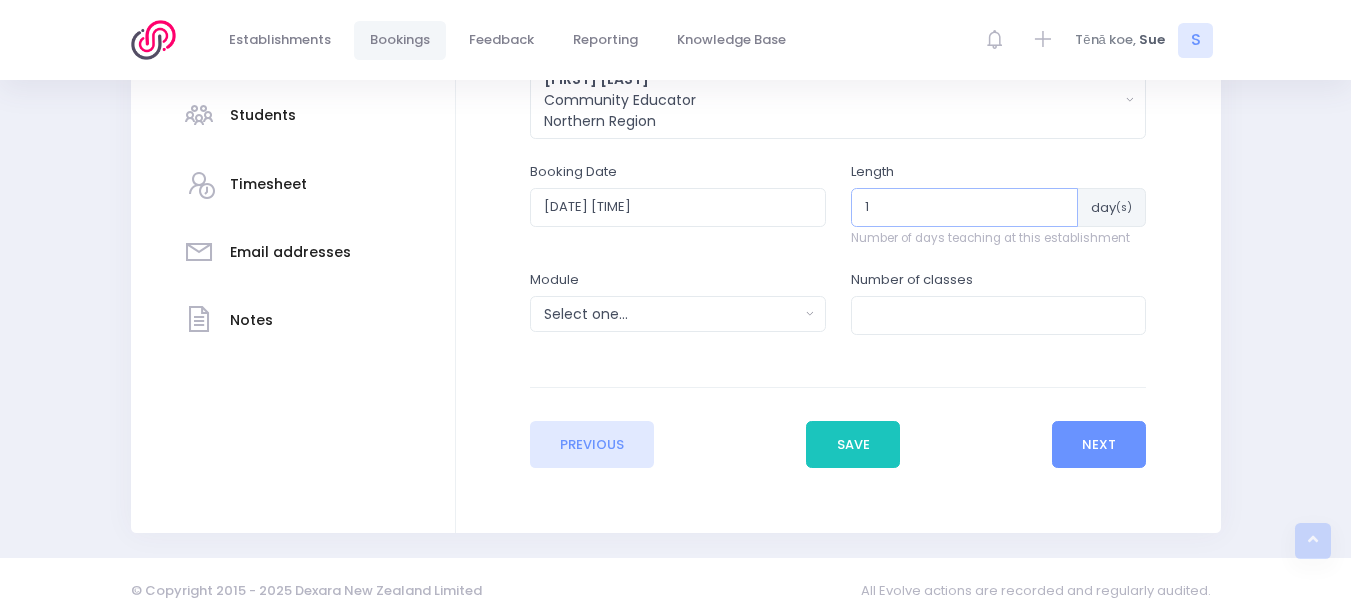 click on "1" at bounding box center [965, 207] 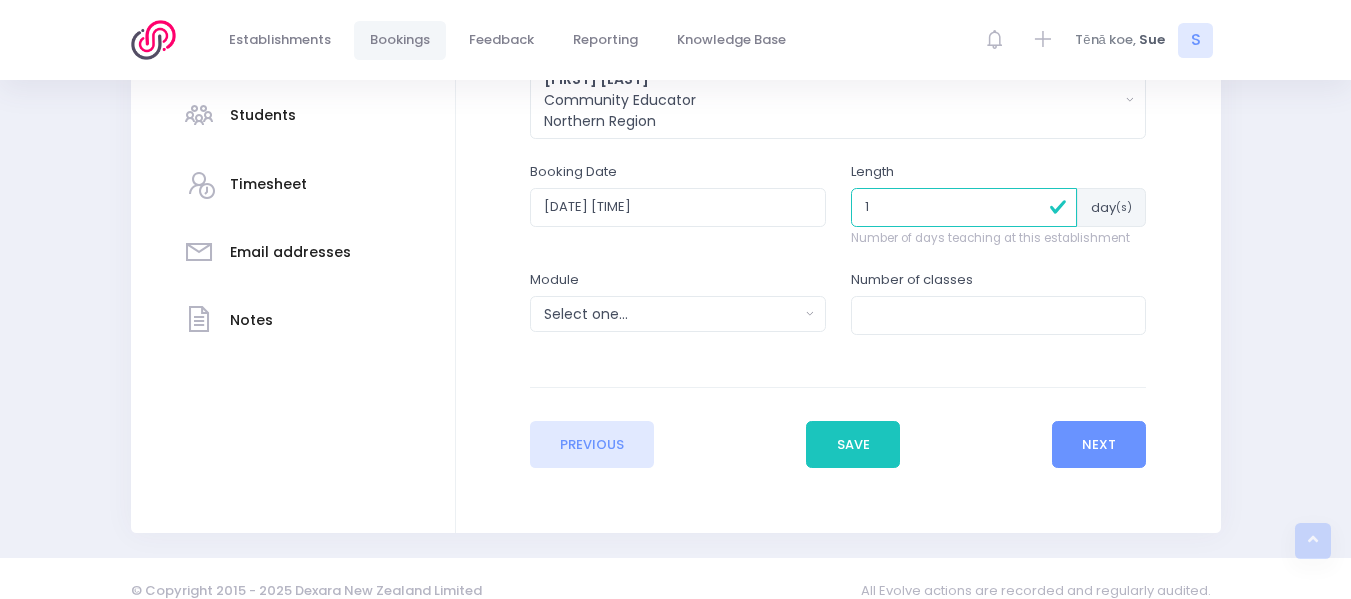 type on "2" 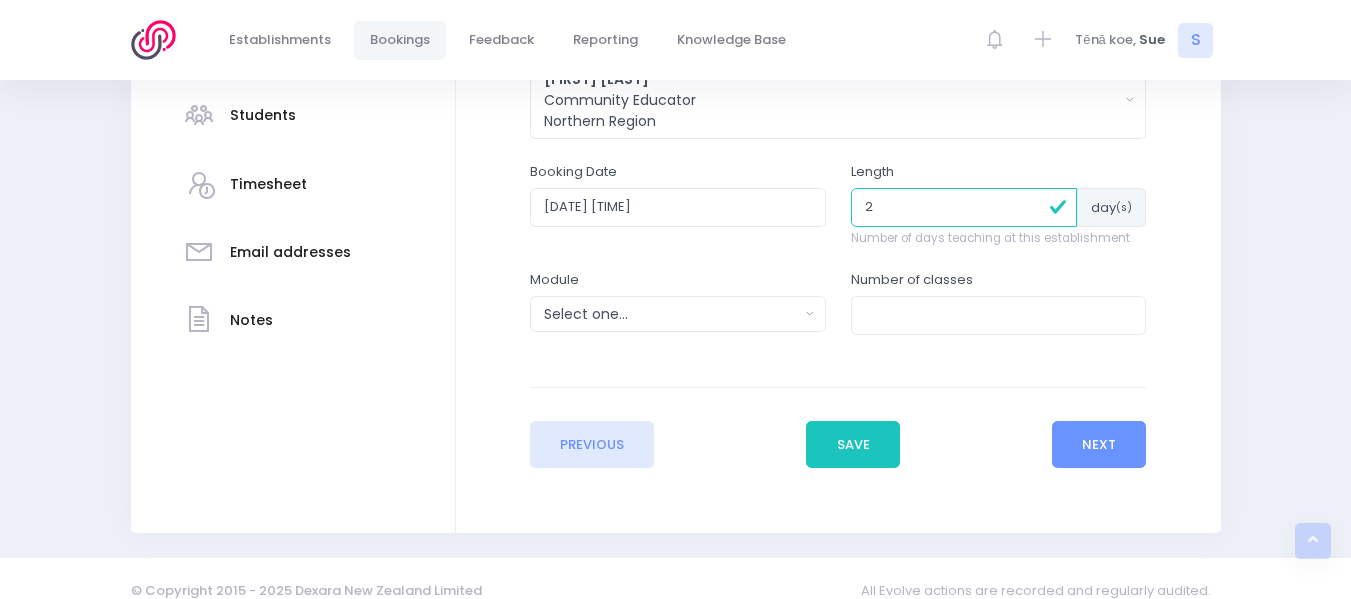 click on "2" at bounding box center (964, 207) 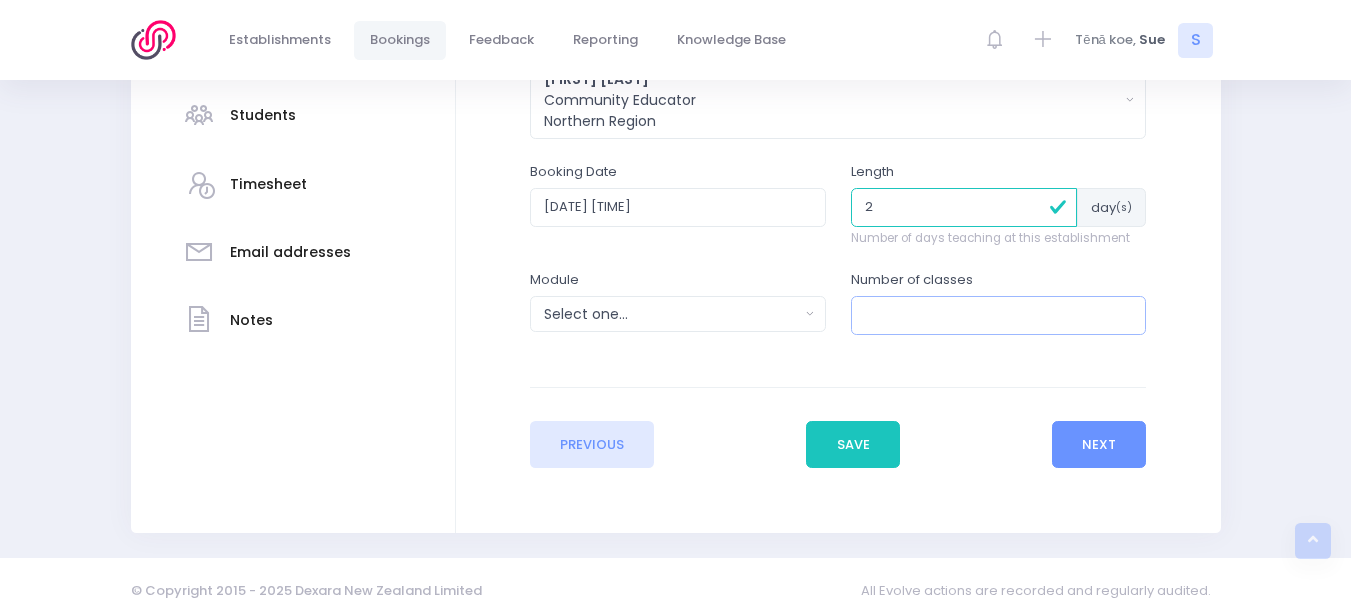 click on "1" at bounding box center [999, 315] 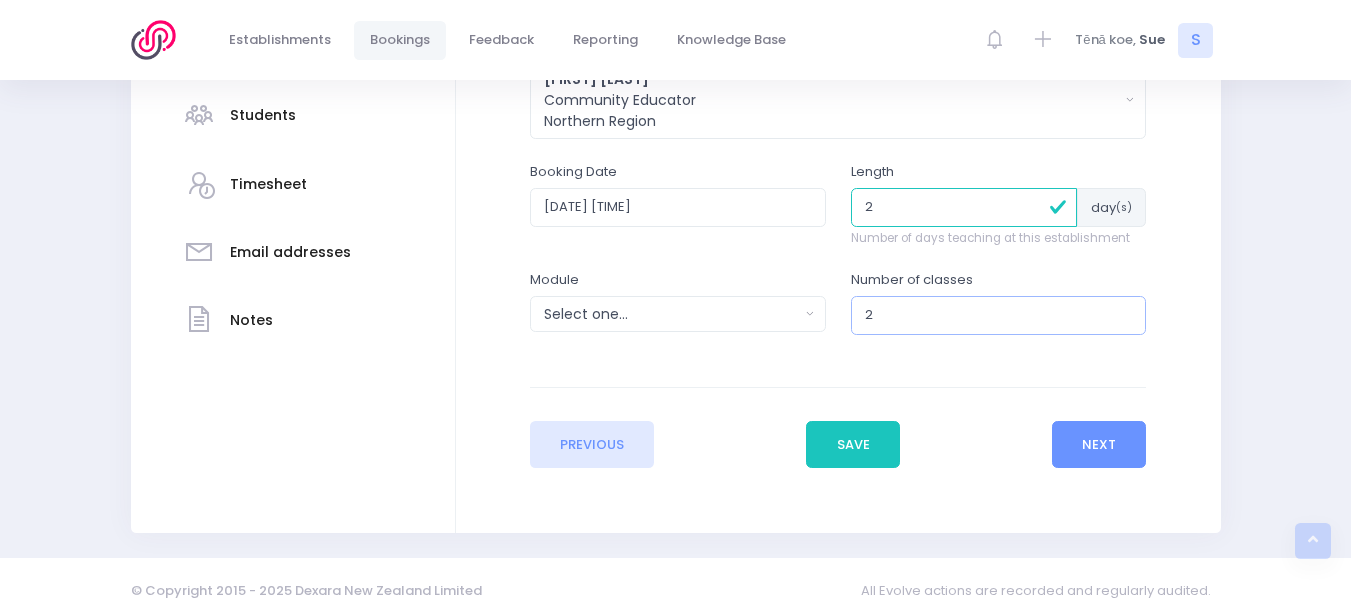 click on "2" at bounding box center [999, 315] 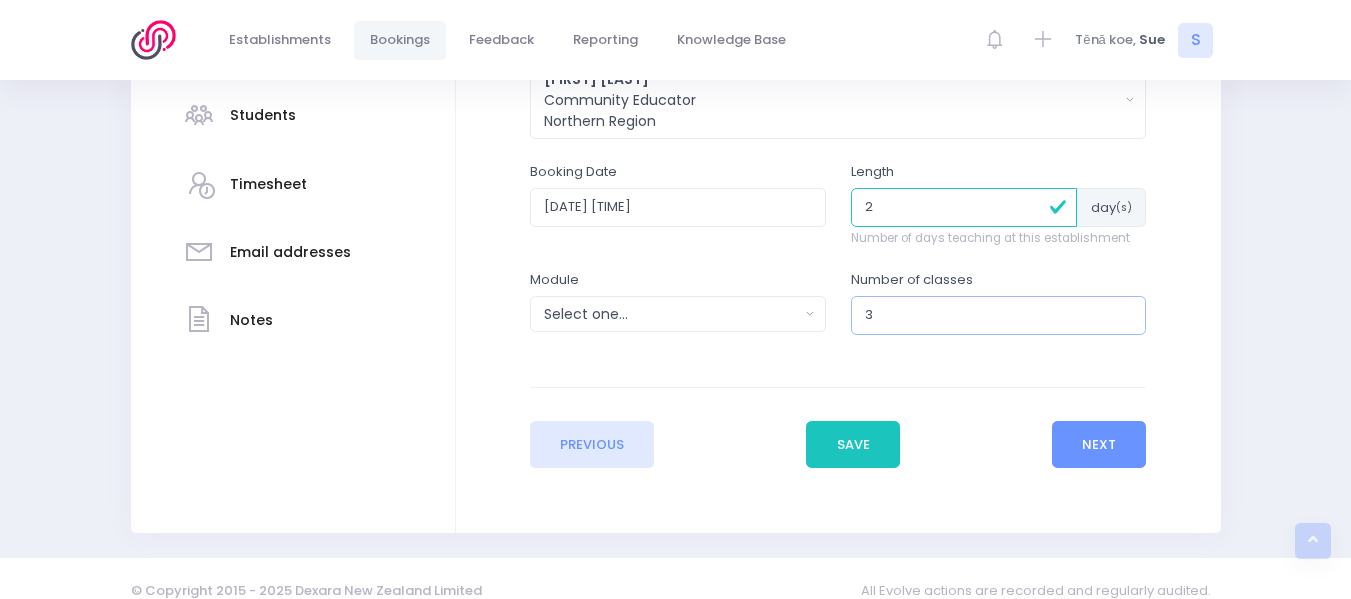 click on "4" at bounding box center [999, 315] 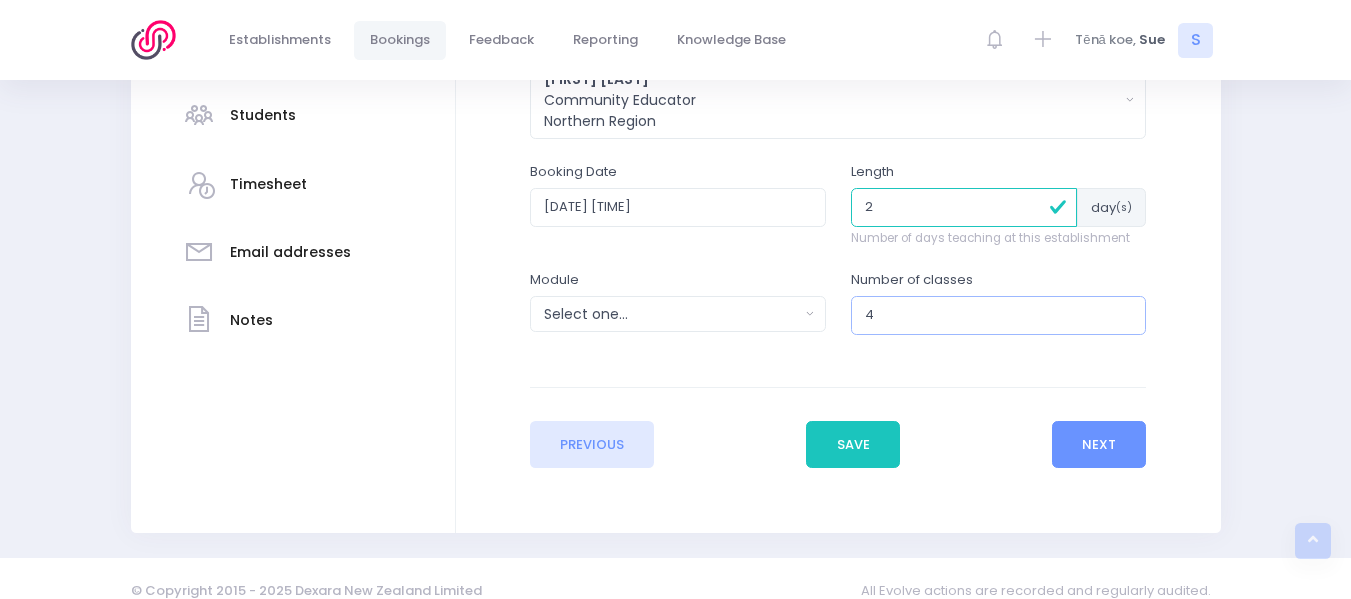 type on "5" 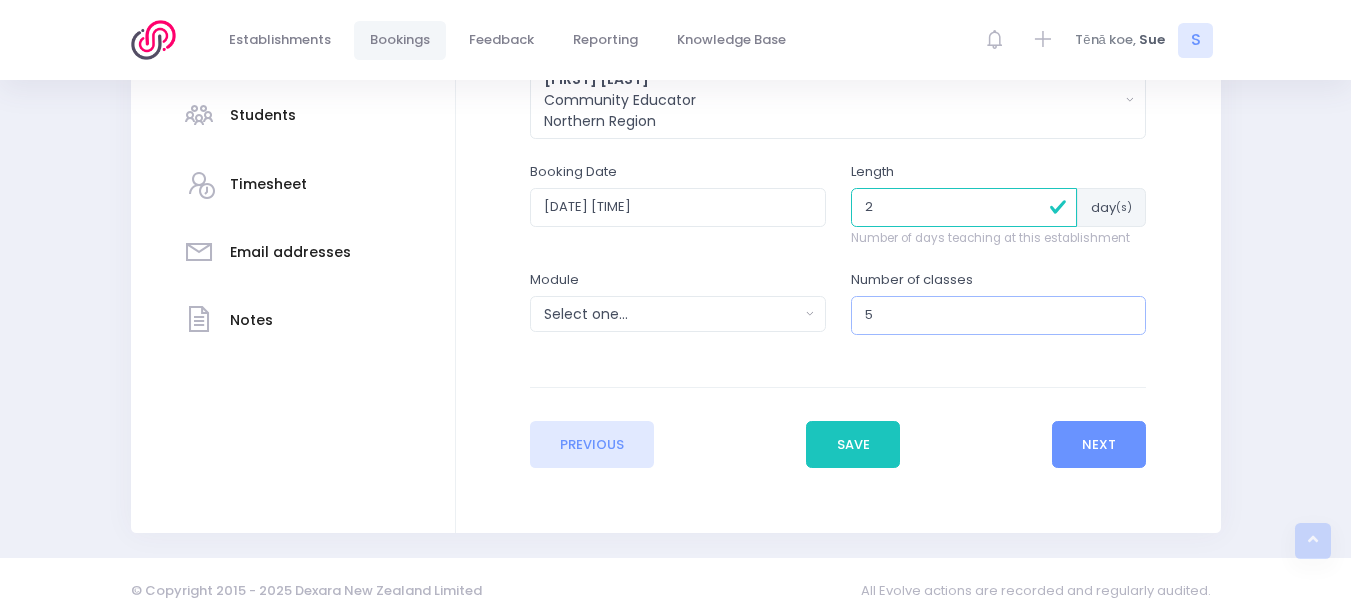 click on "5" at bounding box center [999, 315] 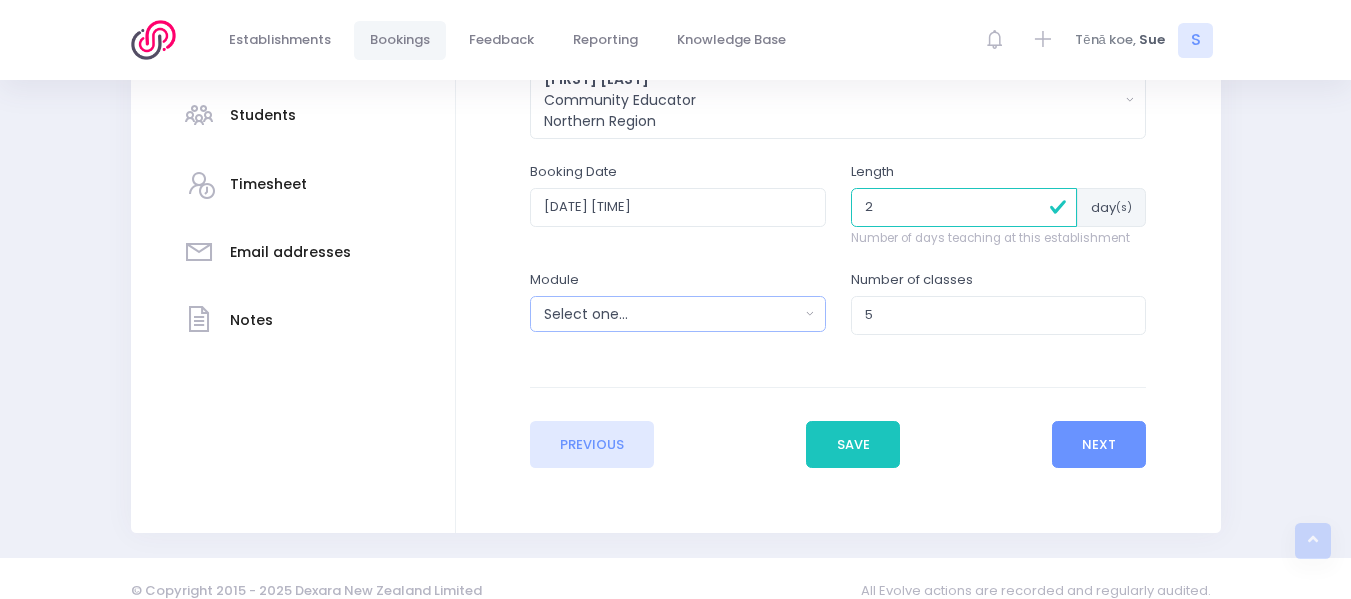 click on "Select one..." at bounding box center (671, 314) 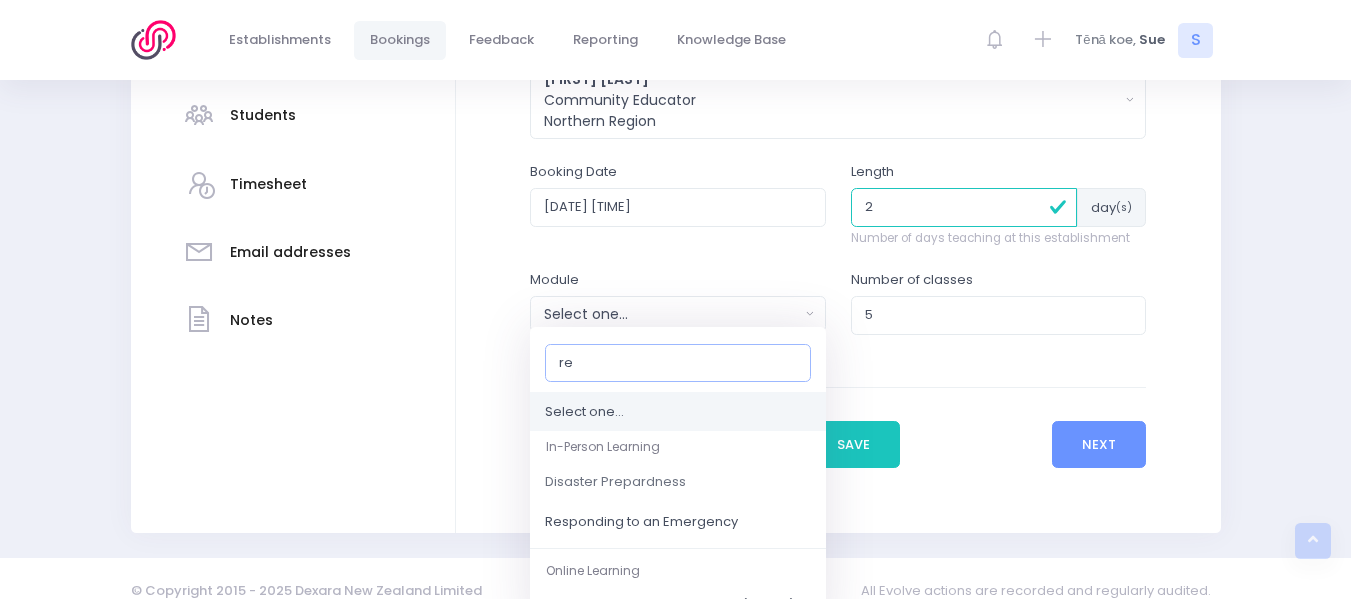 type on "res" 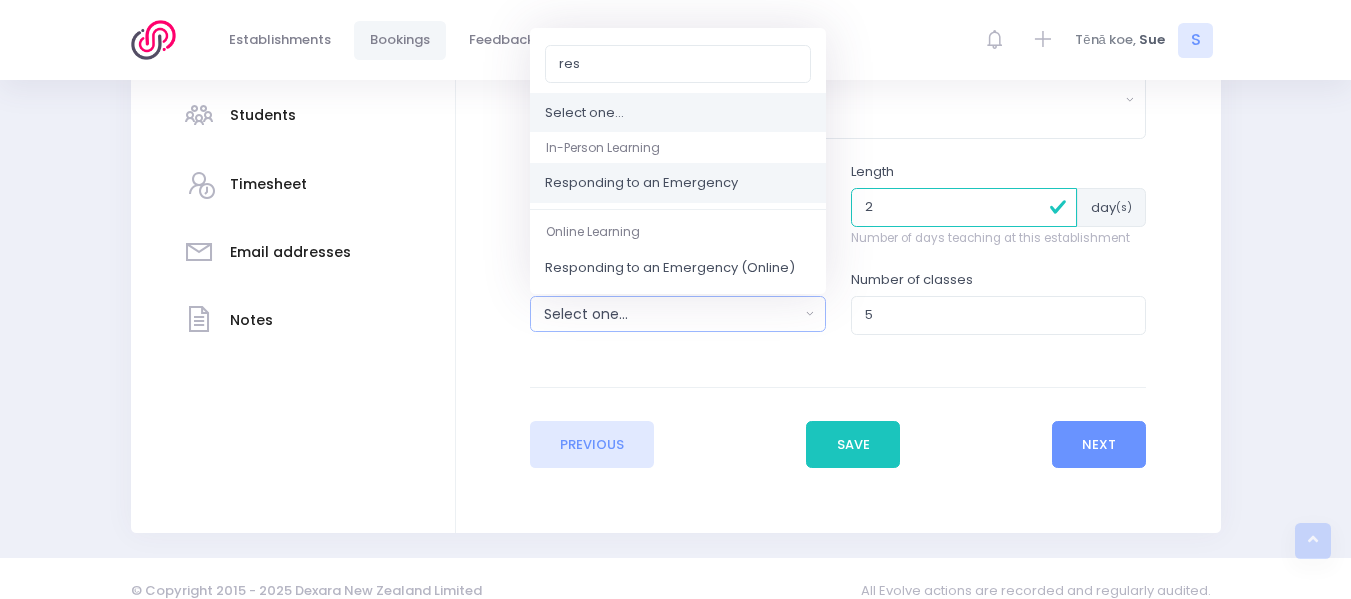 click on "Responding to an Emergency" at bounding box center [641, 184] 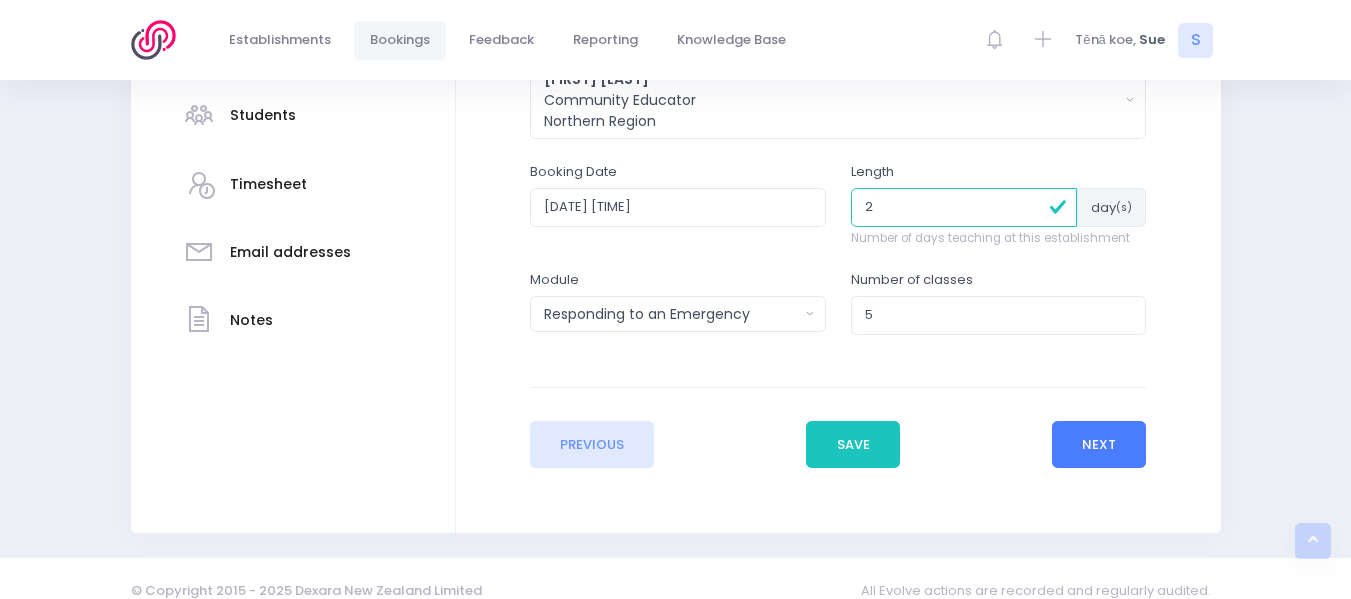 click on "Next" at bounding box center [1099, 445] 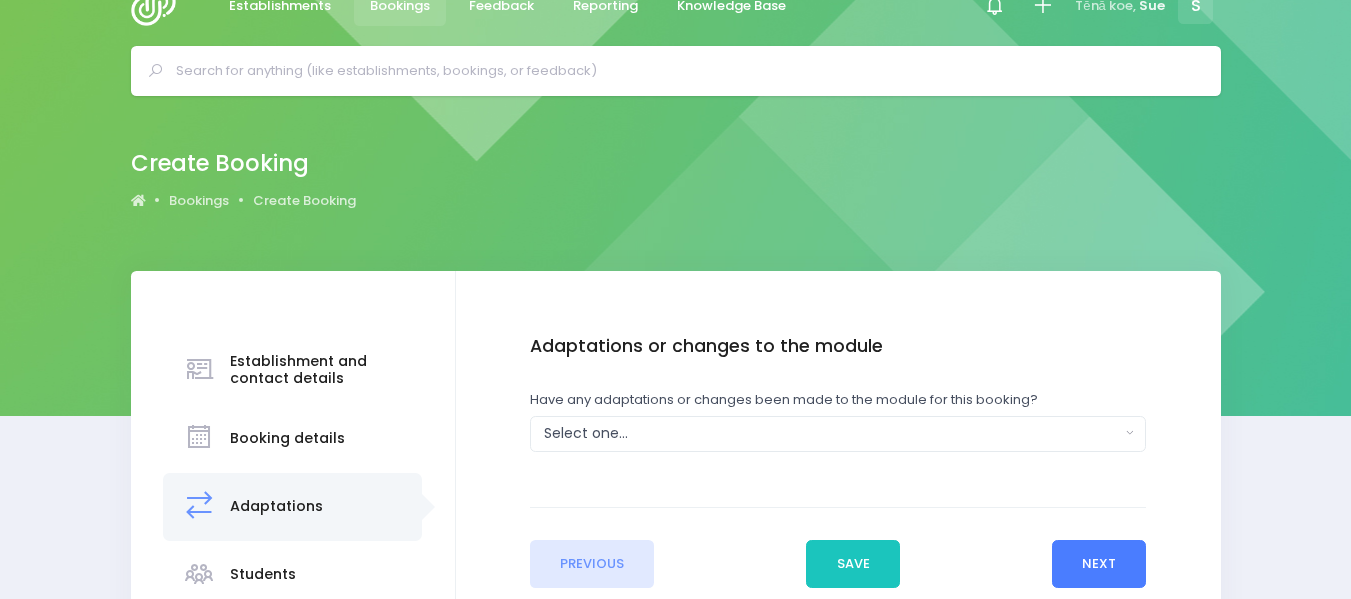 scroll, scrollTop: 0, scrollLeft: 0, axis: both 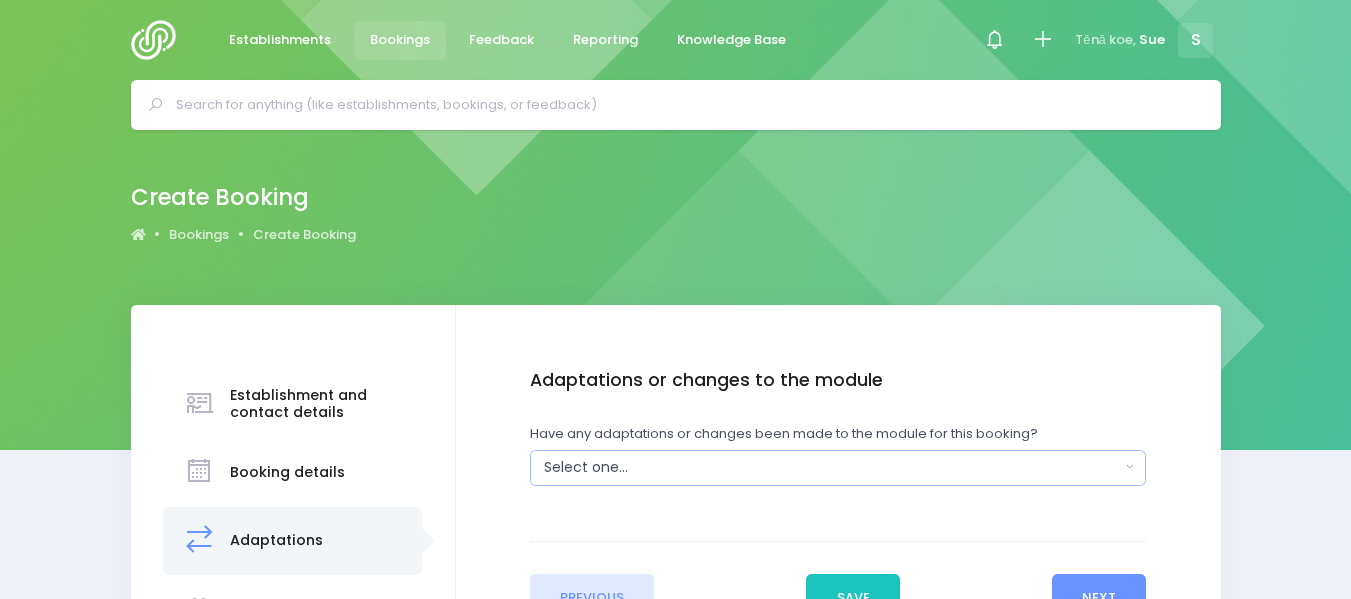 click on "Select one..." at bounding box center (838, 468) 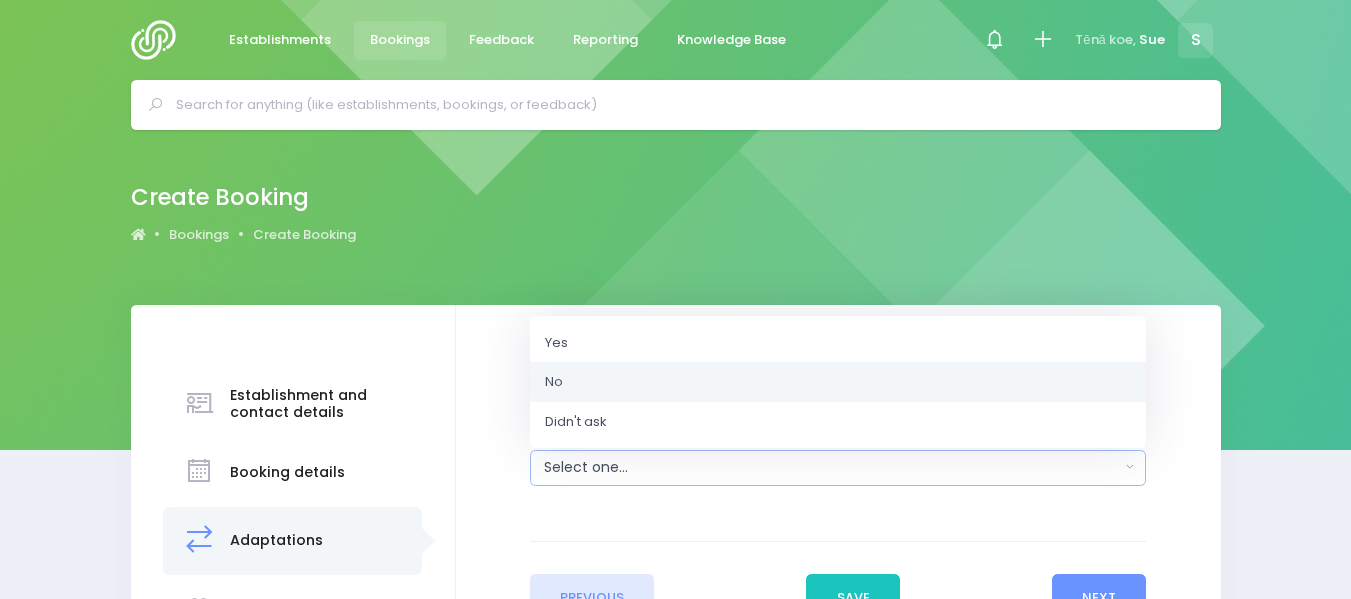click on "No" at bounding box center (838, 382) 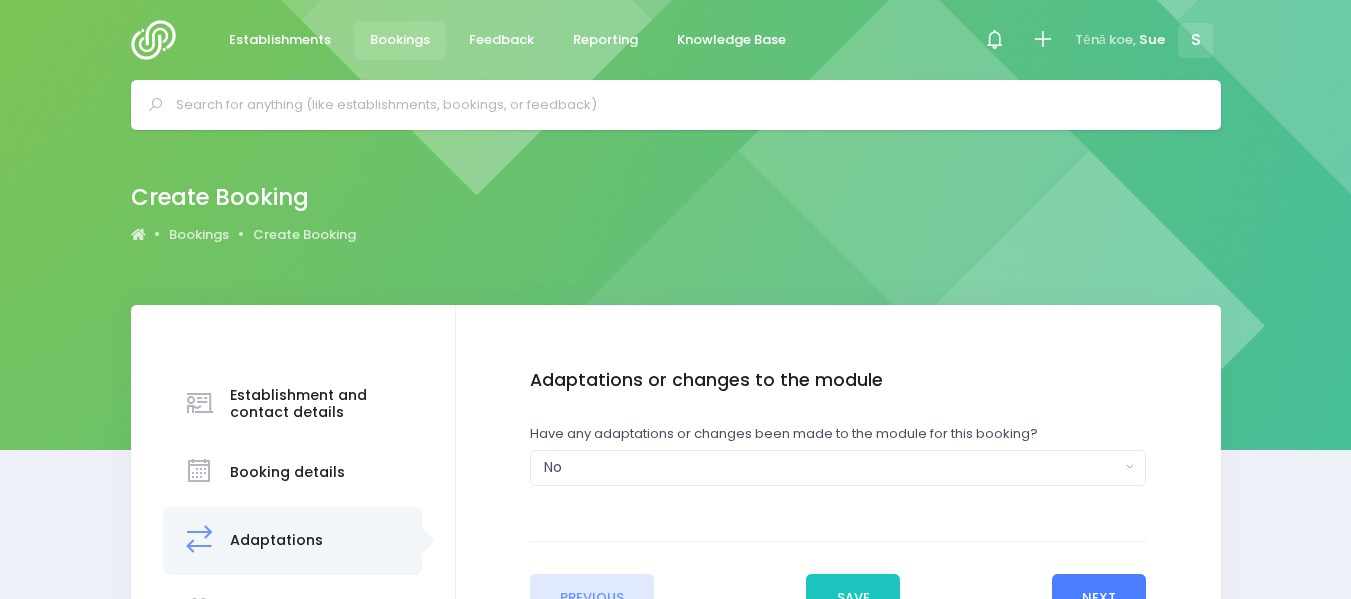 click on "Next" at bounding box center (1099, 598) 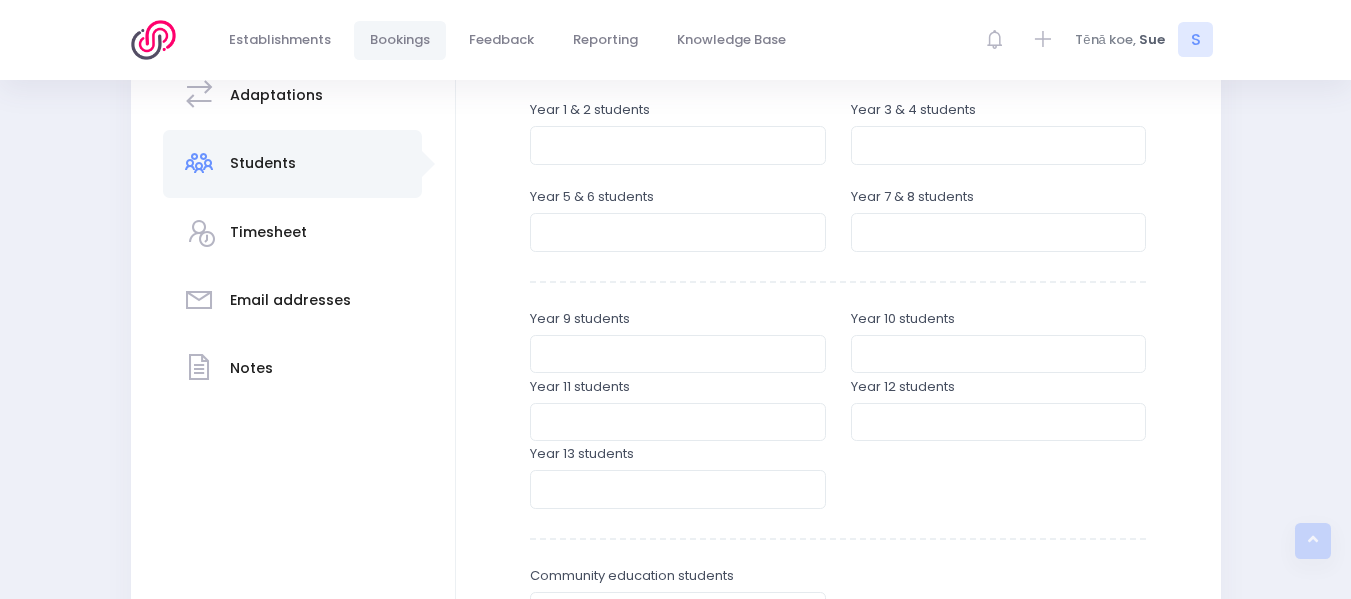 scroll, scrollTop: 447, scrollLeft: 0, axis: vertical 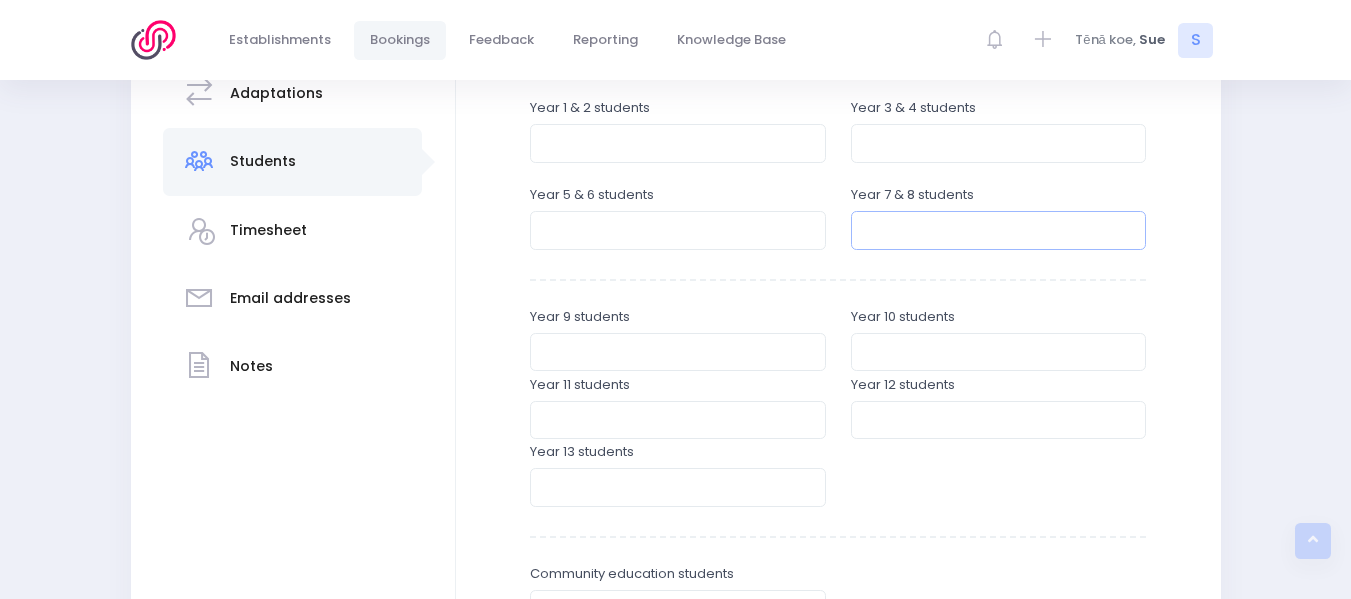click at bounding box center (999, 230) 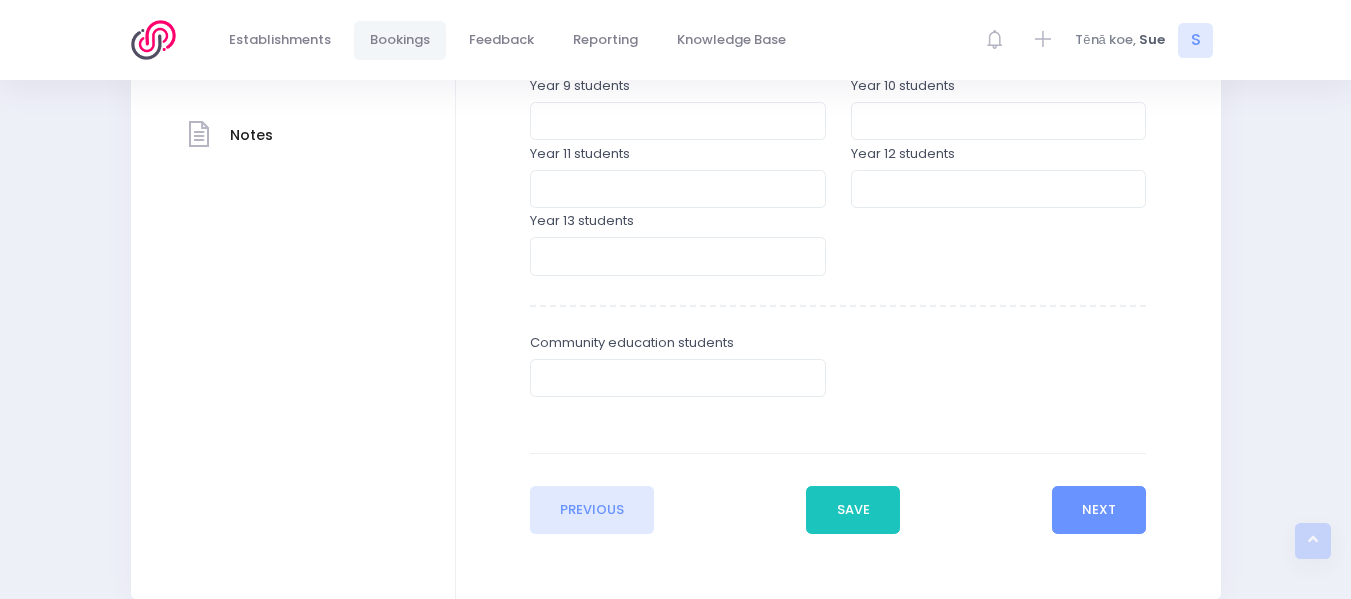 scroll, scrollTop: 688, scrollLeft: 0, axis: vertical 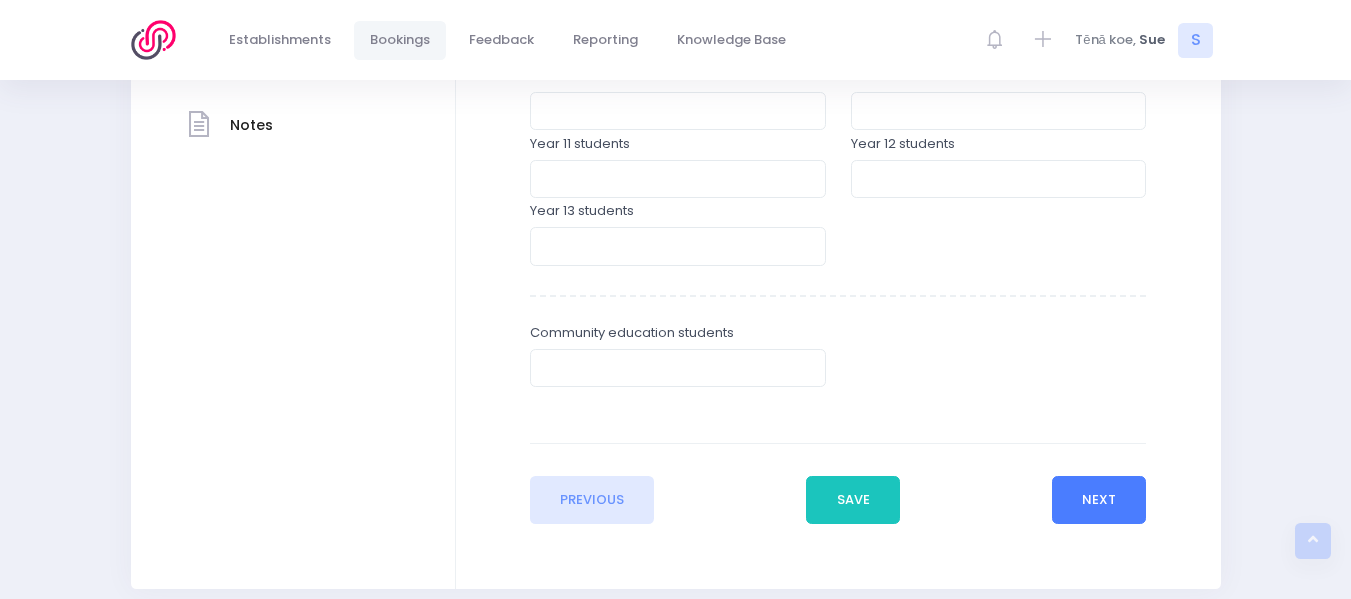 type on "140" 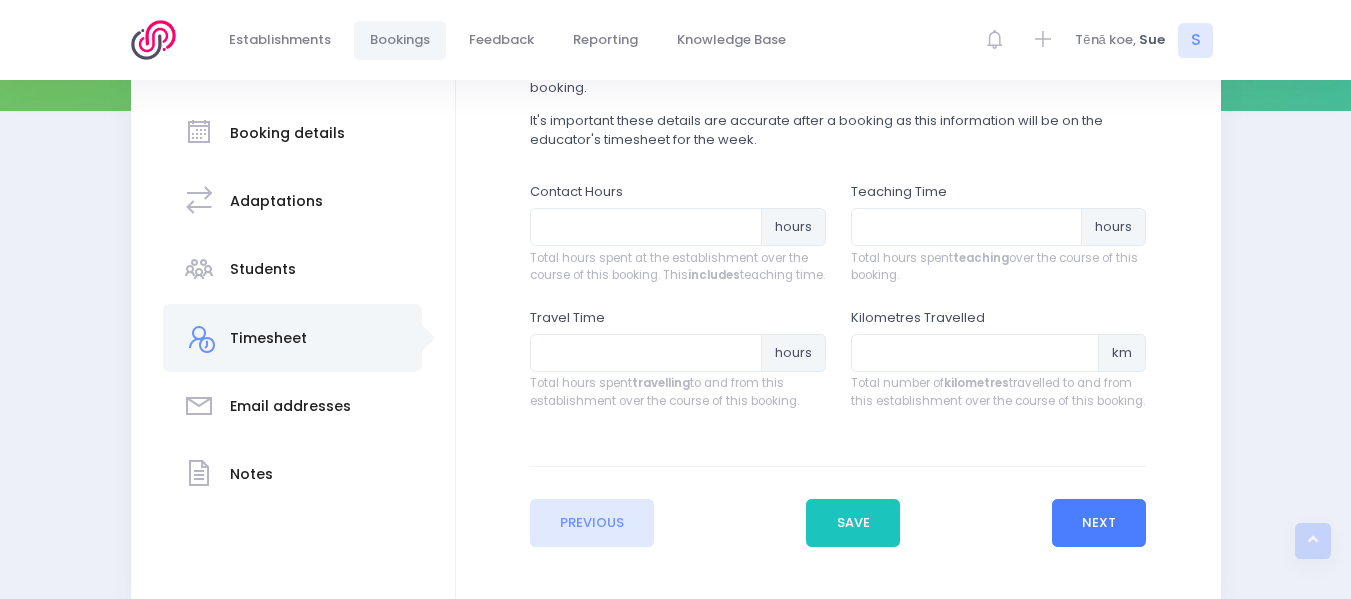 scroll, scrollTop: 357, scrollLeft: 0, axis: vertical 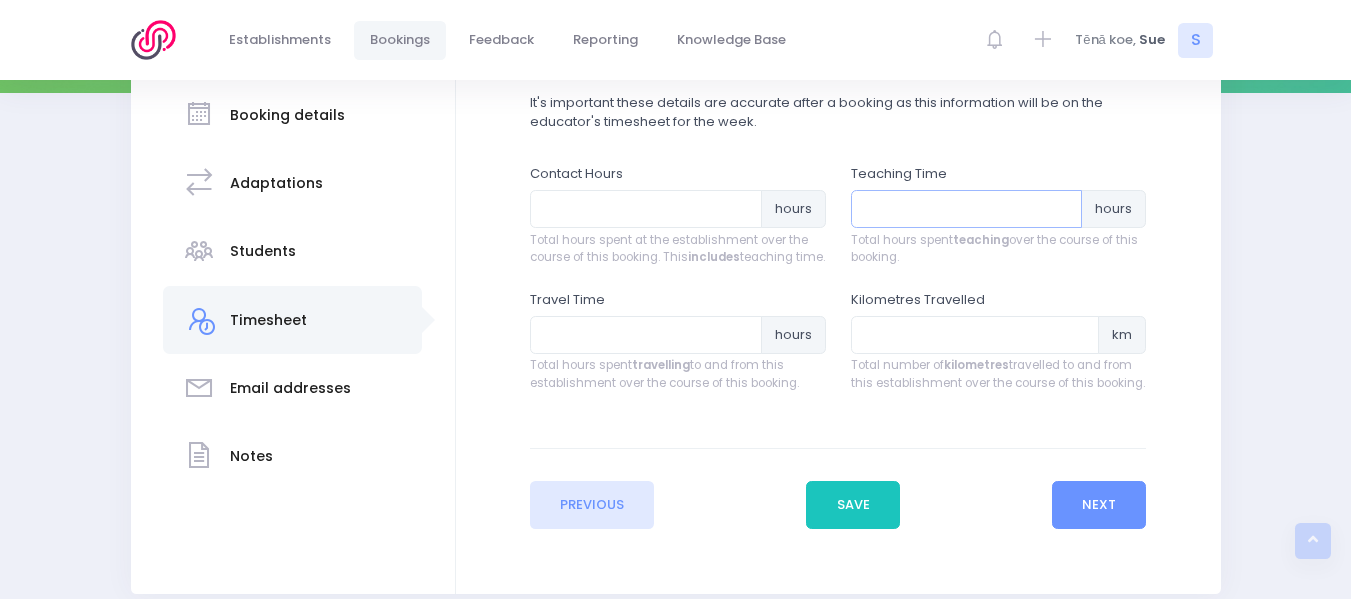 click at bounding box center [967, 209] 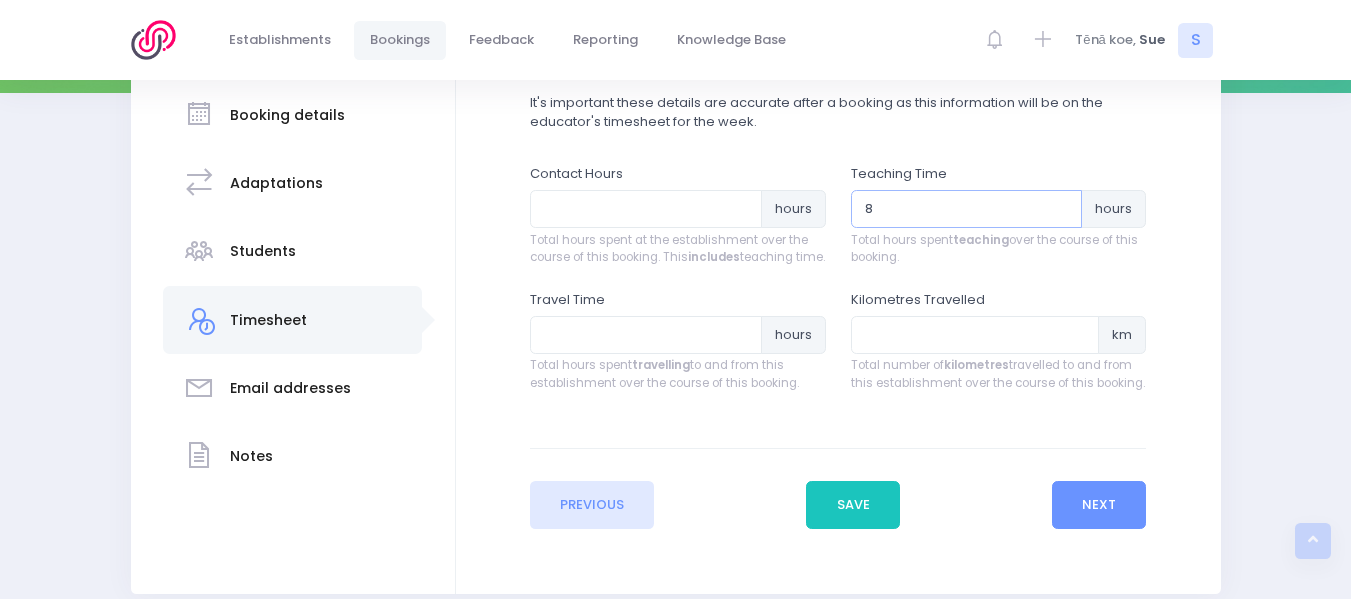 type on "8" 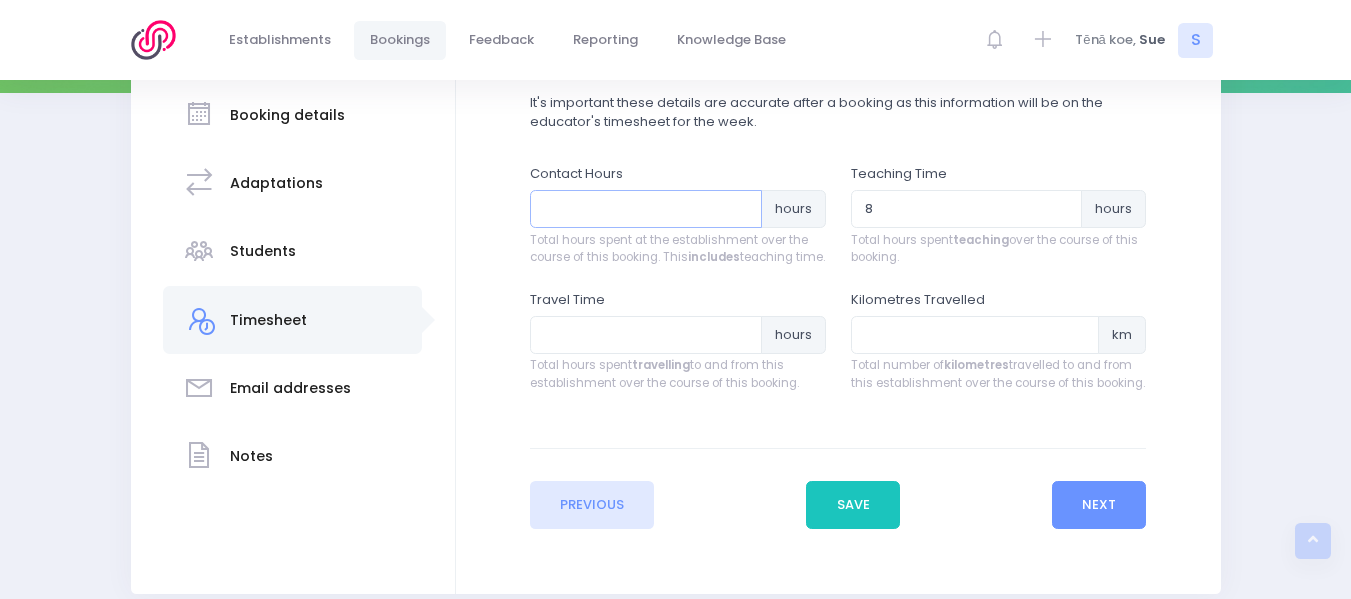 click at bounding box center (646, 209) 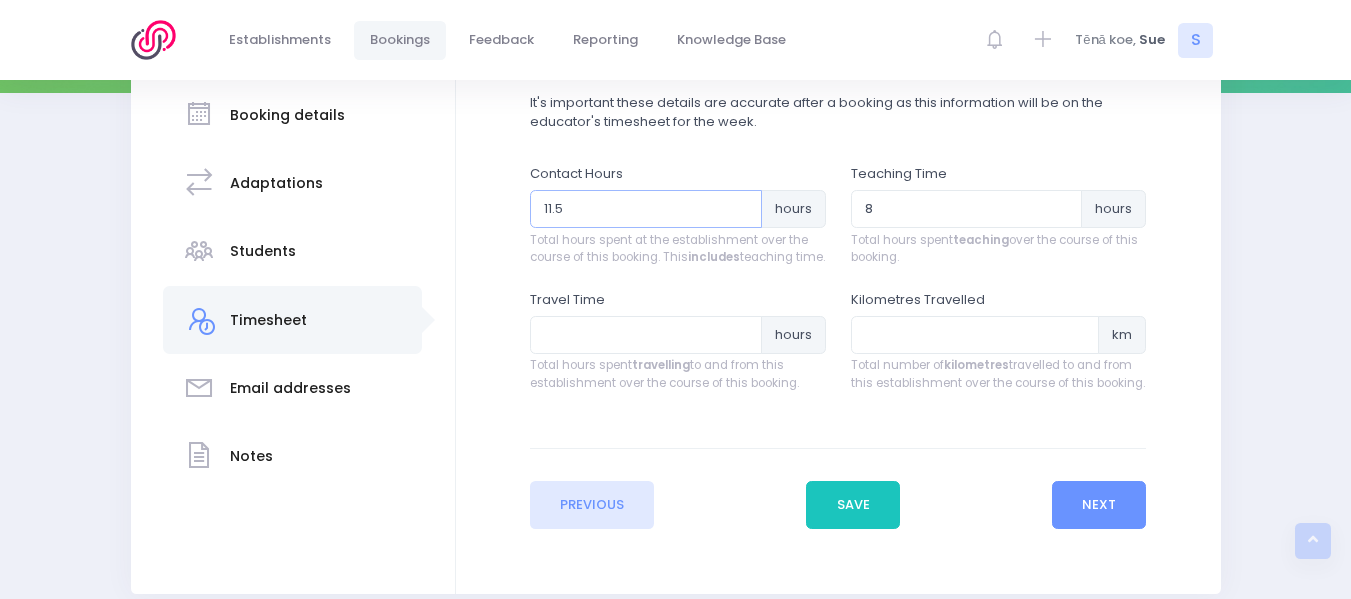 type on "11.5" 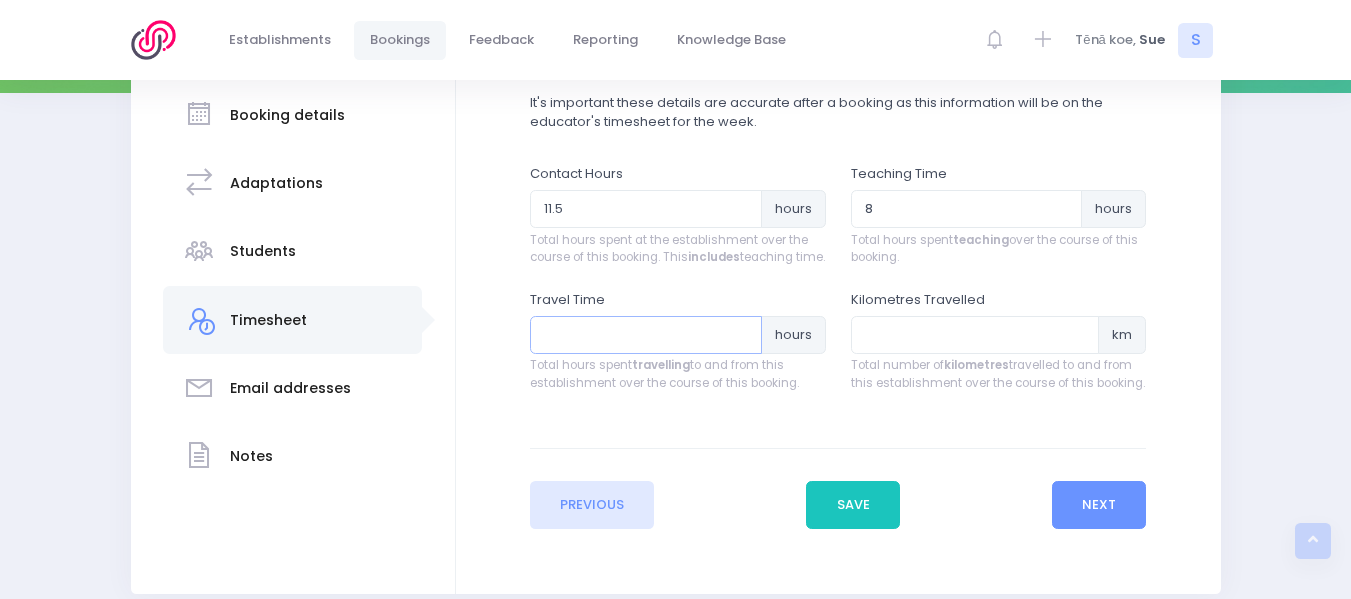click at bounding box center (646, 335) 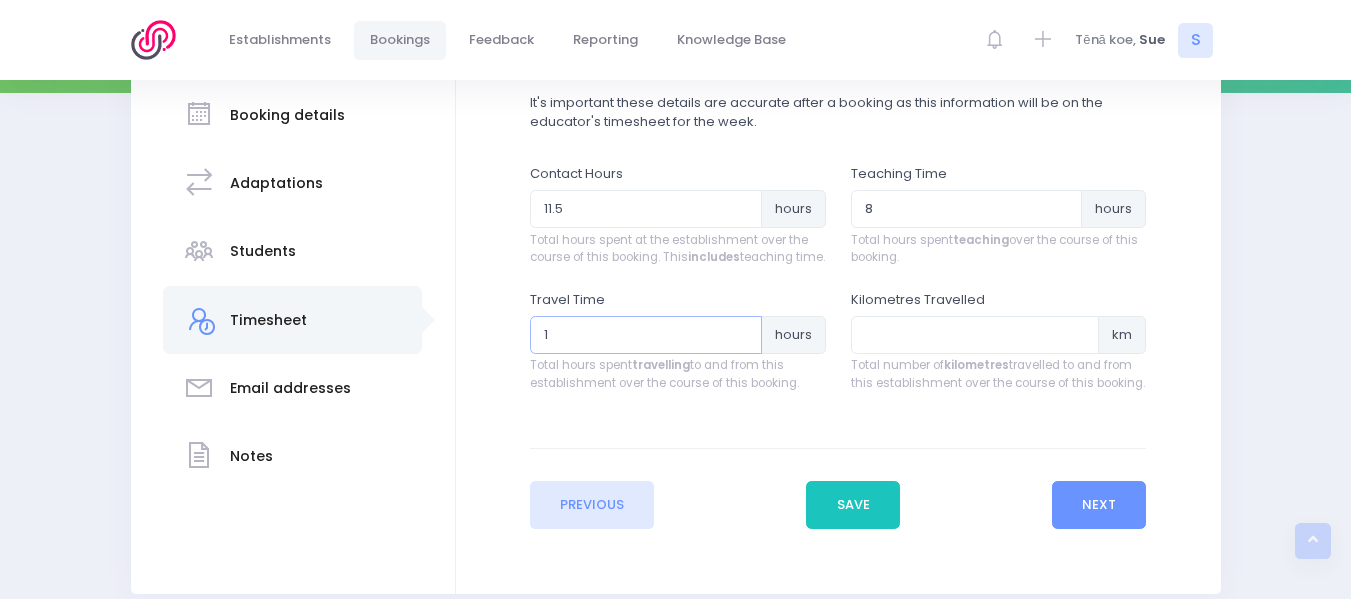 type on "1.5" 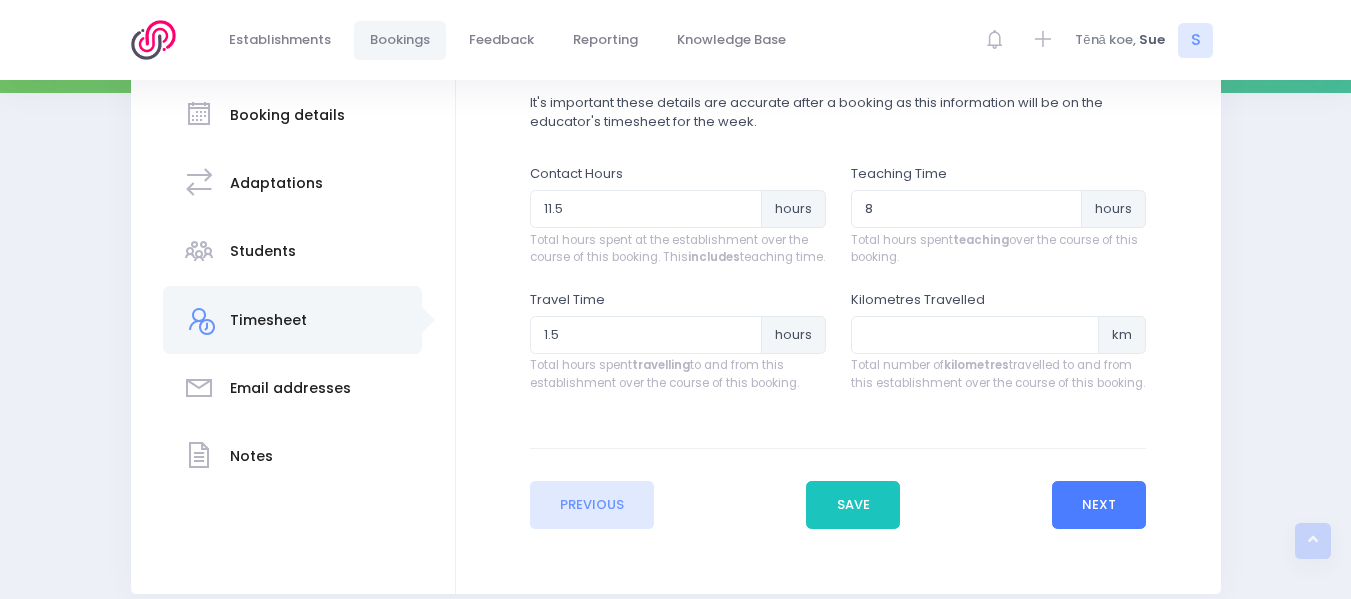 click on "Next" at bounding box center (1099, 505) 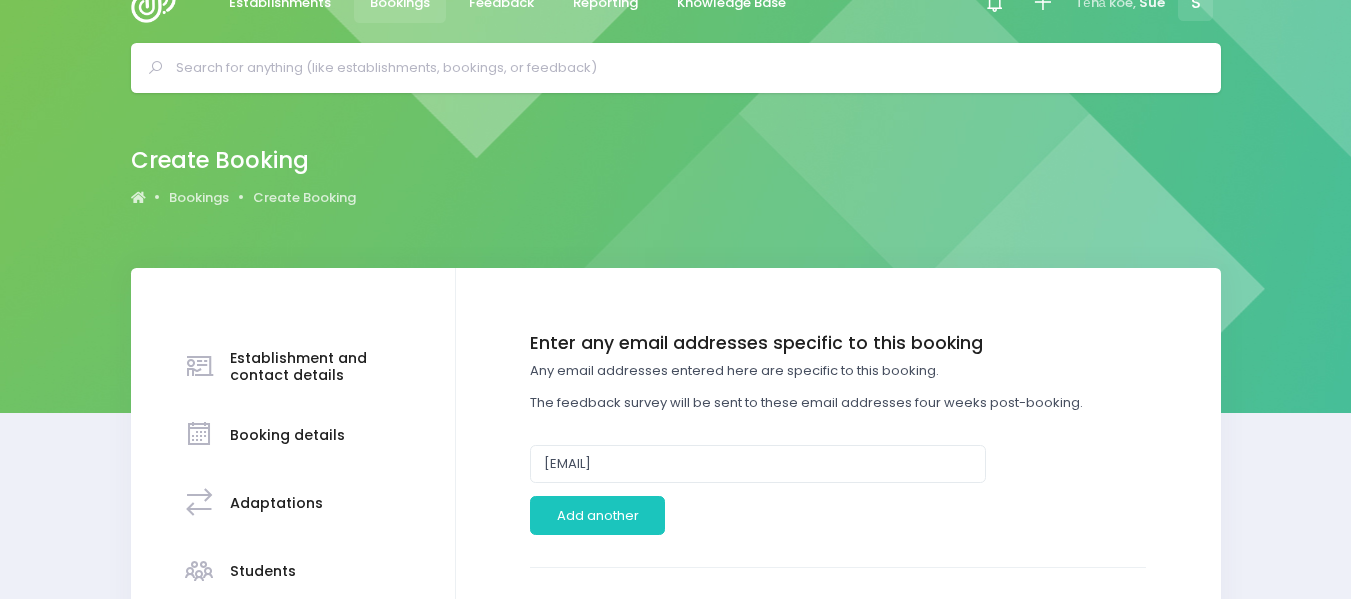 scroll, scrollTop: 0, scrollLeft: 0, axis: both 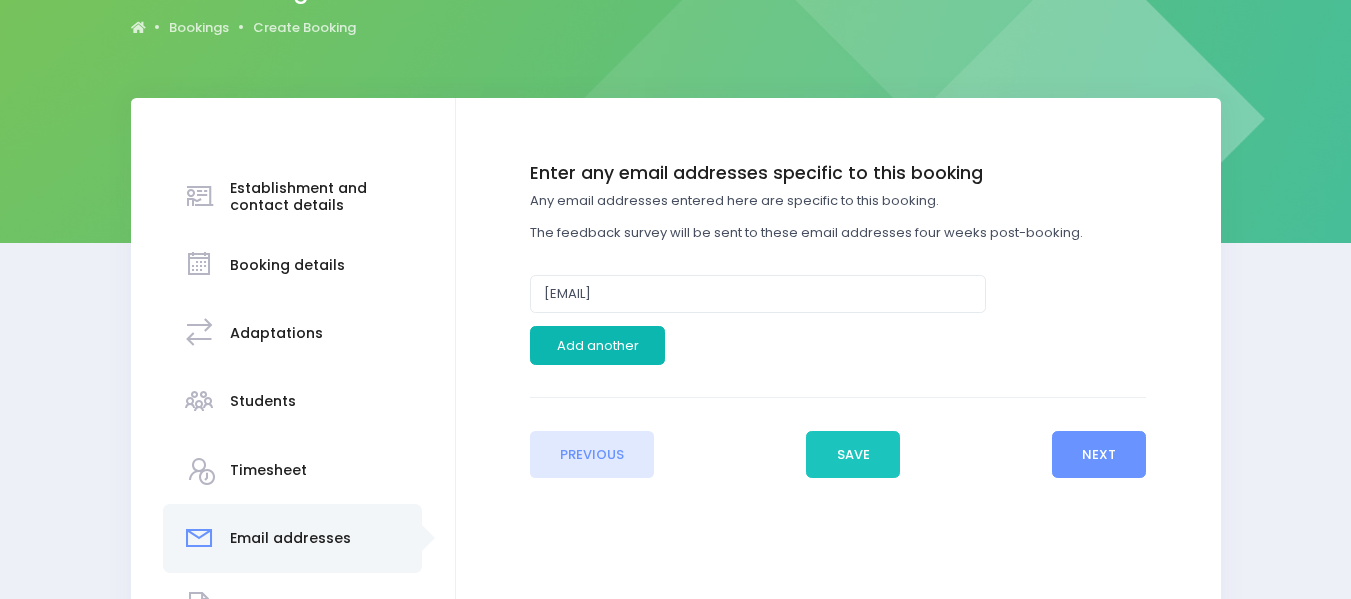 click on "Add another" at bounding box center [597, 345] 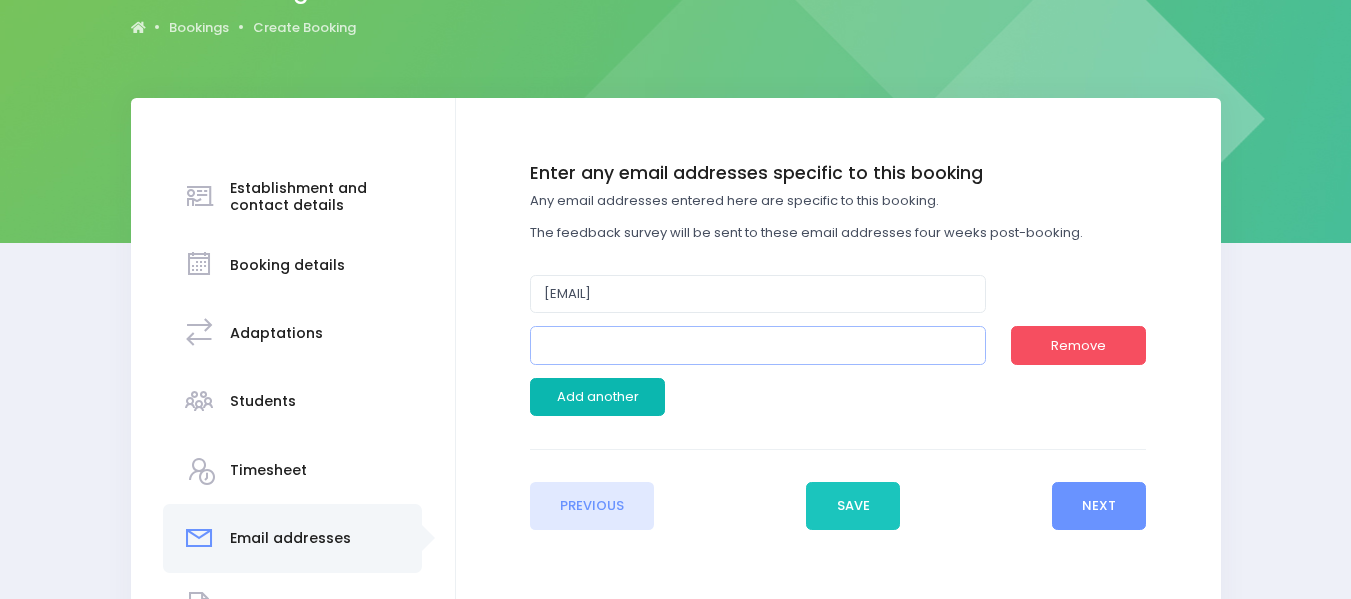 click at bounding box center [758, 345] 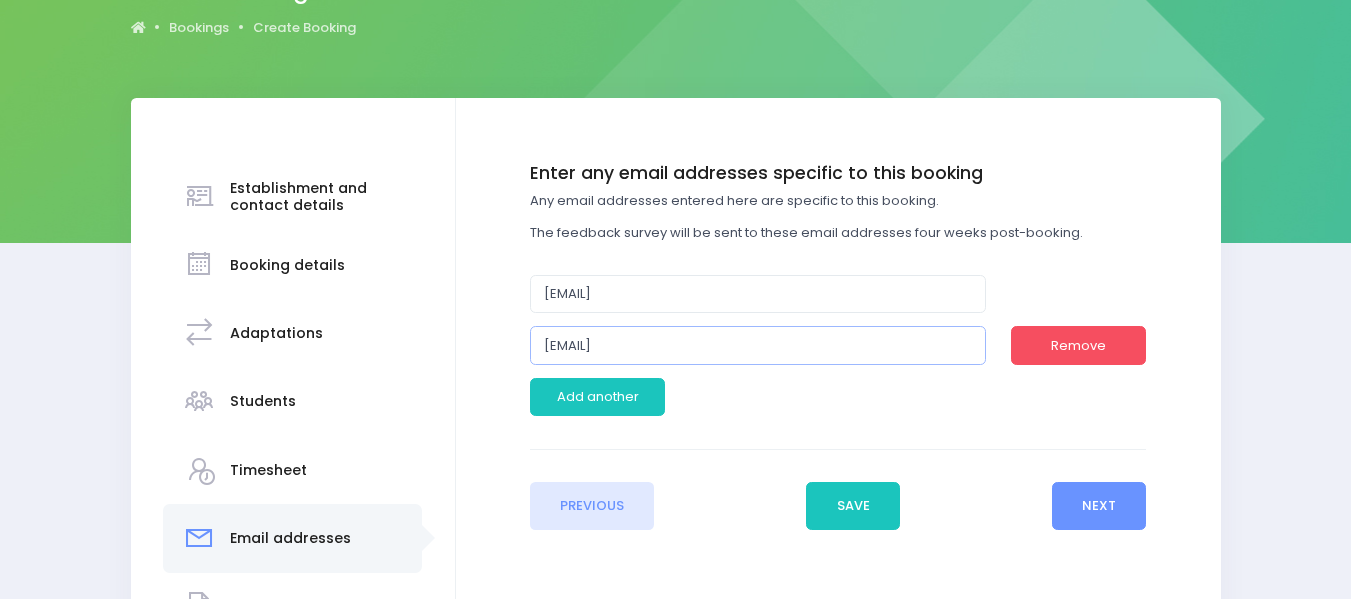 type on "dhariab@thegardens.school.nz" 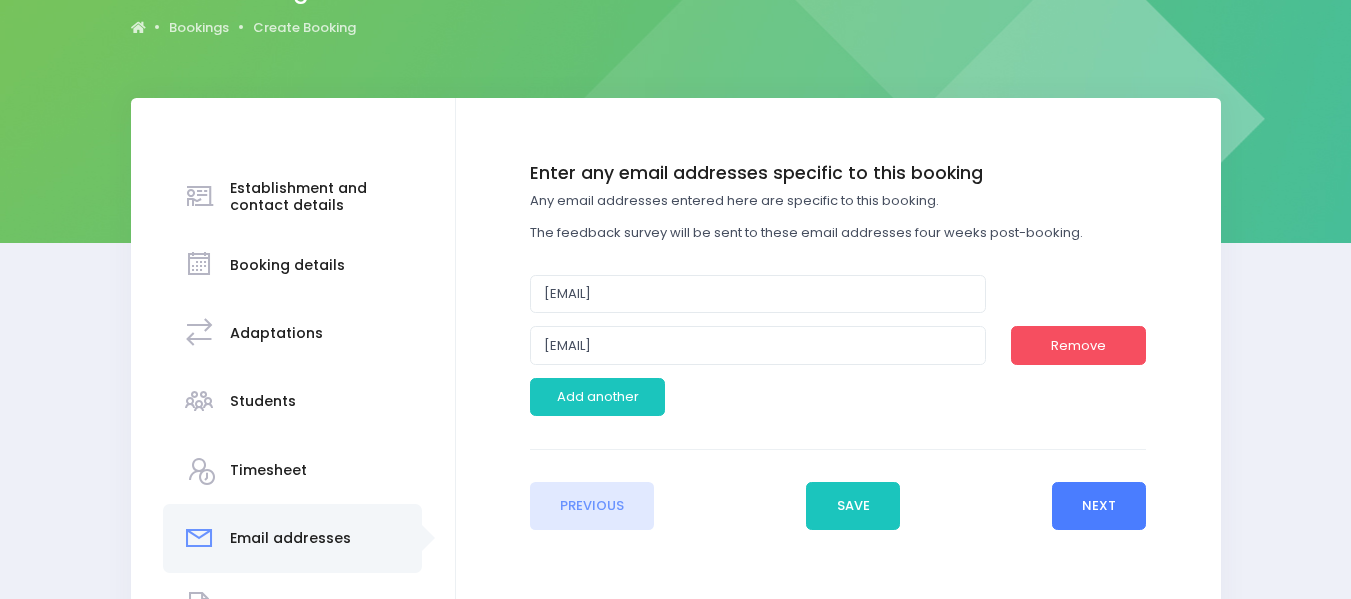 click on "Next" at bounding box center (1099, 506) 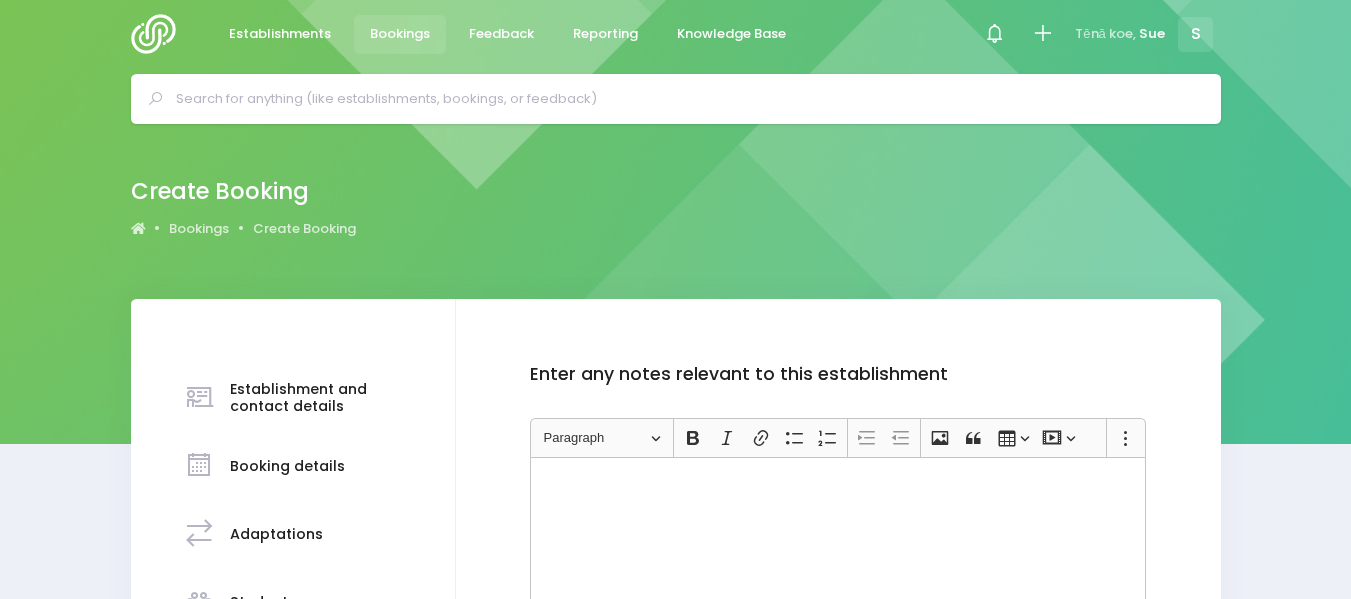 scroll, scrollTop: 0, scrollLeft: 0, axis: both 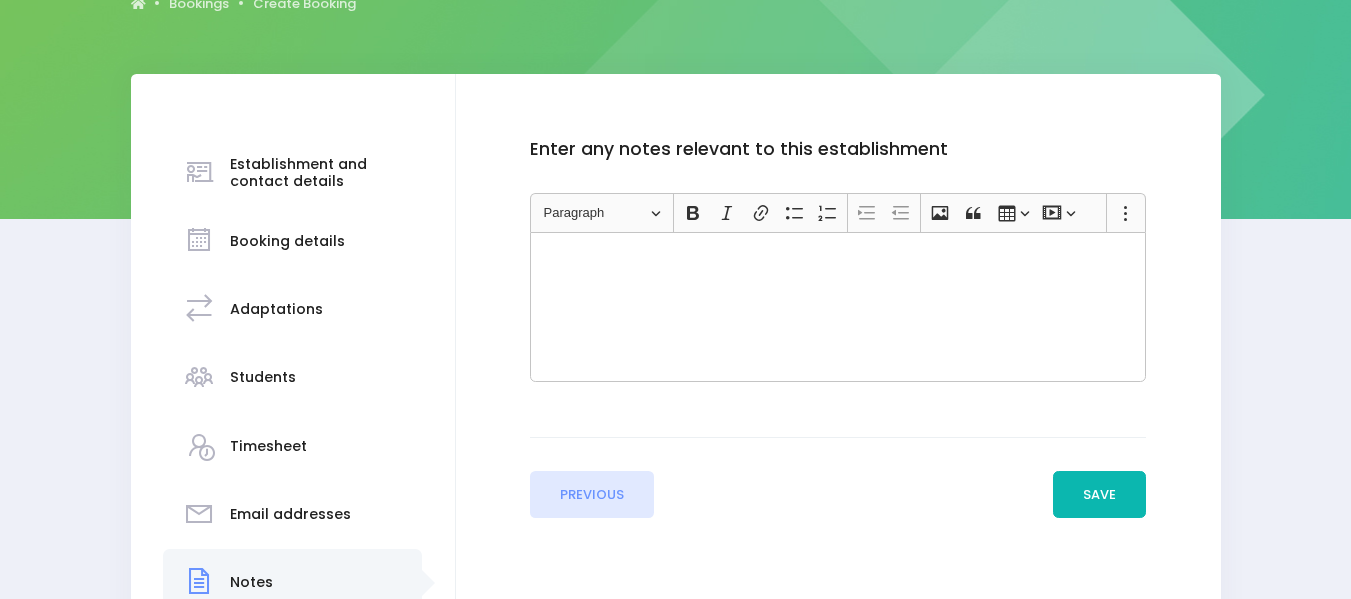 click on "Save" at bounding box center (1100, 495) 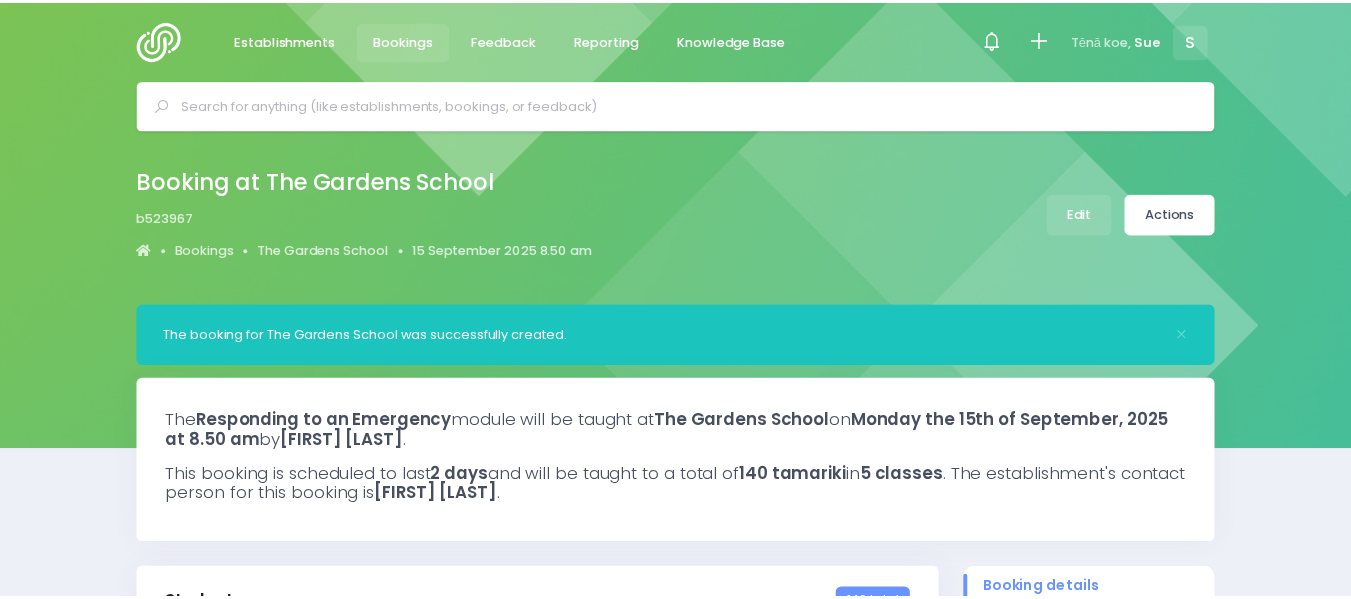 scroll, scrollTop: 0, scrollLeft: 0, axis: both 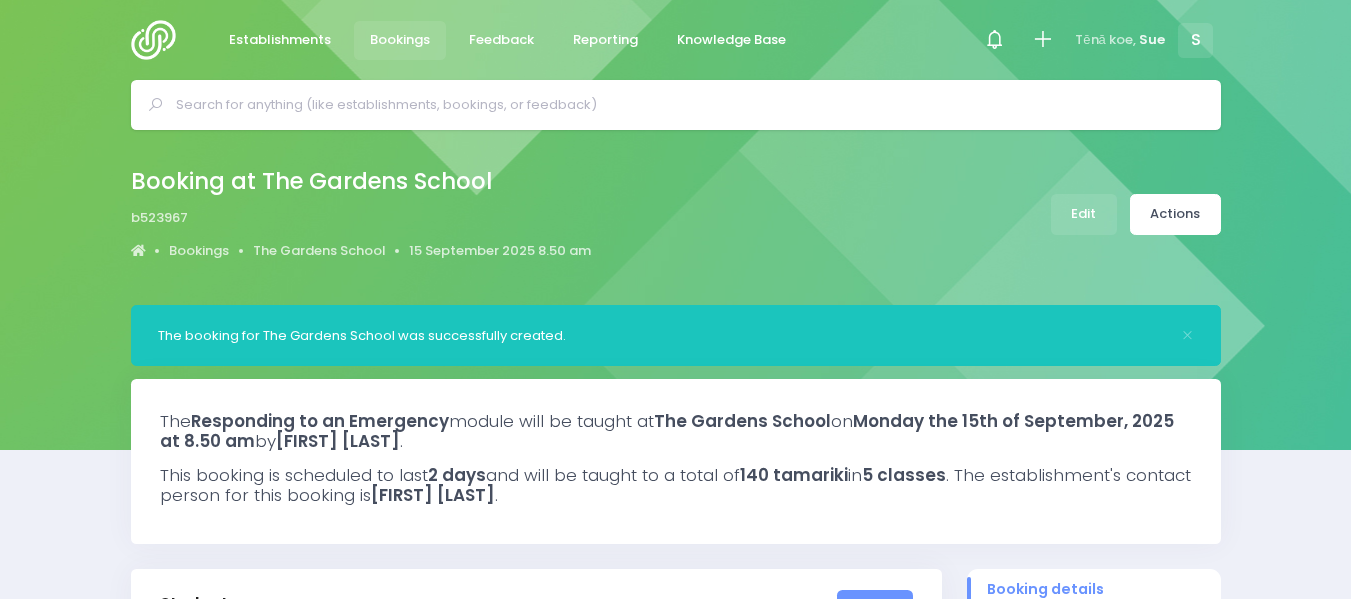 select on "5" 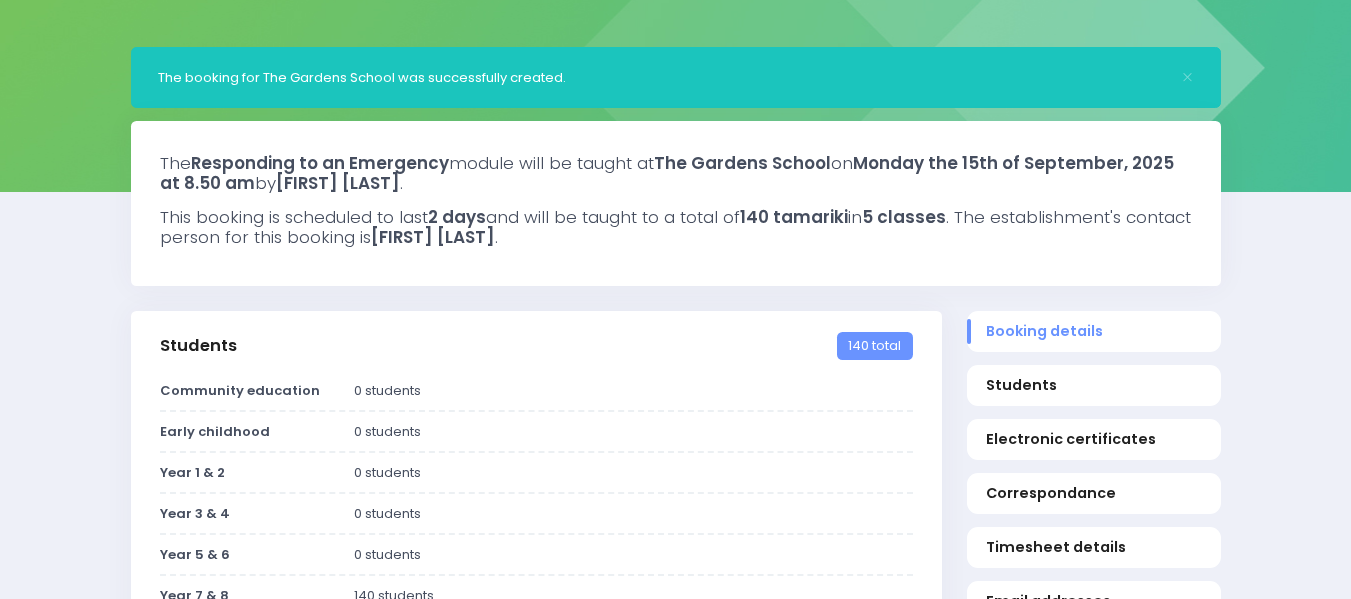 scroll, scrollTop: 0, scrollLeft: 0, axis: both 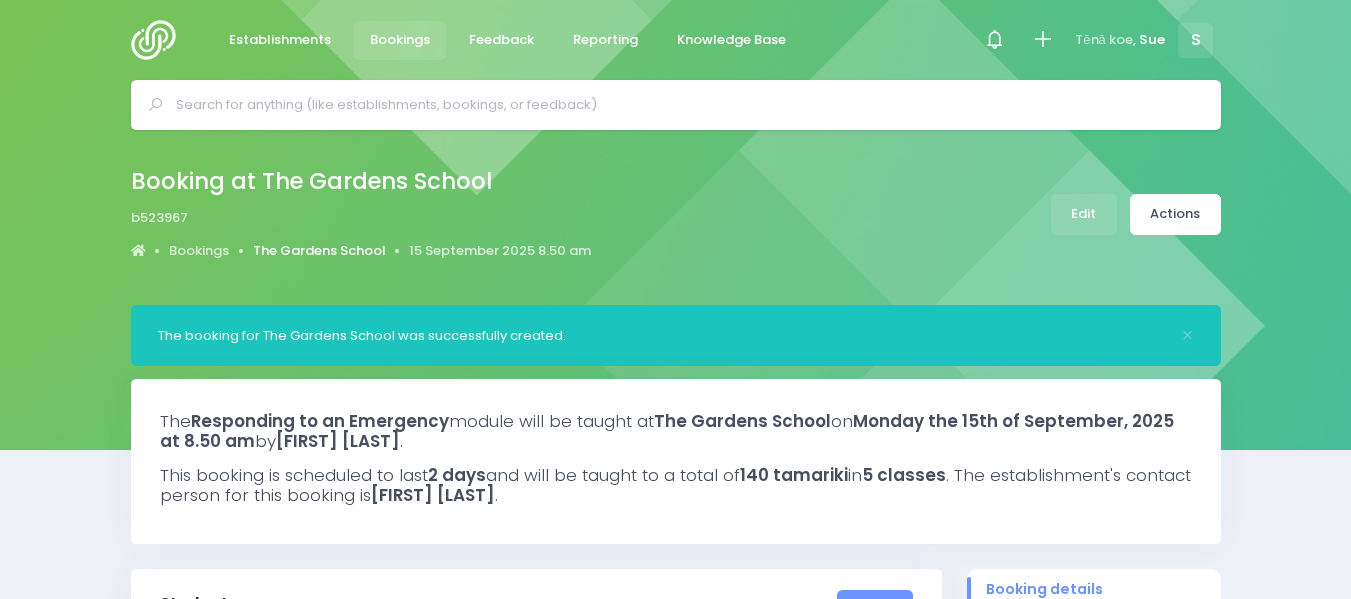 click on "The Gardens School" at bounding box center (319, 251) 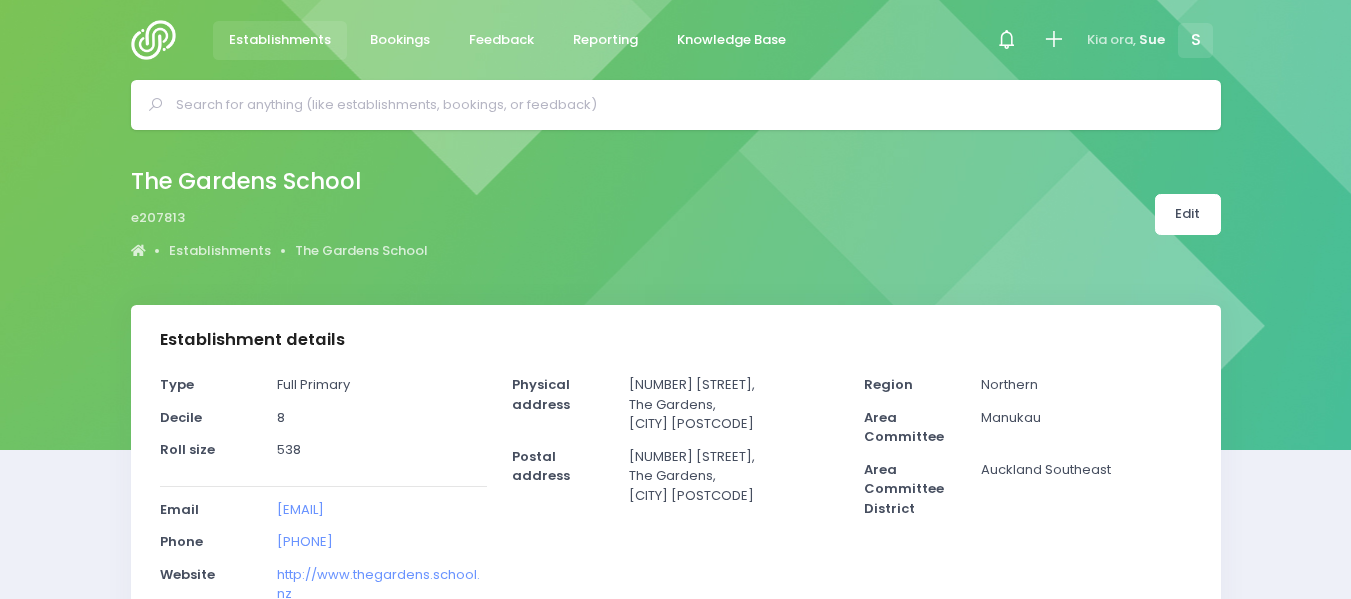 scroll, scrollTop: 0, scrollLeft: 0, axis: both 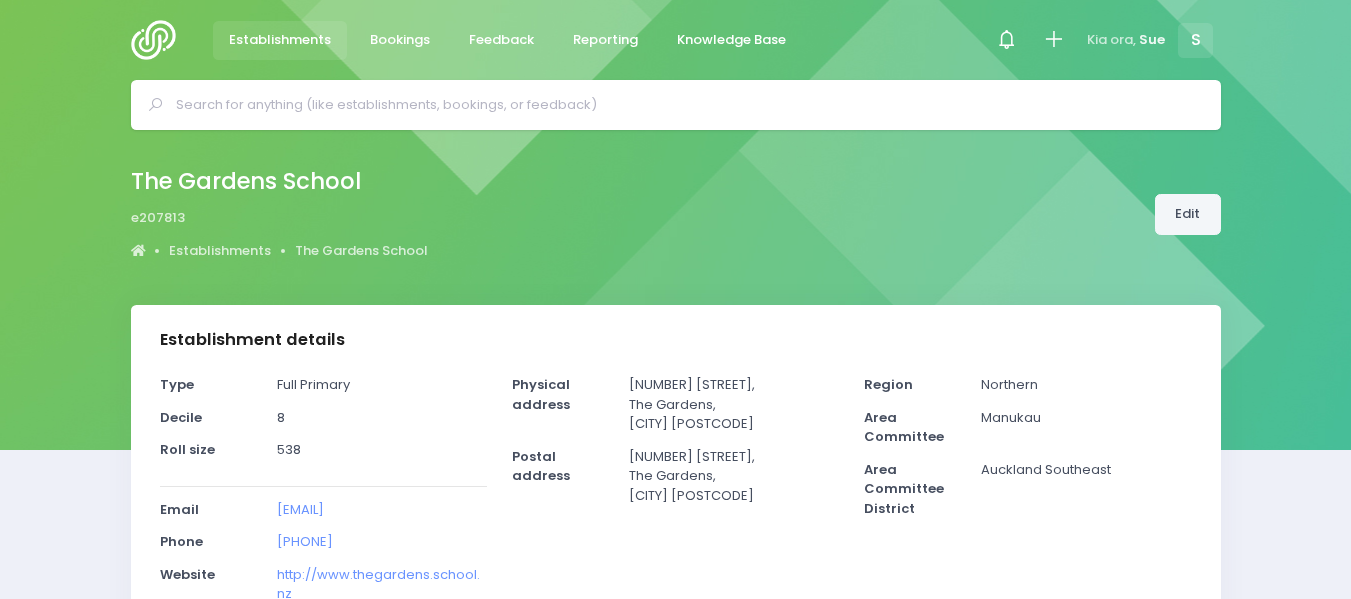 click on "Edit" at bounding box center [1188, 214] 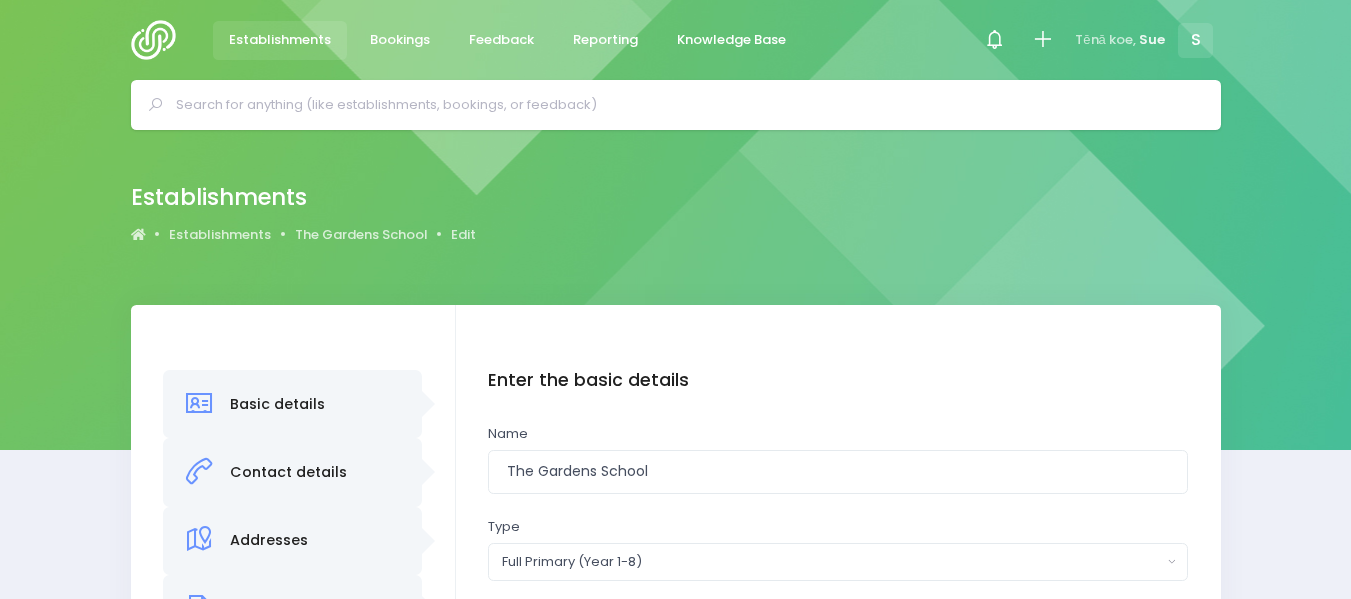 scroll, scrollTop: 0, scrollLeft: 0, axis: both 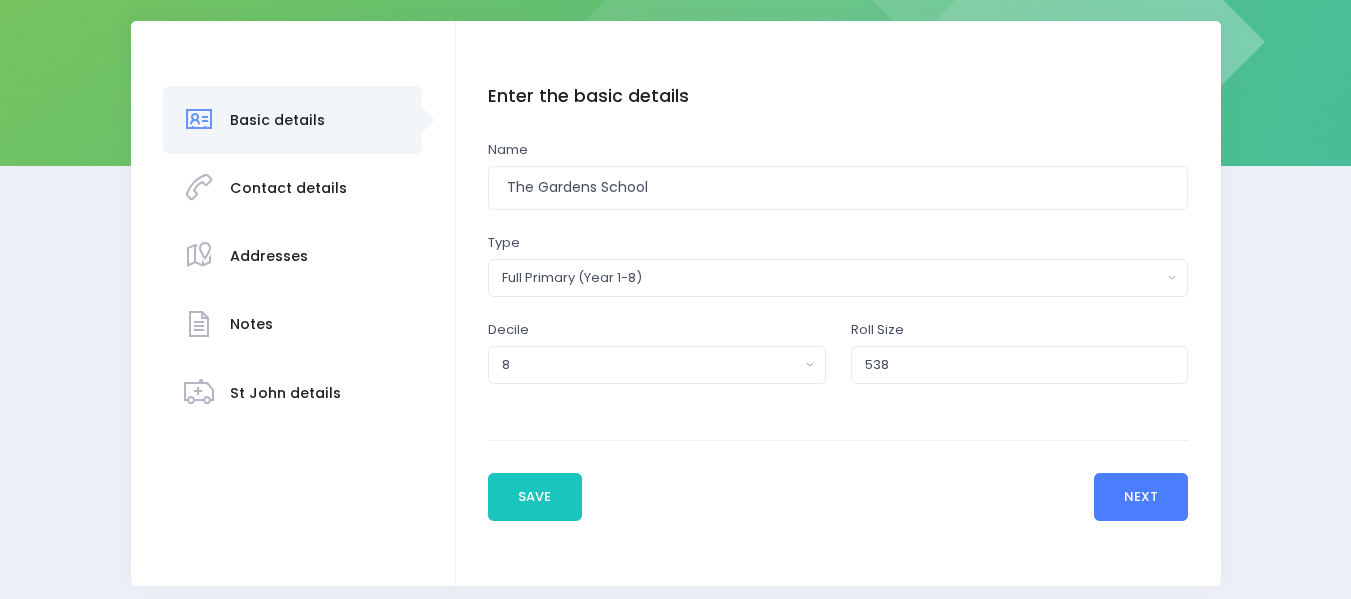 click on "Next" at bounding box center [1141, 497] 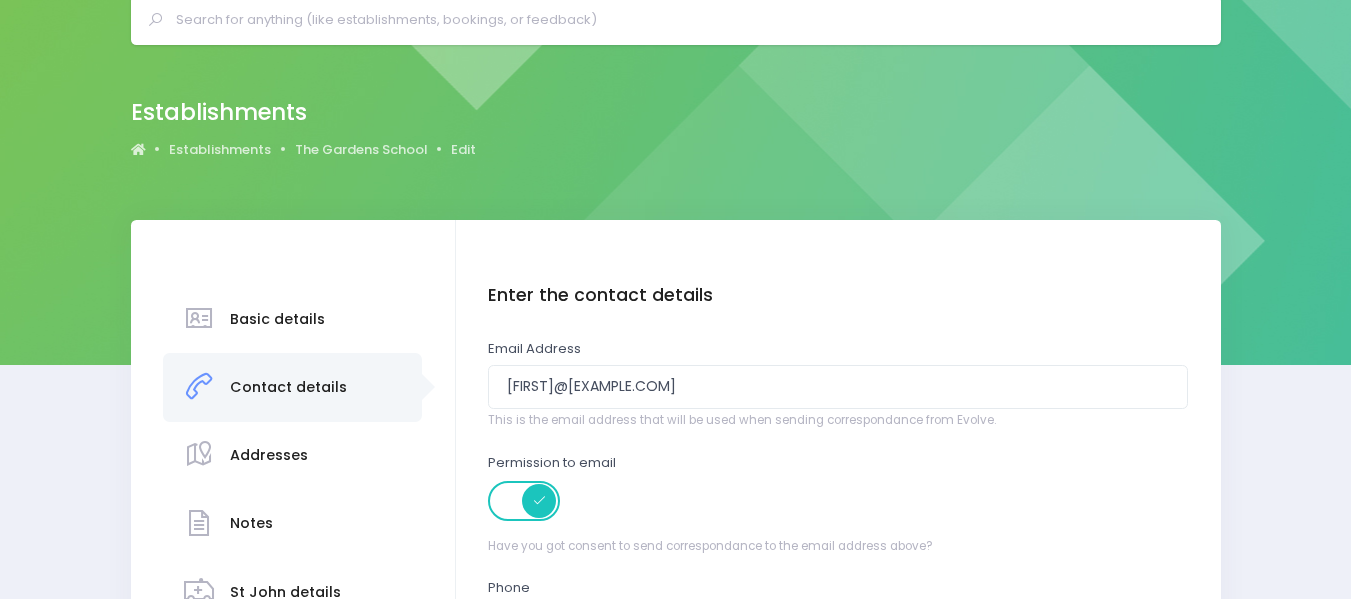 scroll, scrollTop: 0, scrollLeft: 0, axis: both 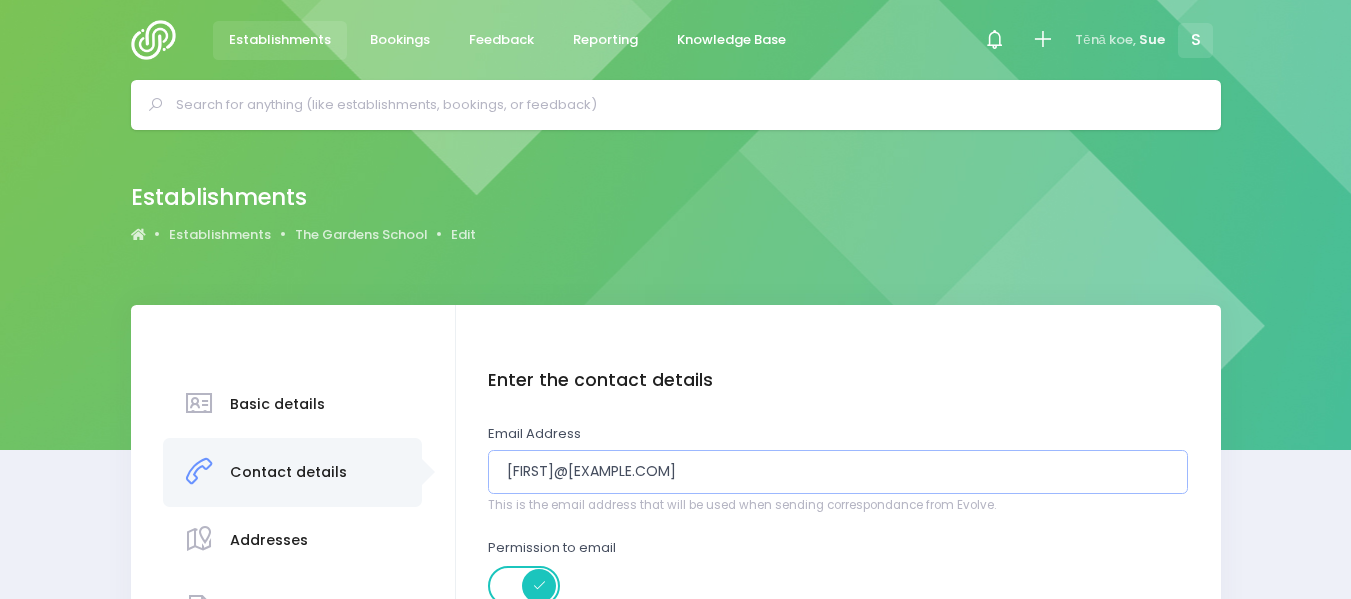 drag, startPoint x: 567, startPoint y: 470, endPoint x: 461, endPoint y: 475, distance: 106.11786 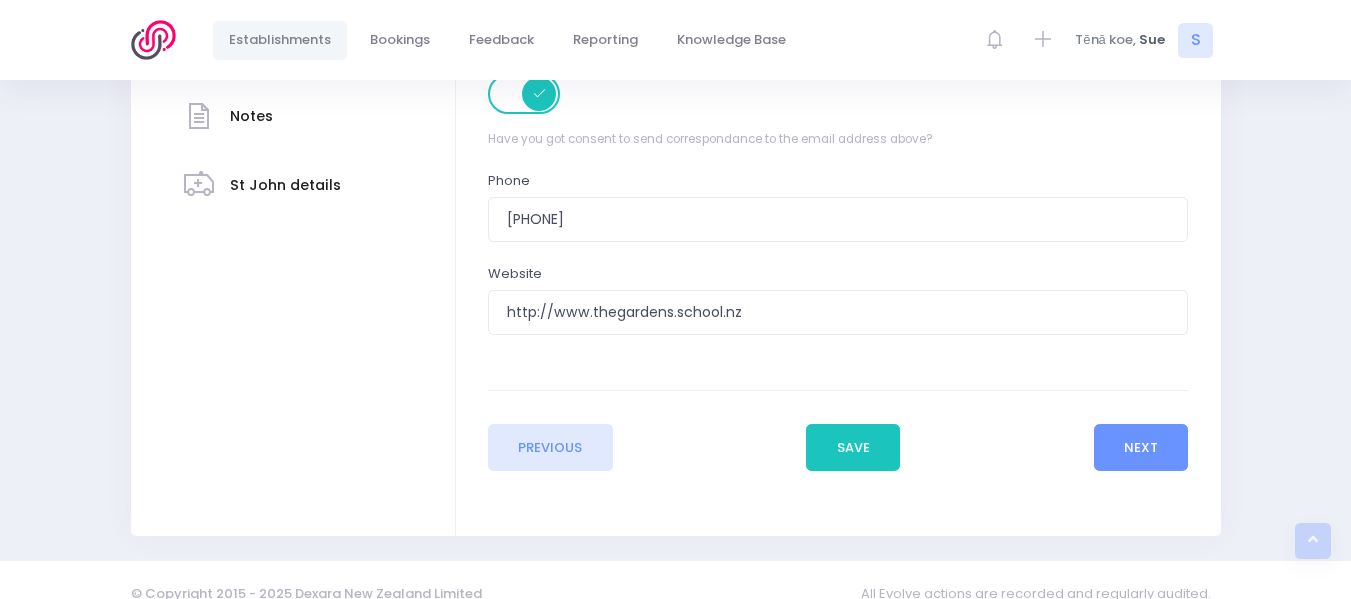 scroll, scrollTop: 503, scrollLeft: 0, axis: vertical 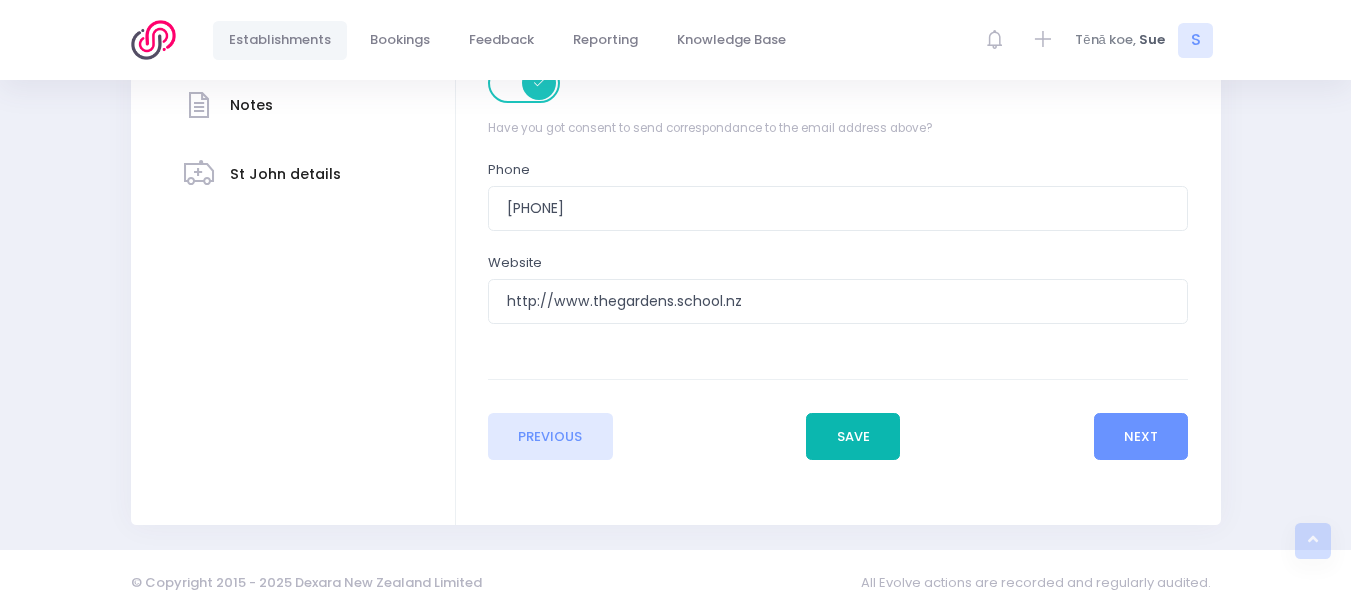 type on "principal@thegardens.school.nz" 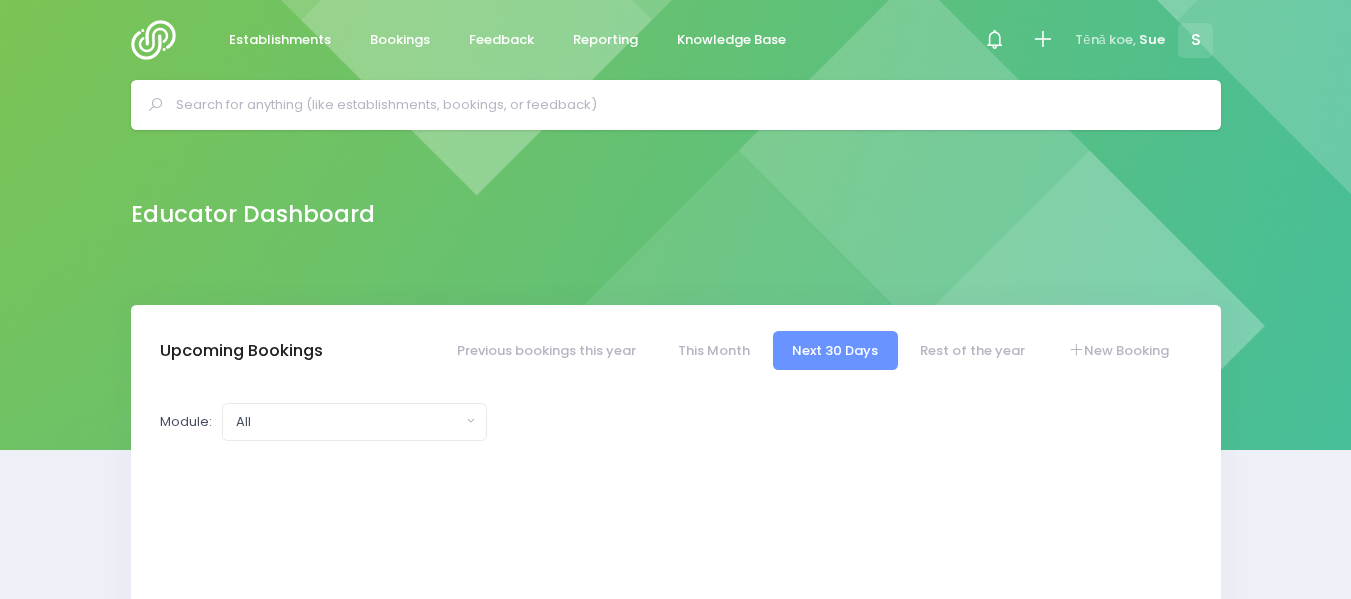 scroll, scrollTop: 0, scrollLeft: 0, axis: both 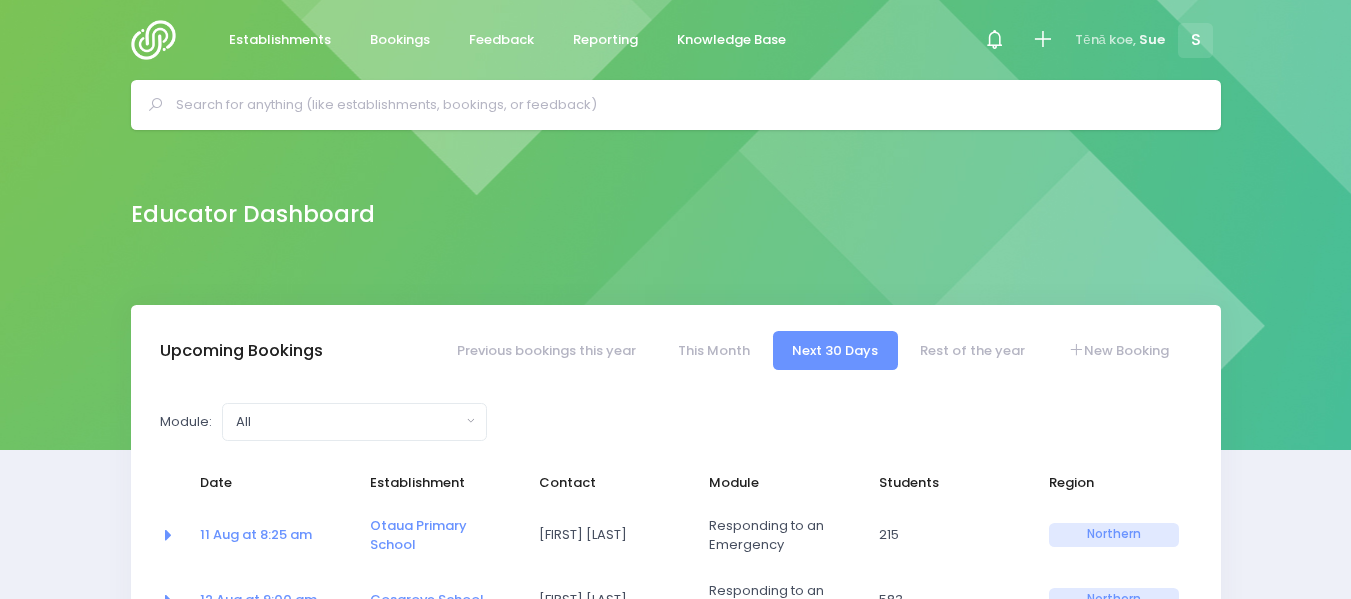 click at bounding box center (684, 105) 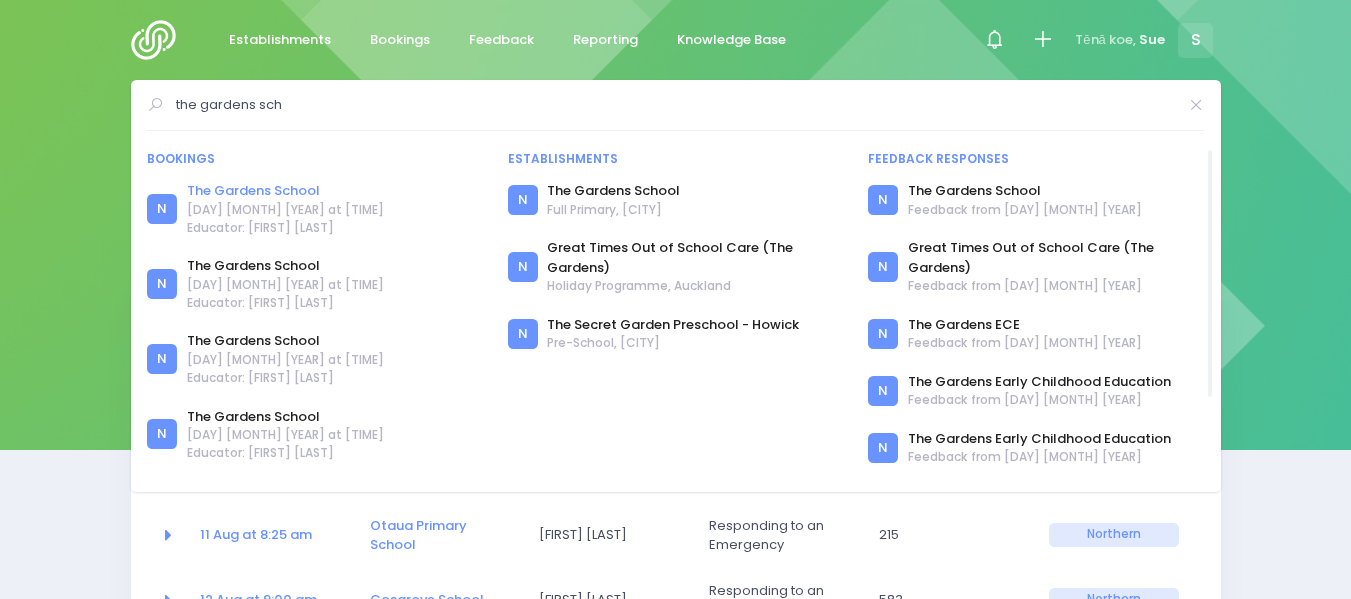type on "the gardens sch" 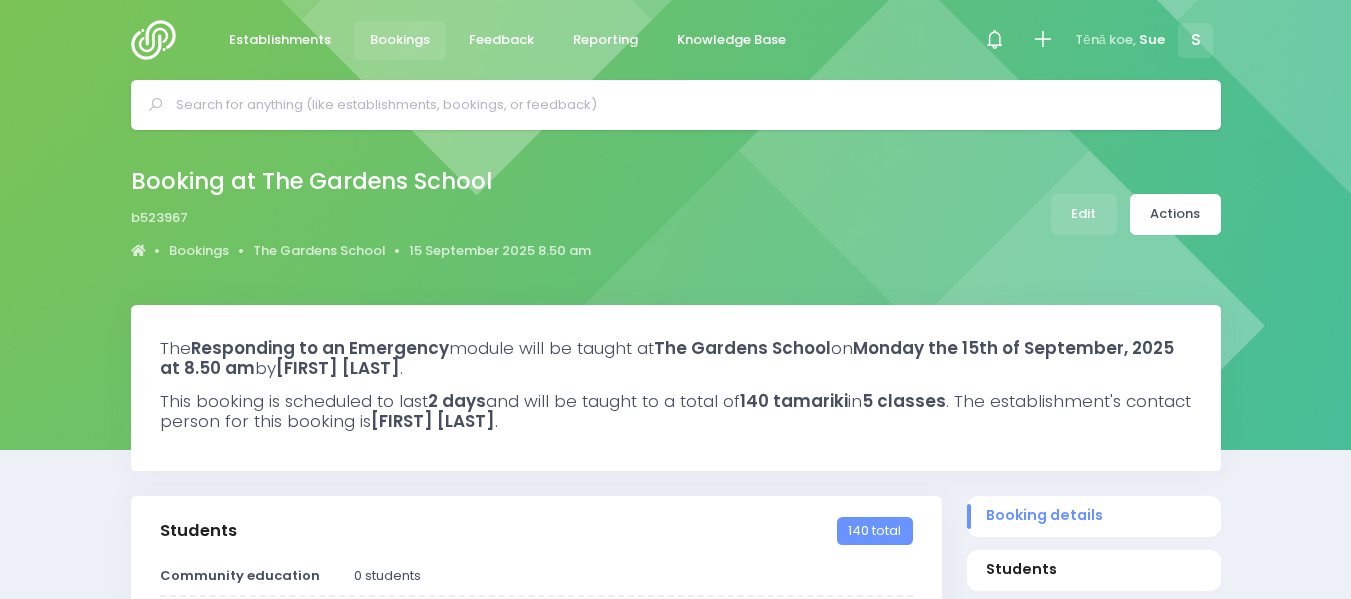 scroll, scrollTop: 0, scrollLeft: 0, axis: both 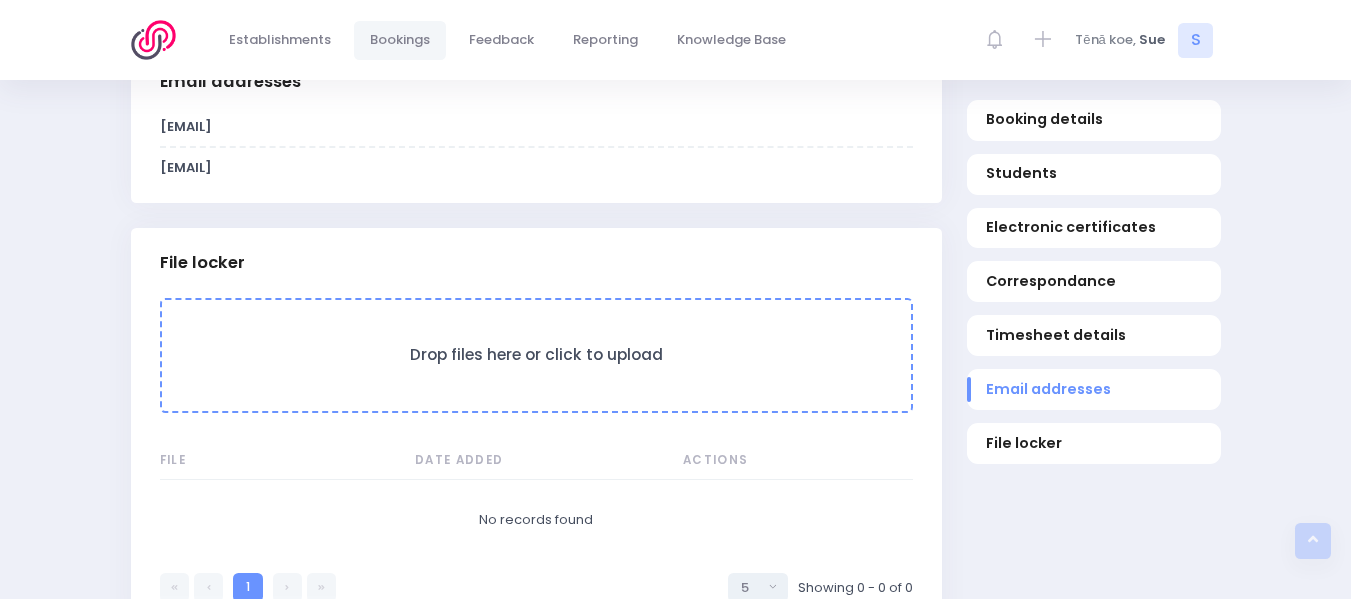 click on "Drop files here or click to upload" at bounding box center (536, 355) 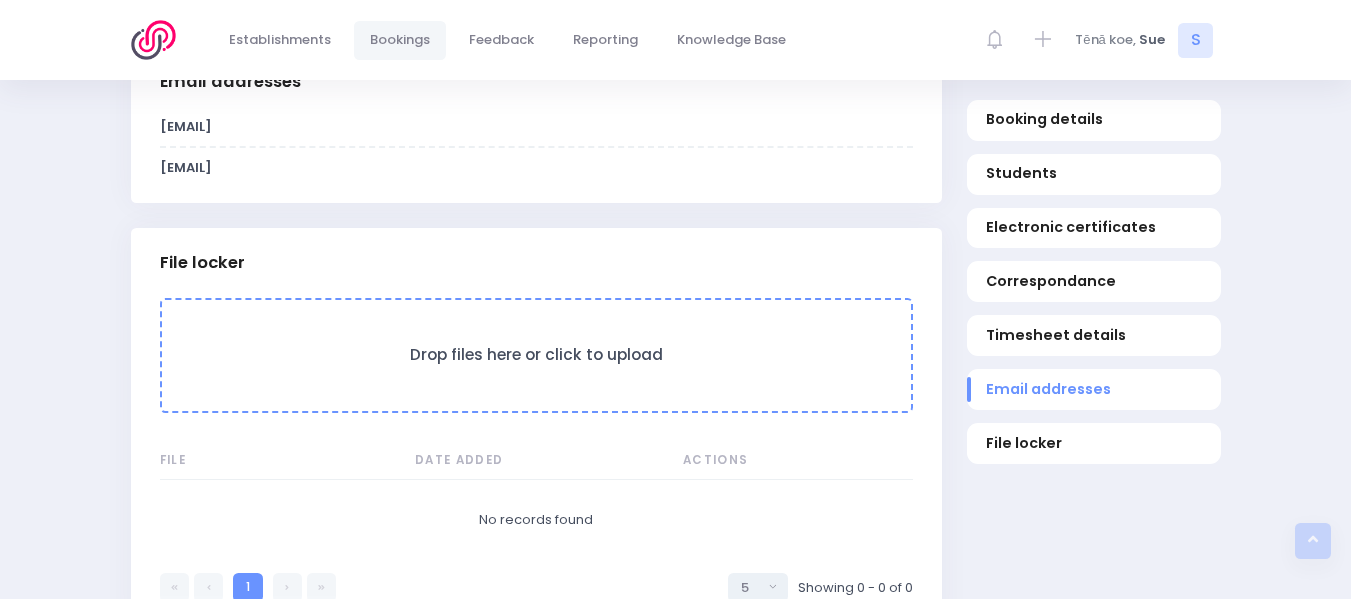 click on "Drop files here or click to upload" at bounding box center [536, 355] 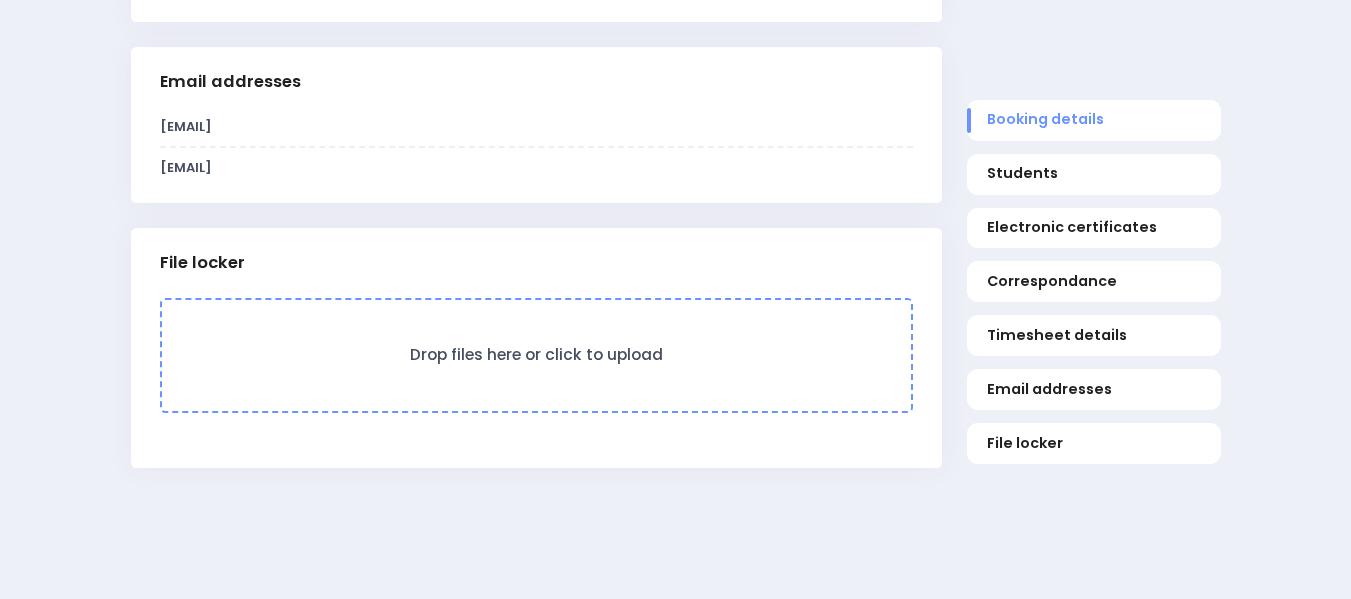scroll, scrollTop: 1691, scrollLeft: 0, axis: vertical 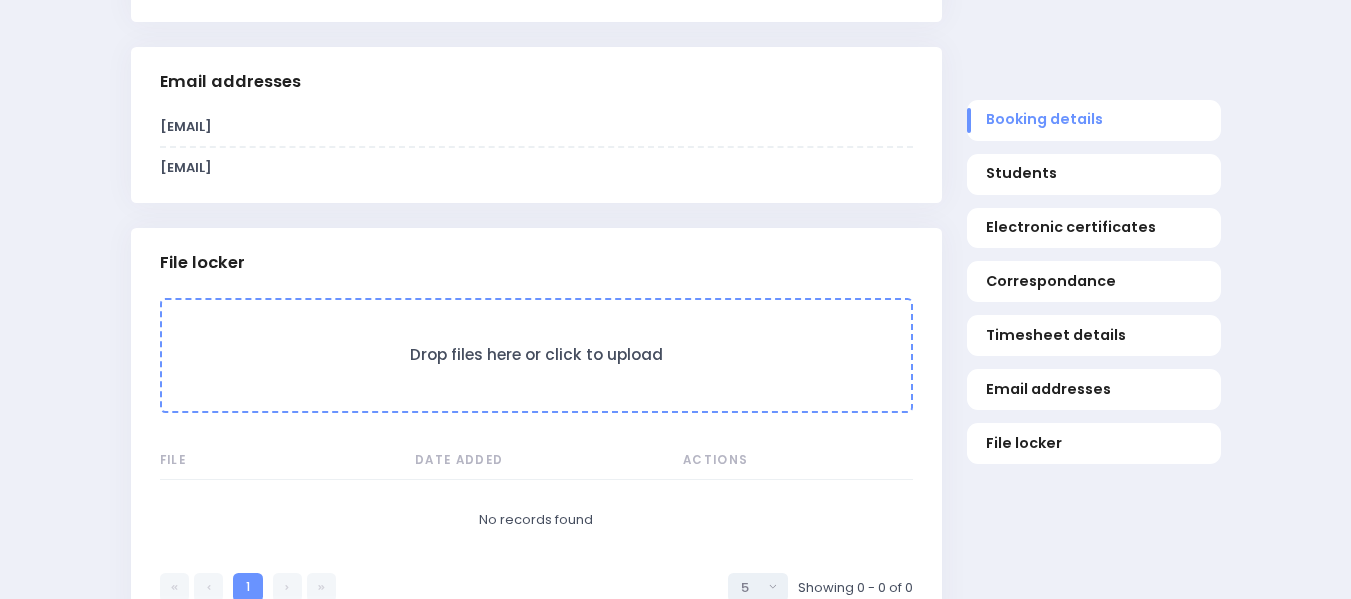 click on "Booking details
Students
Electronic certificates
Correspondance
Timesheet details
Email addresses File locker" at bounding box center (1093, -206) 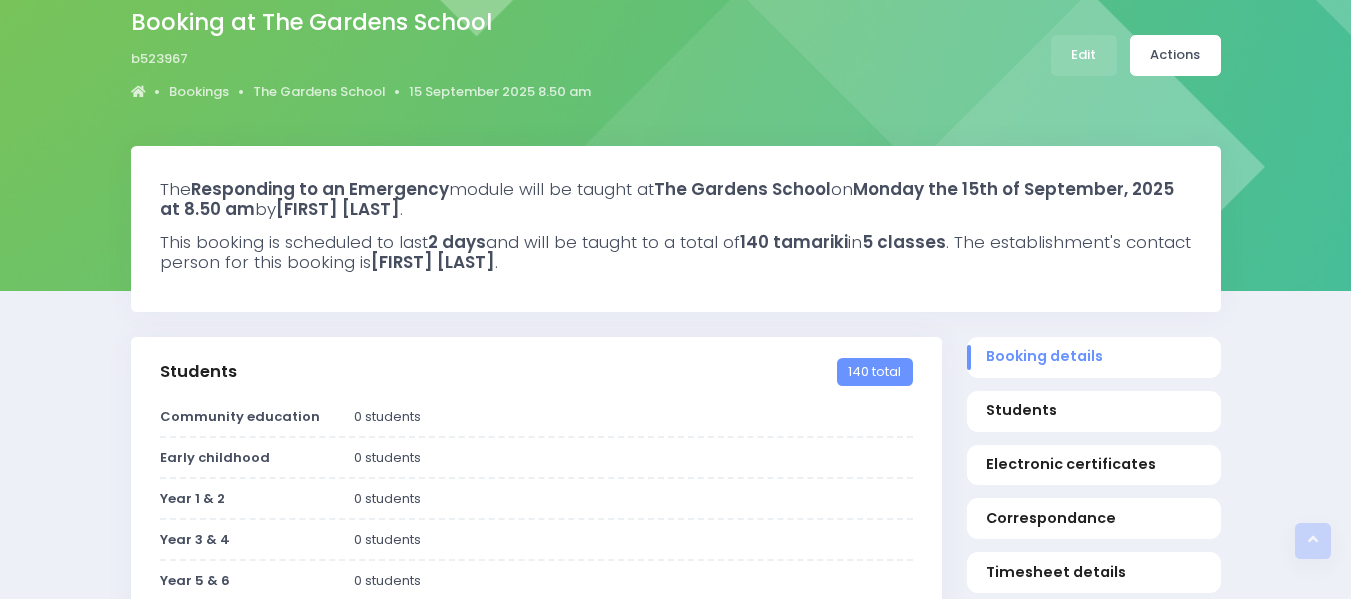 scroll, scrollTop: 0, scrollLeft: 0, axis: both 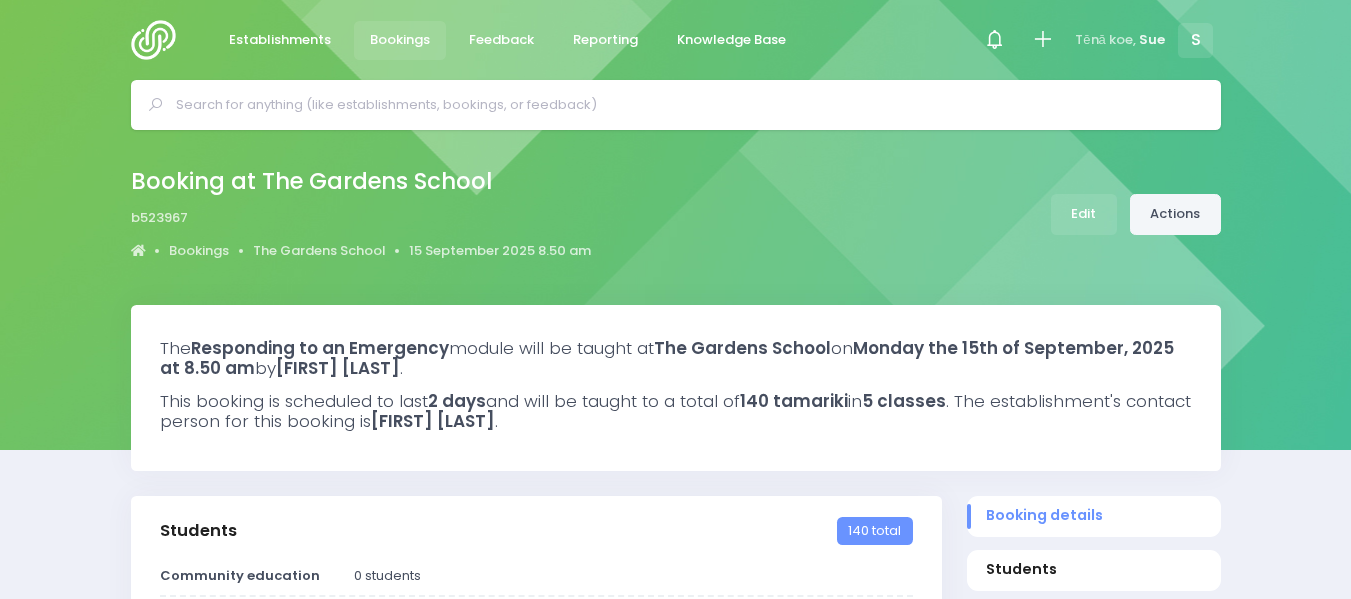 click on "Actions" at bounding box center [1175, 214] 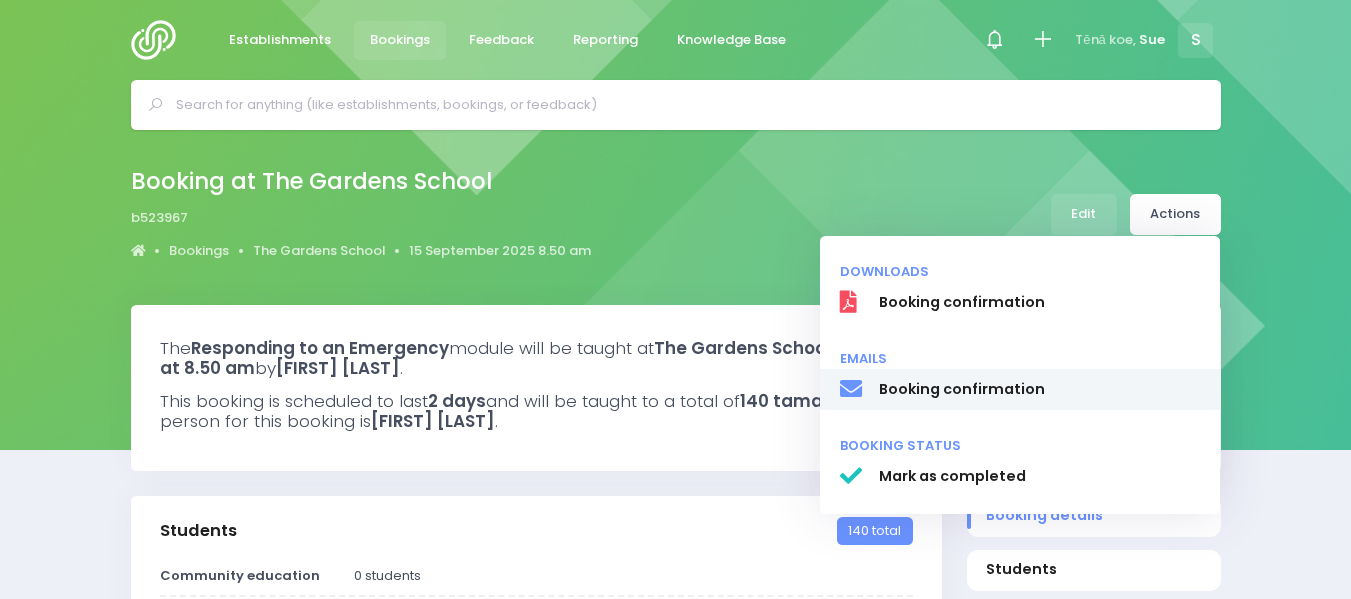 click on "Booking confirmation" at bounding box center [1039, 389] 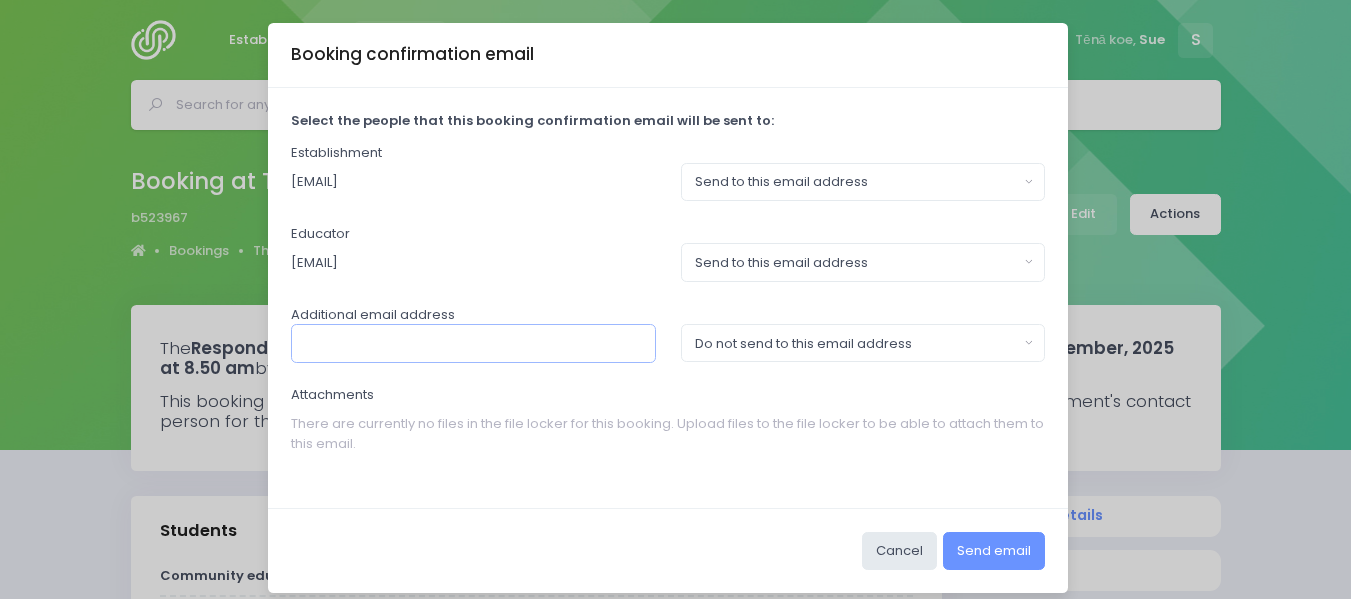 click at bounding box center (473, 343) 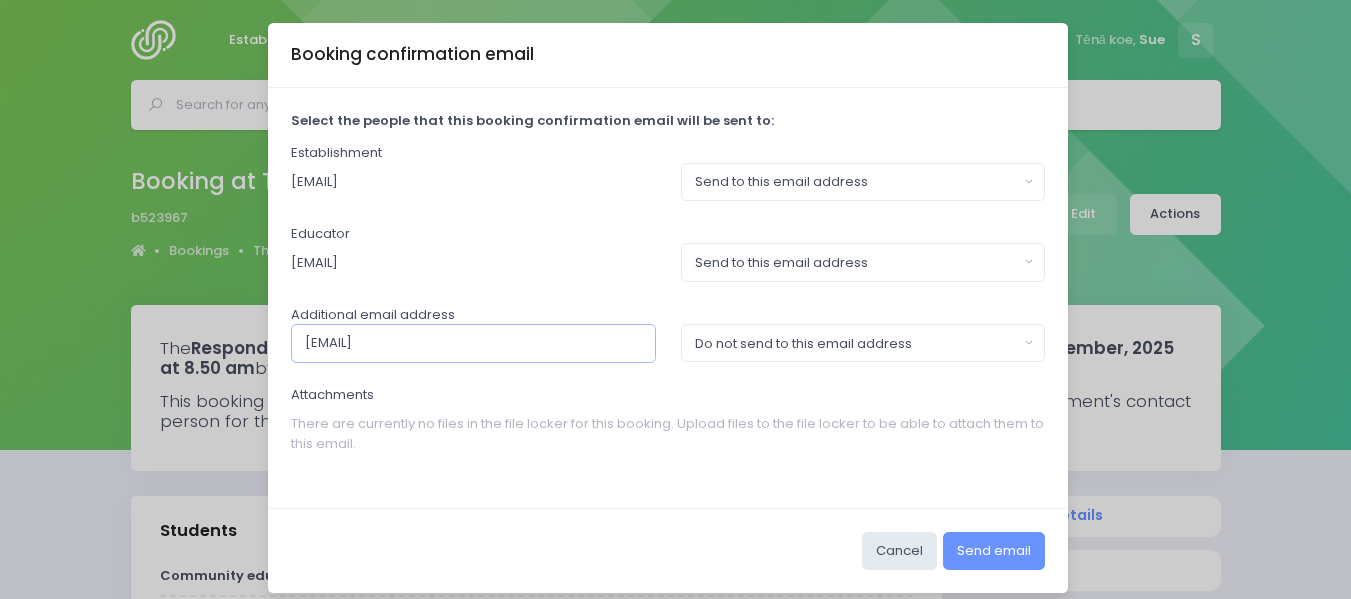 type on "dhariab@thegardens.school.nz" 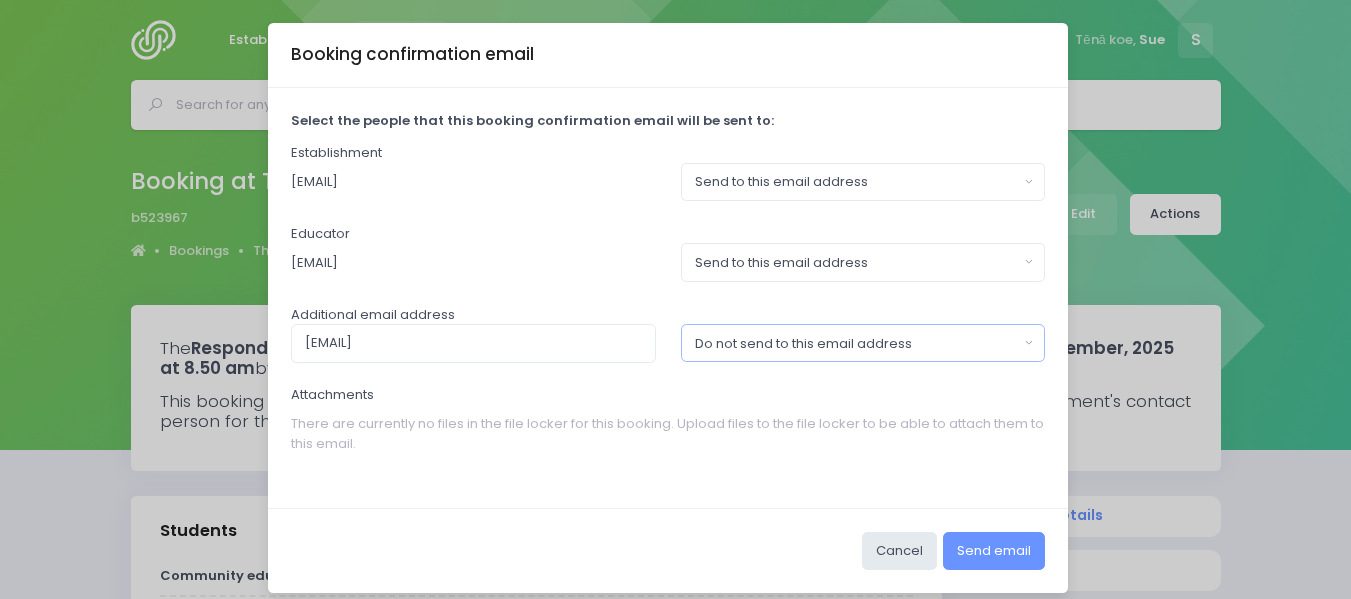 click on "Do not send to this email address" at bounding box center (863, 343) 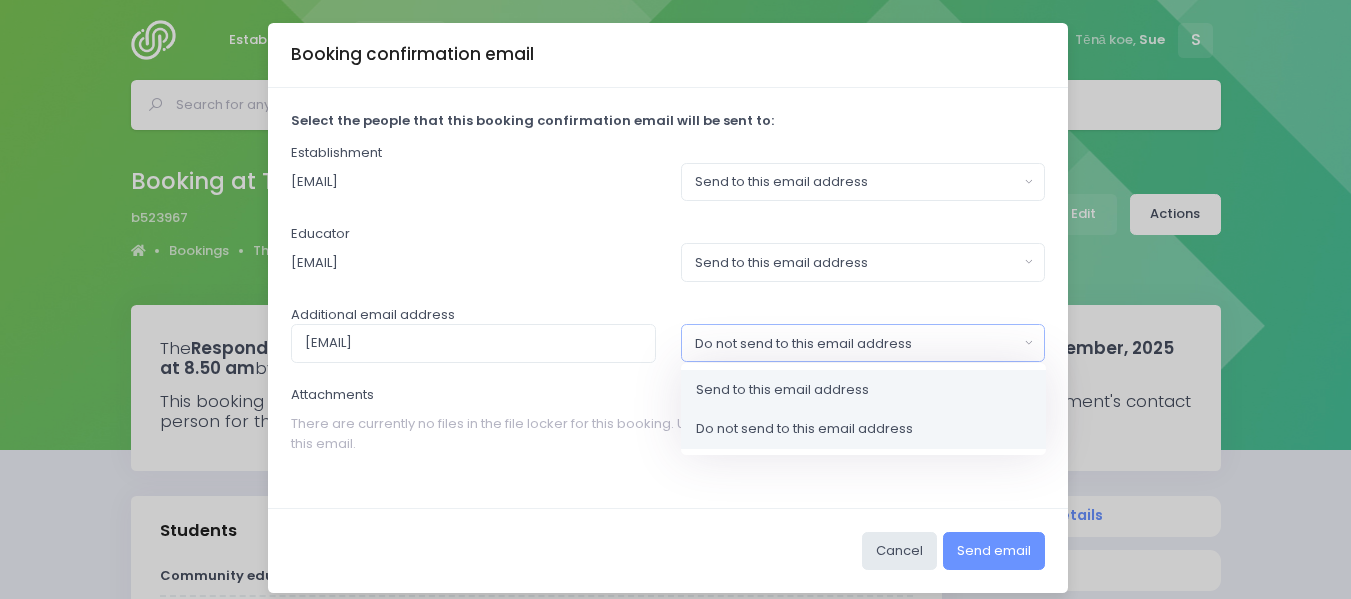 click on "Send to this email address" at bounding box center (782, 390) 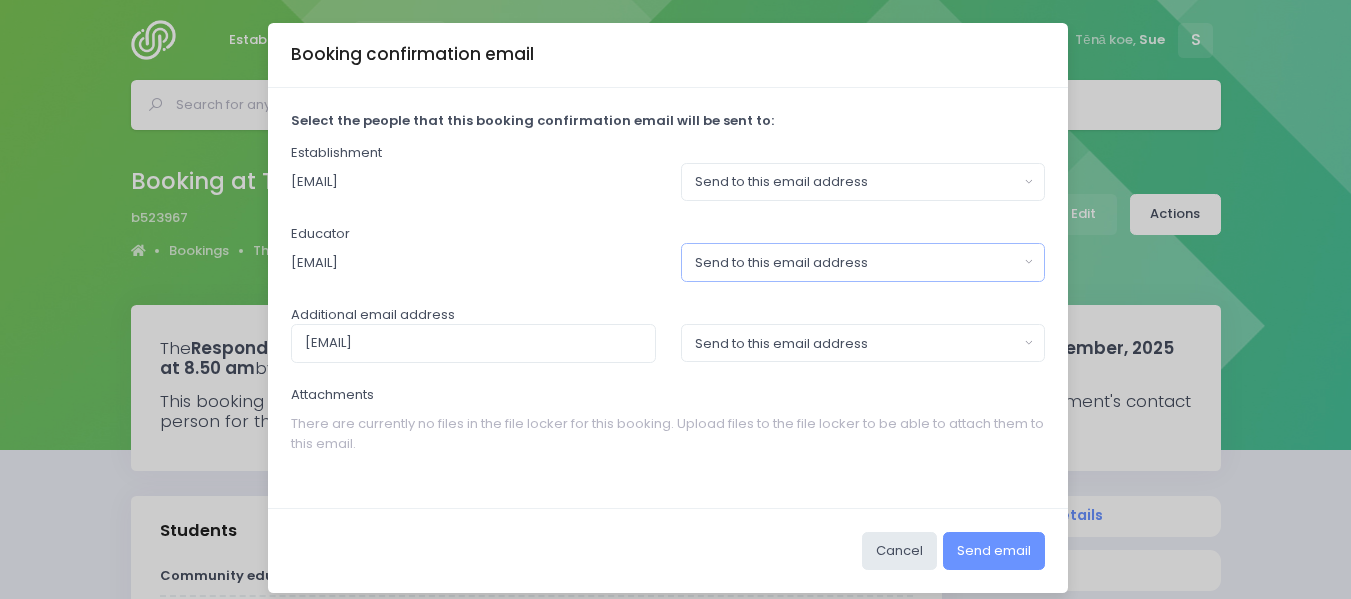 click on "Send to this email address" at bounding box center [863, 262] 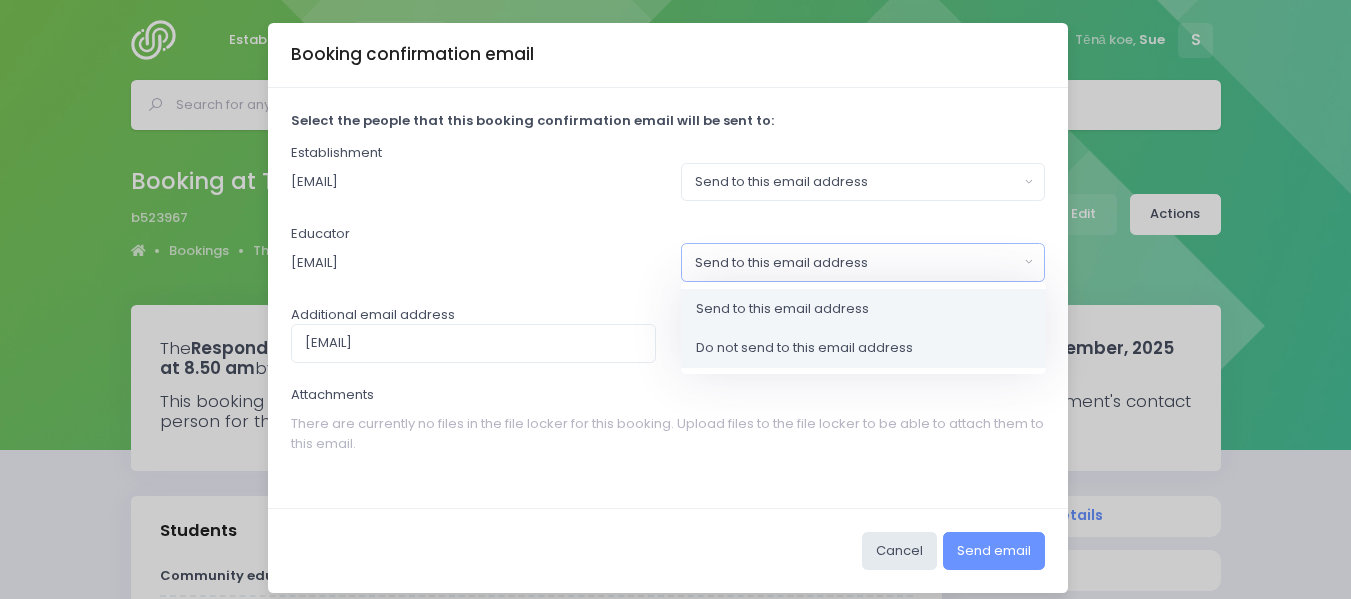 click on "Do not send to this email address" at bounding box center [804, 348] 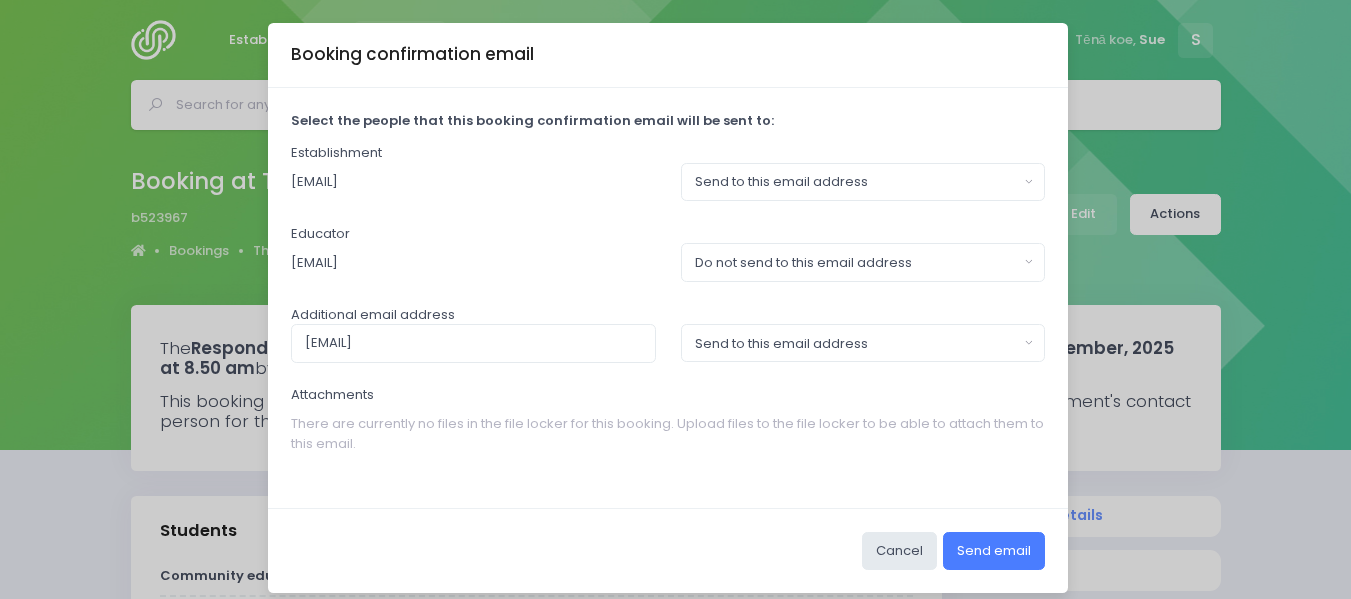 click on "Send email" at bounding box center [994, 551] 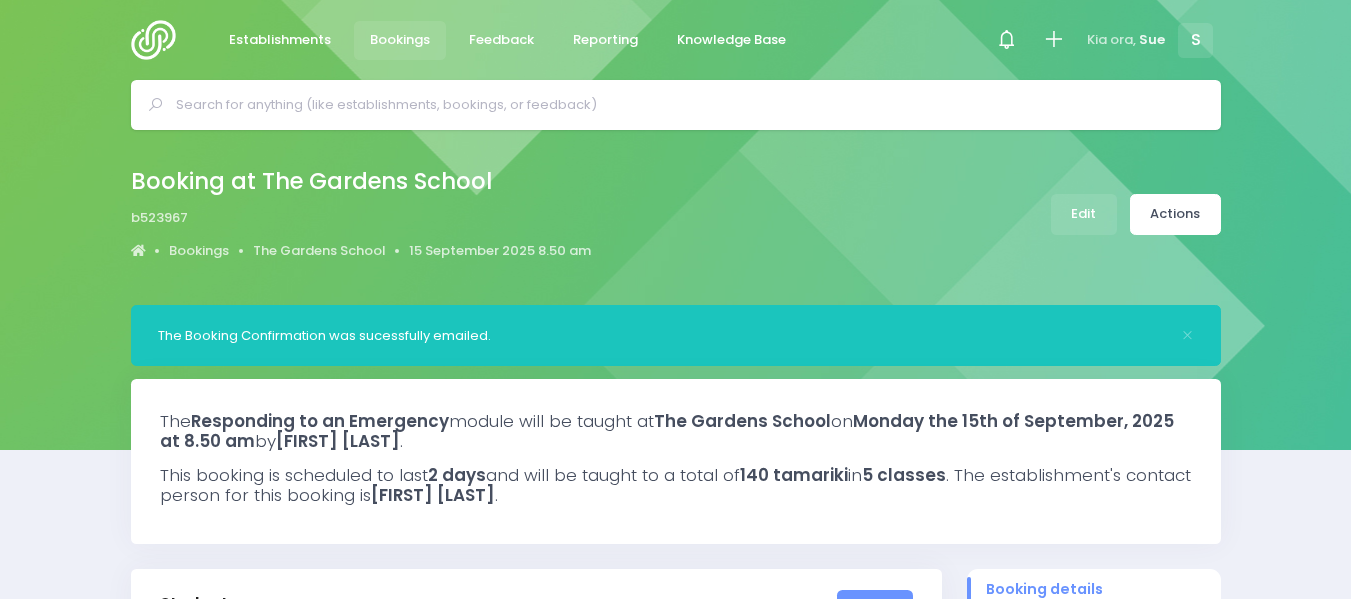 scroll, scrollTop: 0, scrollLeft: 0, axis: both 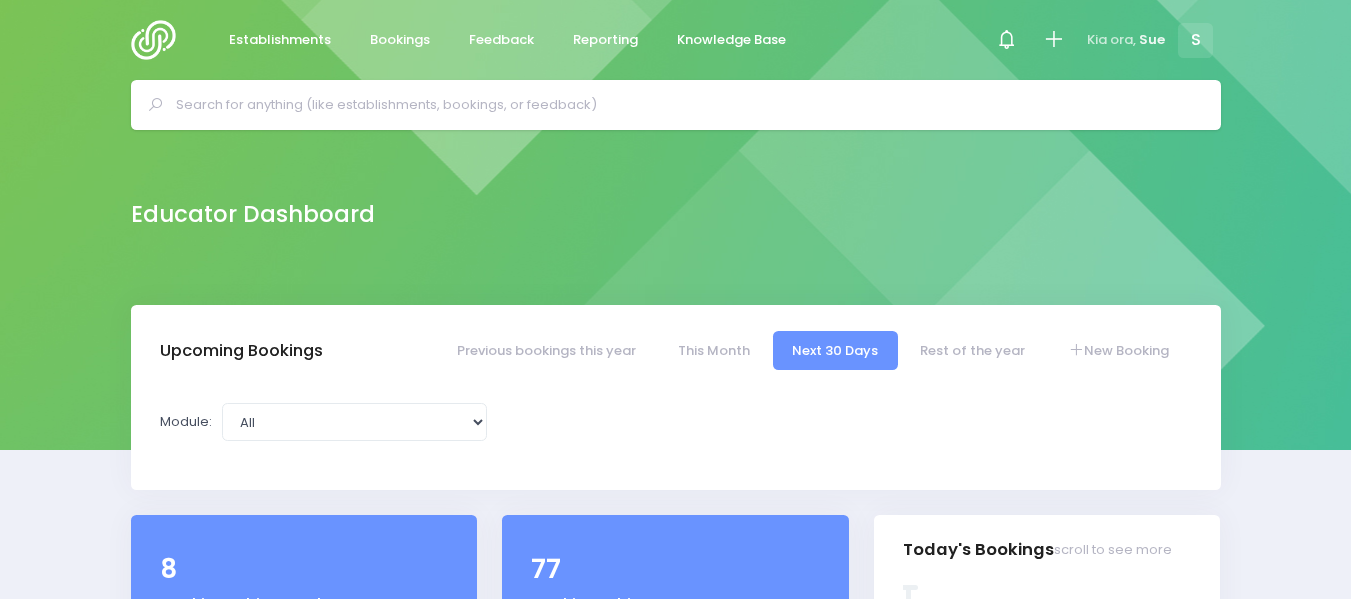 select on "5" 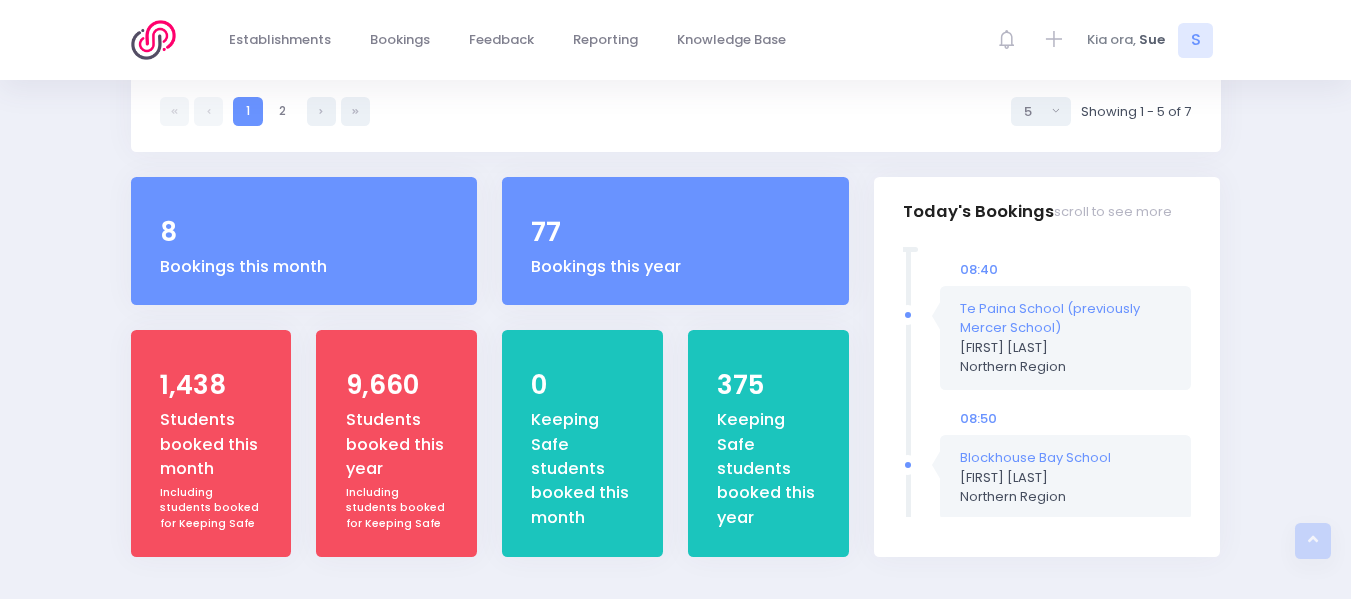 scroll, scrollTop: 747, scrollLeft: 0, axis: vertical 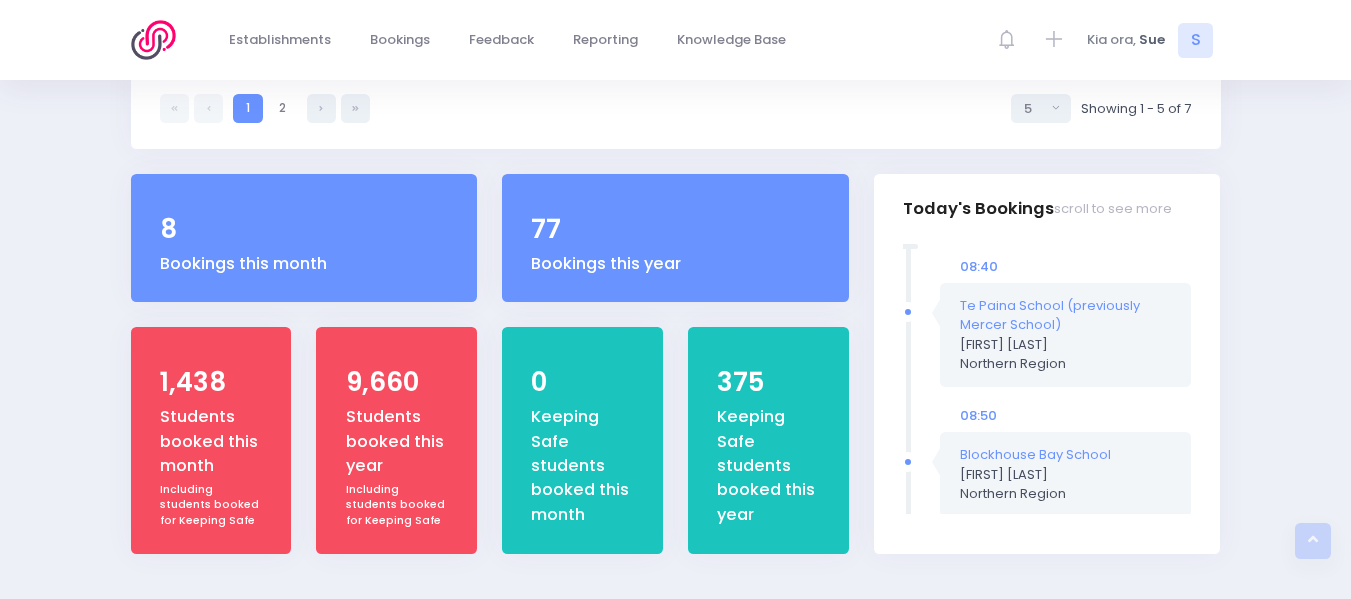 drag, startPoint x: 1358, startPoint y: 102, endPoint x: 1365, endPoint y: 399, distance: 297.0825 